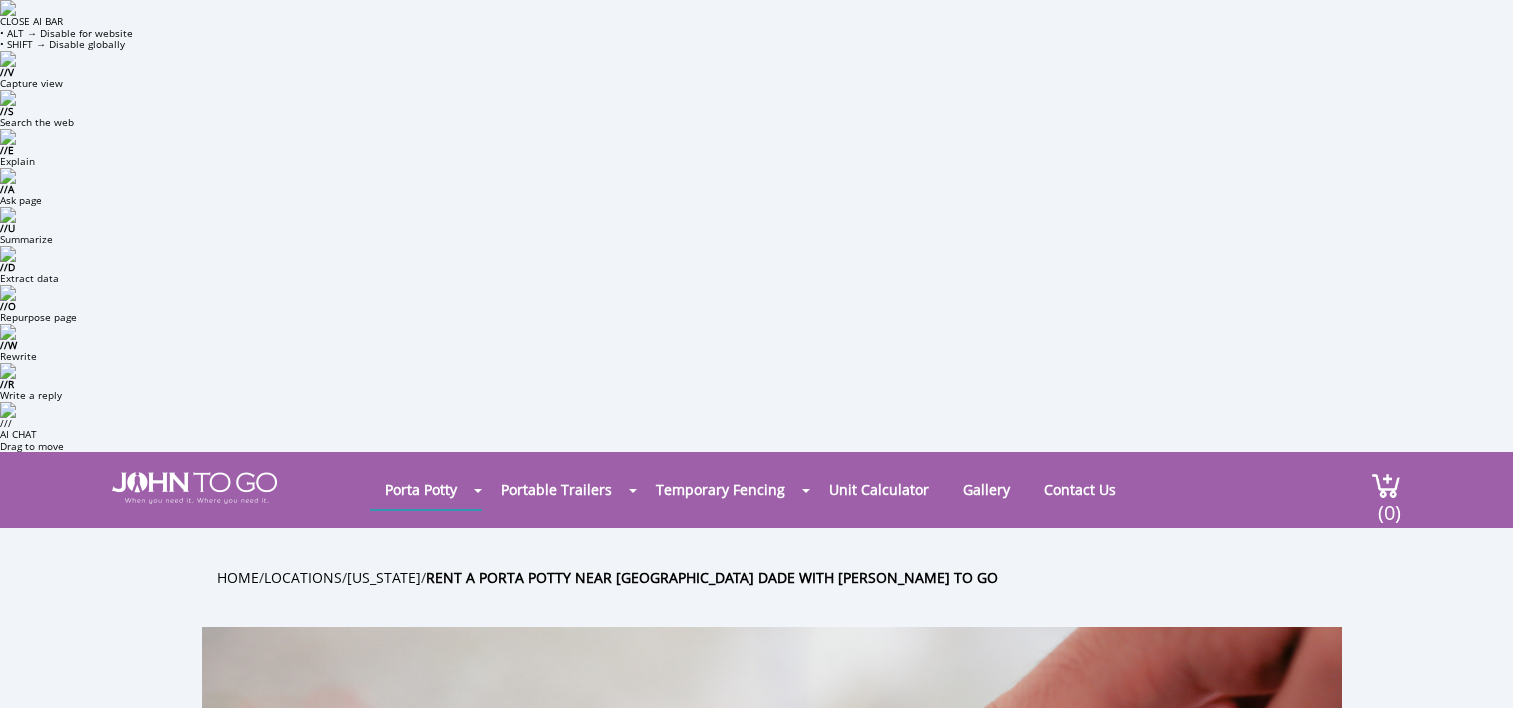 scroll, scrollTop: 0, scrollLeft: 0, axis: both 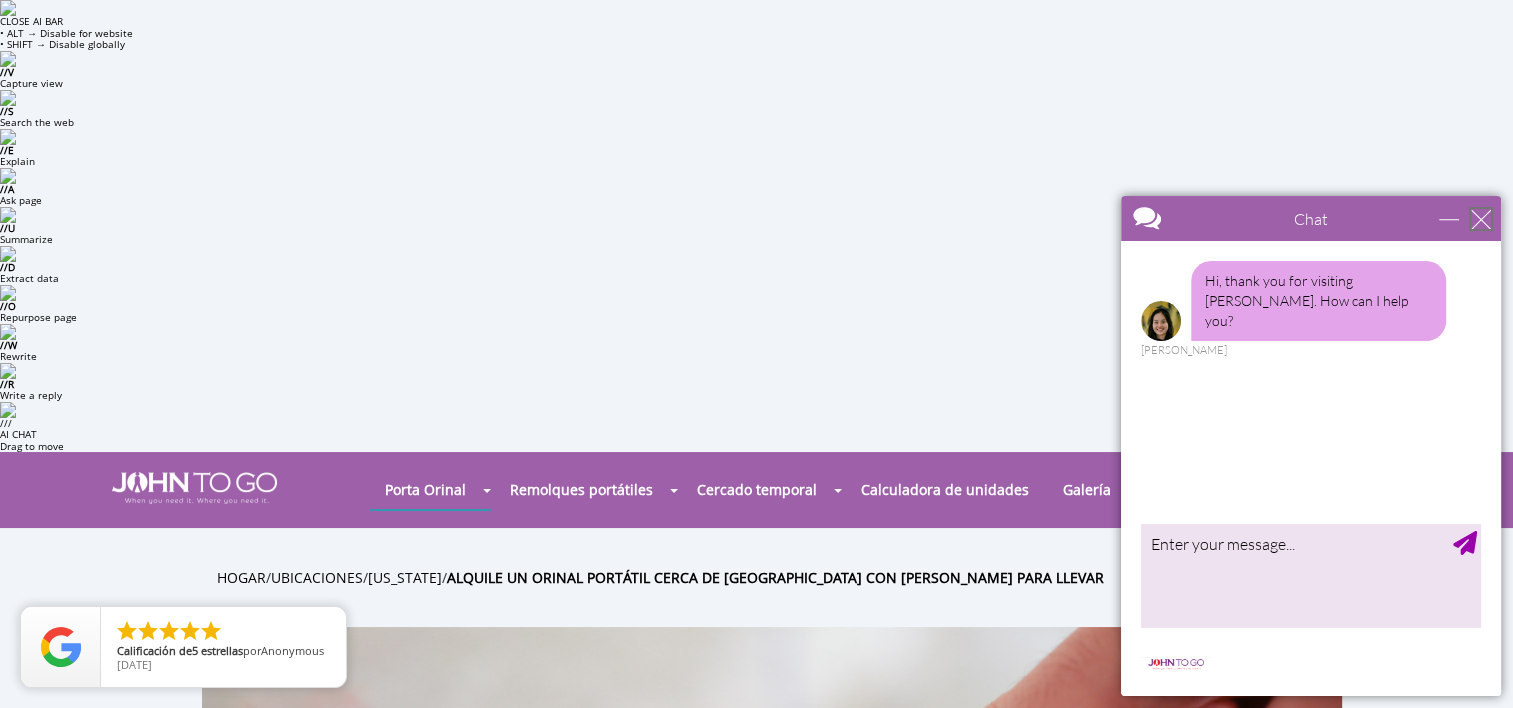 click at bounding box center (1481, 219) 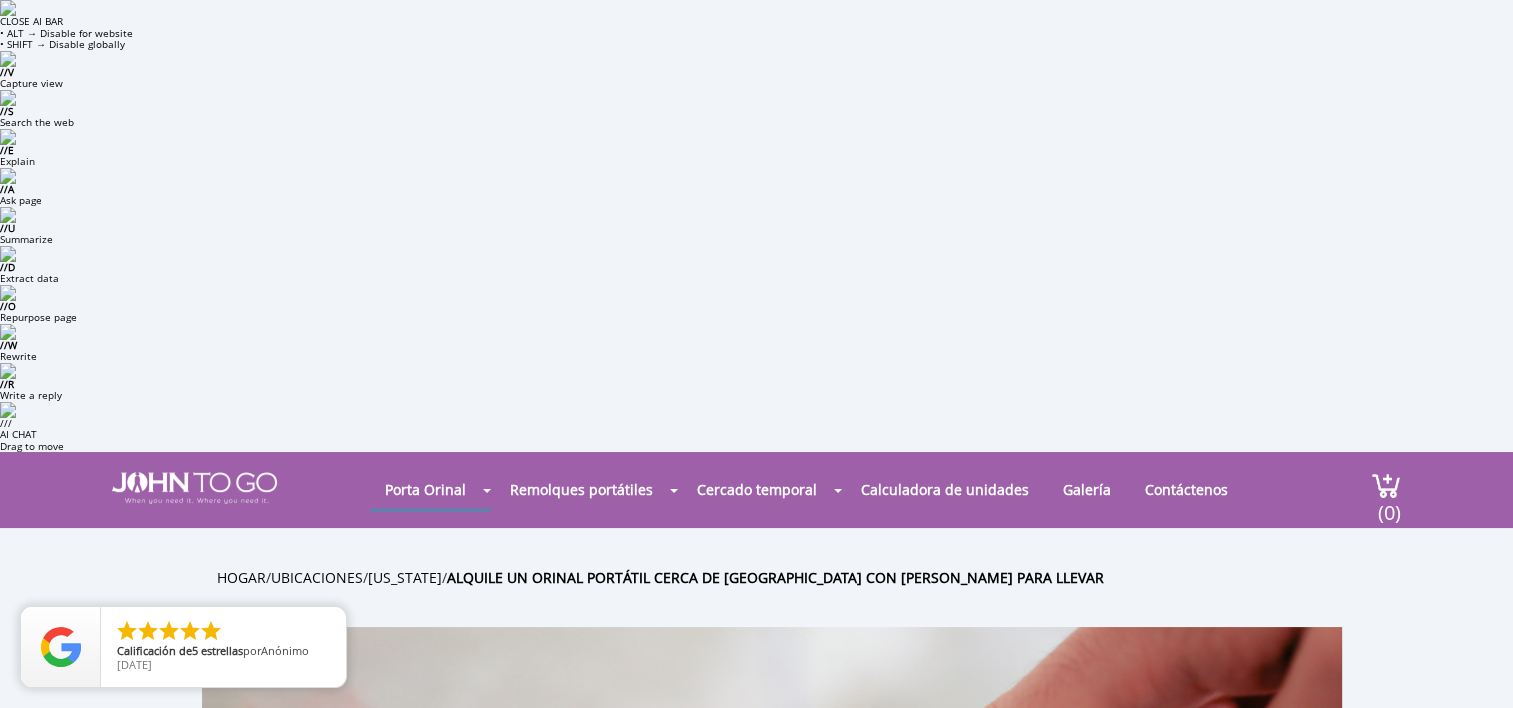 scroll, scrollTop: 0, scrollLeft: 0, axis: both 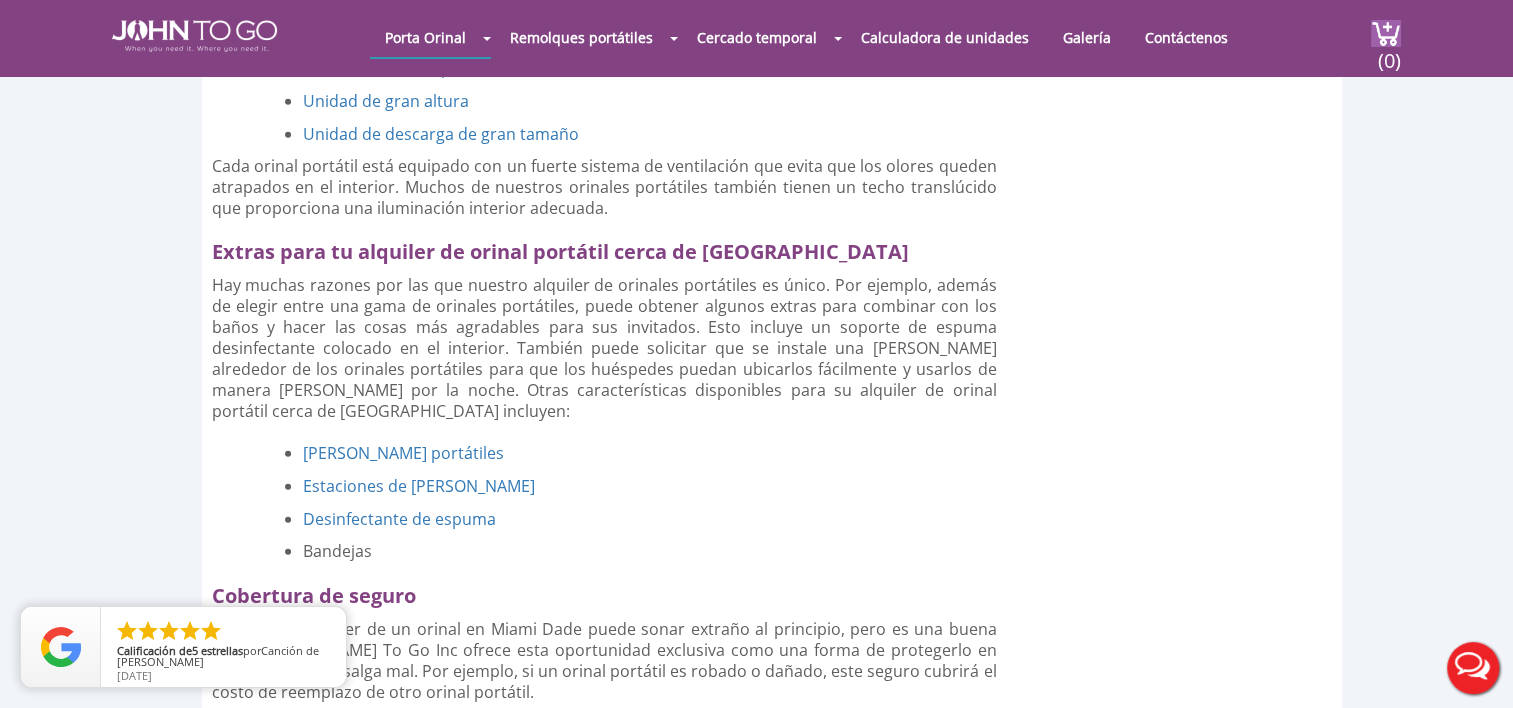 click on "VER TODOS LOS ALQUILERES EN PORTA JOHN" at bounding box center [612, 1066] 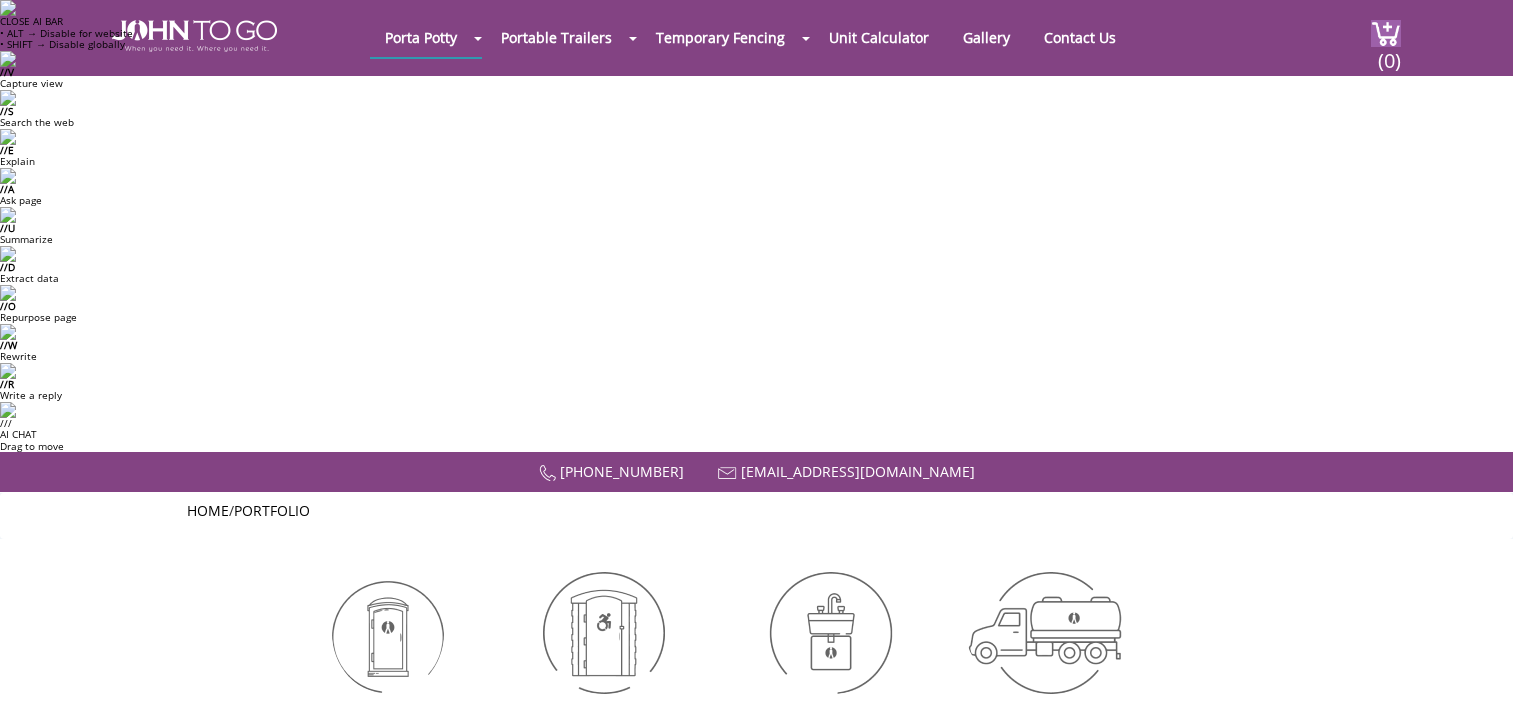 scroll, scrollTop: 631, scrollLeft: 0, axis: vertical 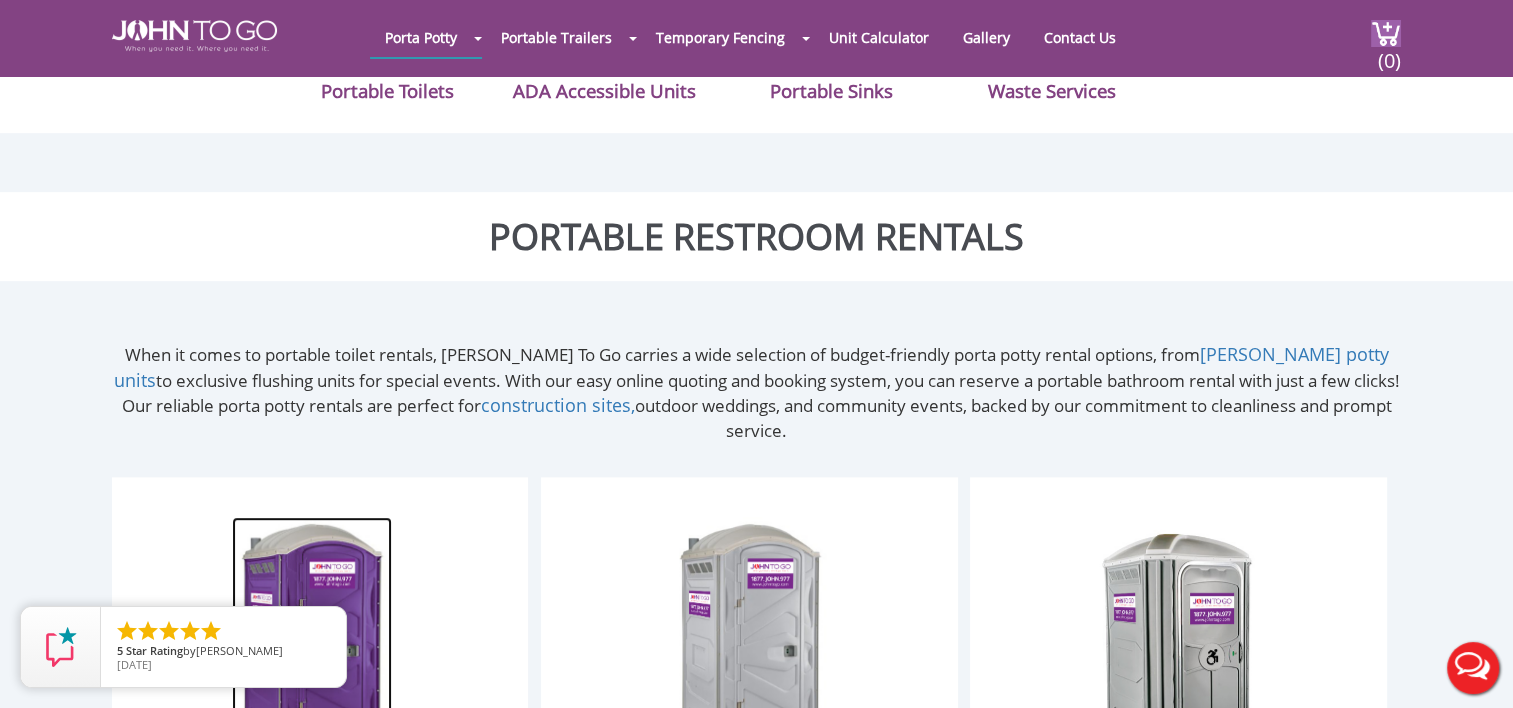 drag, startPoint x: 372, startPoint y: 216, endPoint x: 281, endPoint y: 227, distance: 91.66242 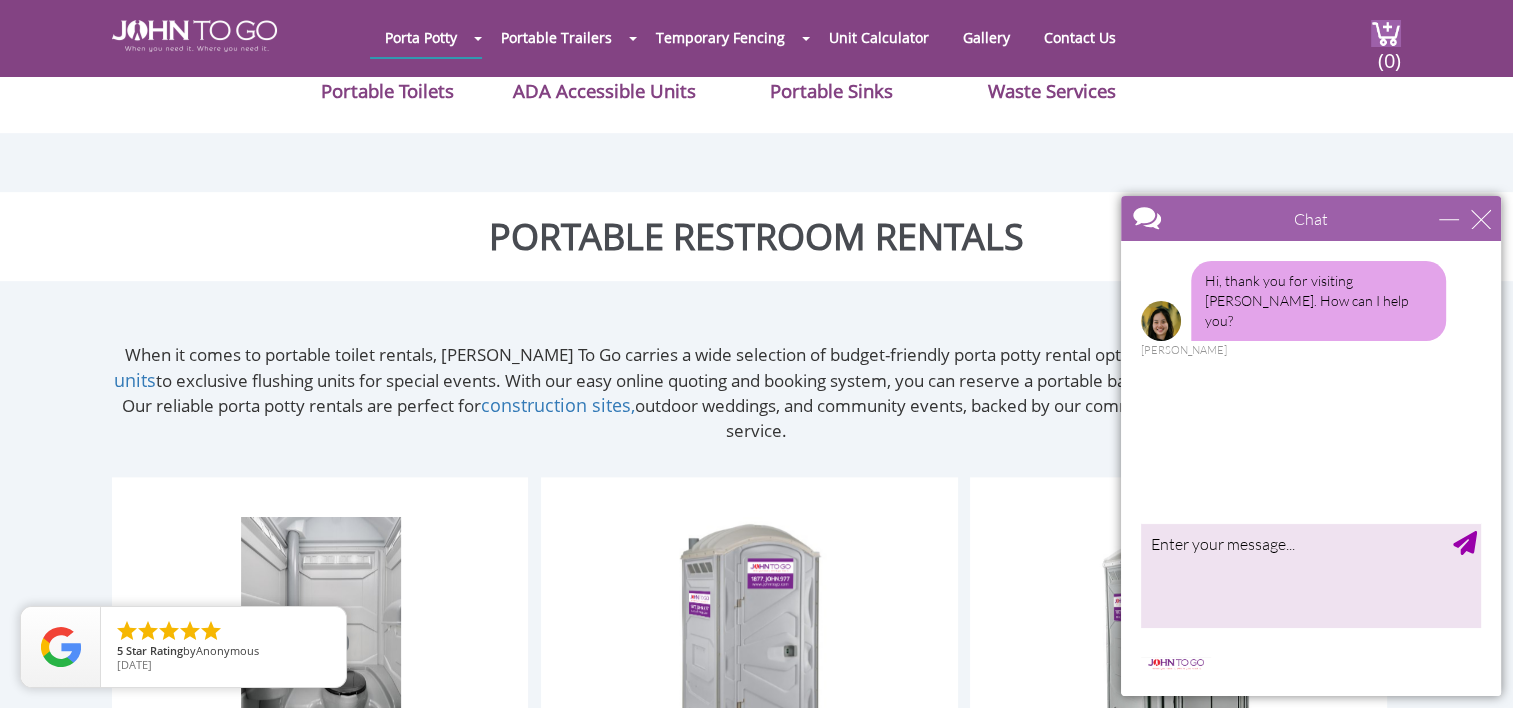 click on "Chat" at bounding box center (1311, 218) 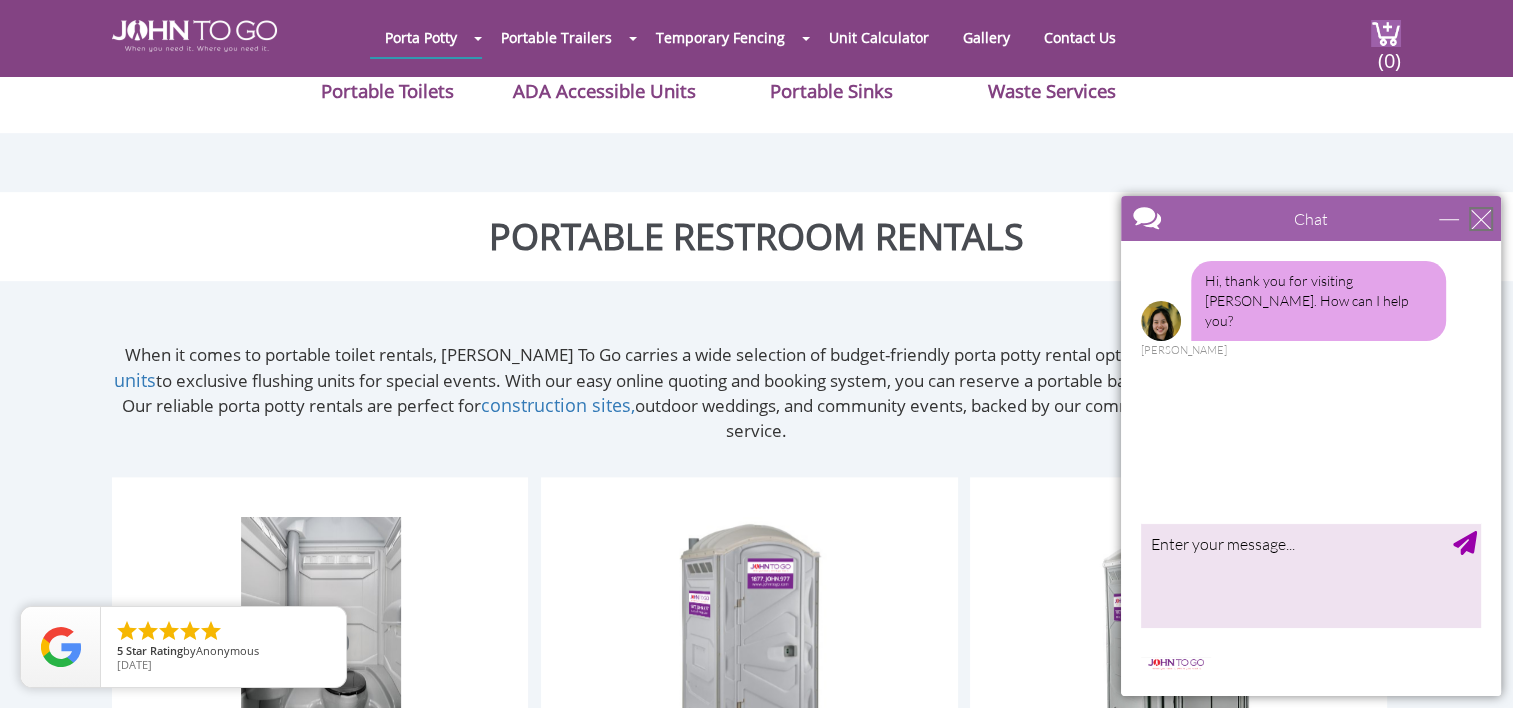 click at bounding box center (1481, 219) 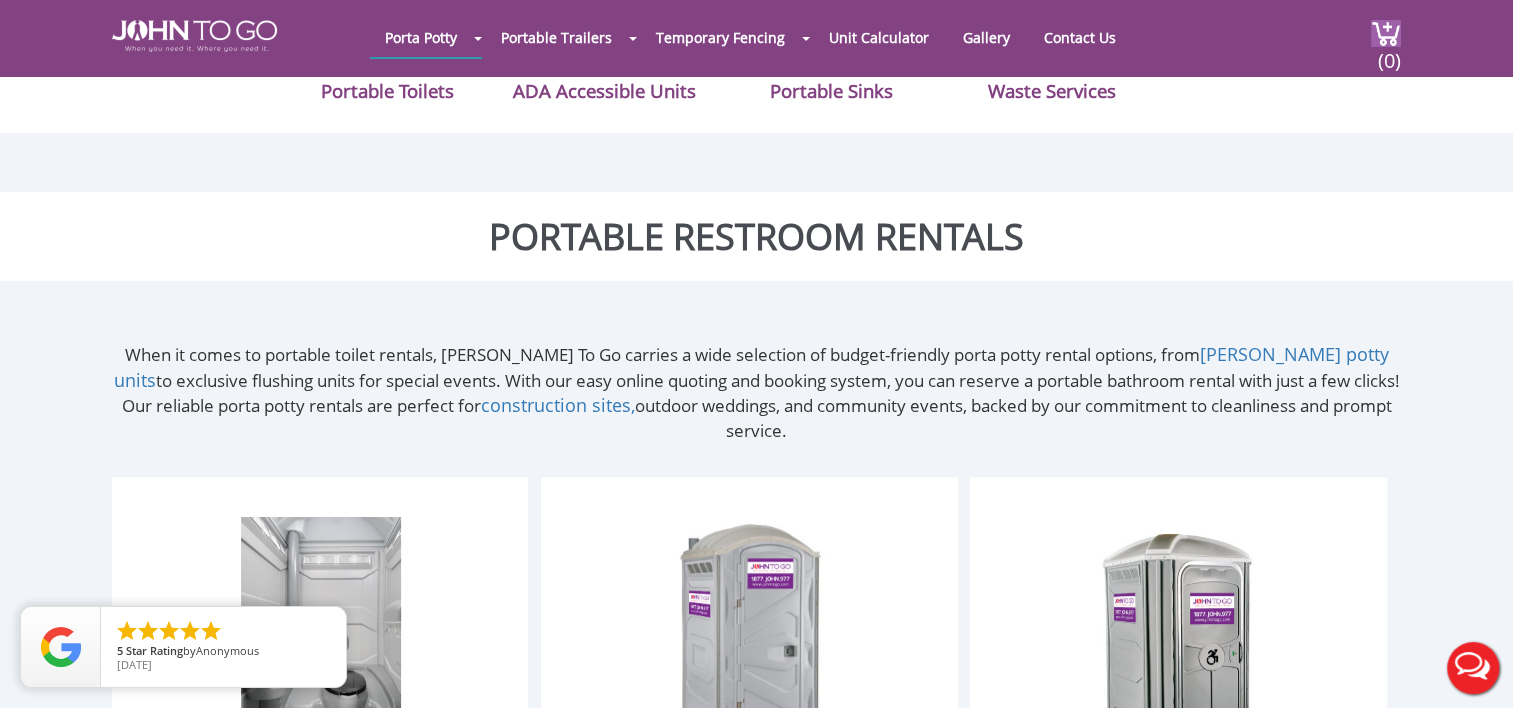 scroll, scrollTop: 0, scrollLeft: 0, axis: both 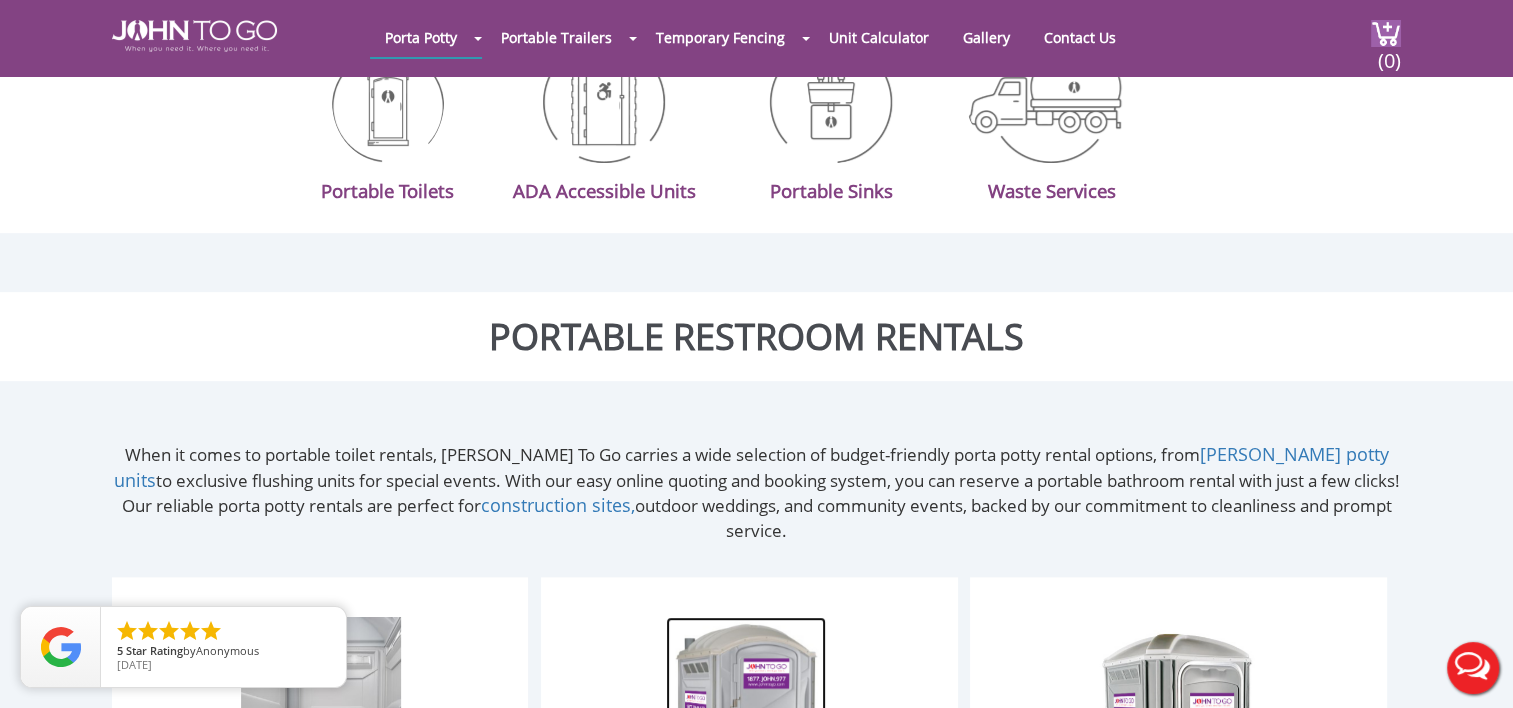 drag, startPoint x: 786, startPoint y: 314, endPoint x: 661, endPoint y: 319, distance: 125.09996 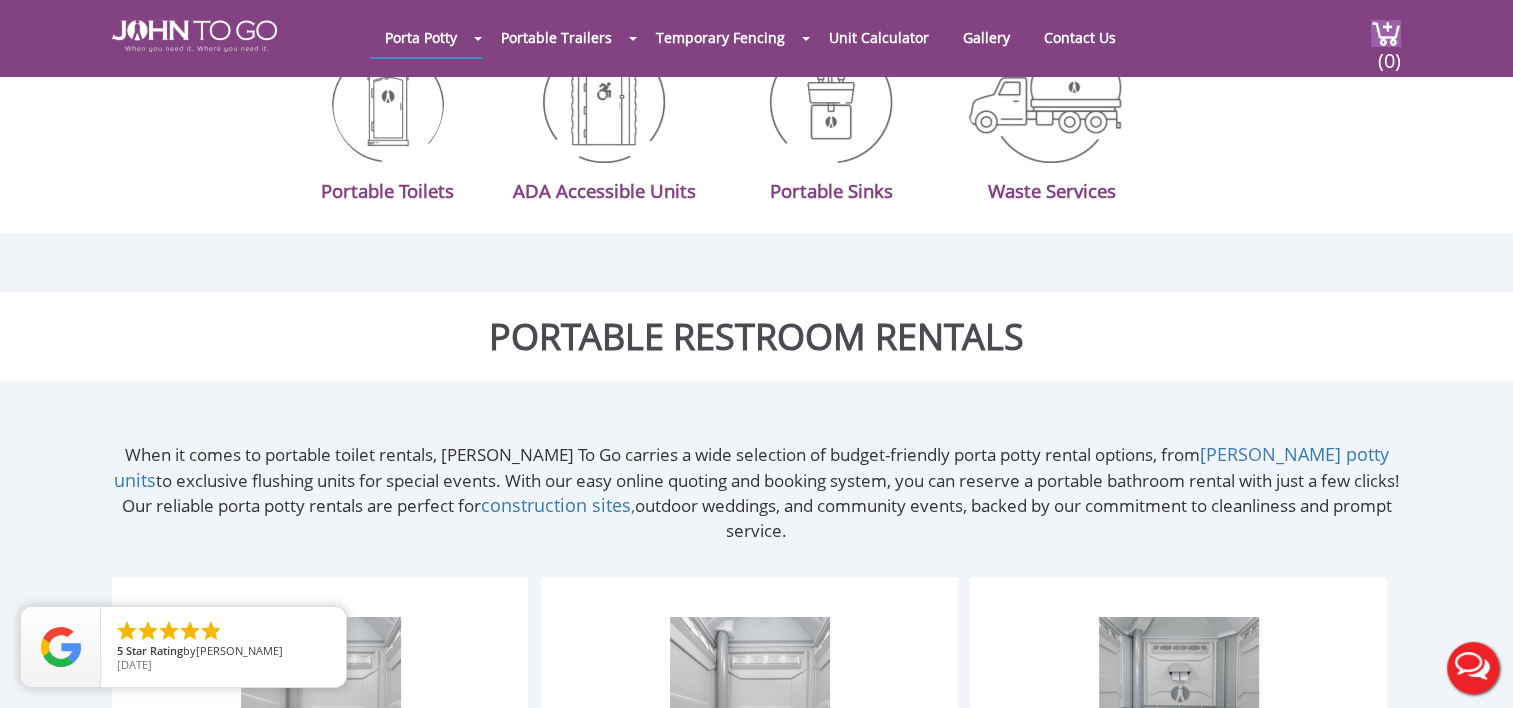 drag, startPoint x: 1208, startPoint y: 330, endPoint x: 995, endPoint y: 336, distance: 213.08449 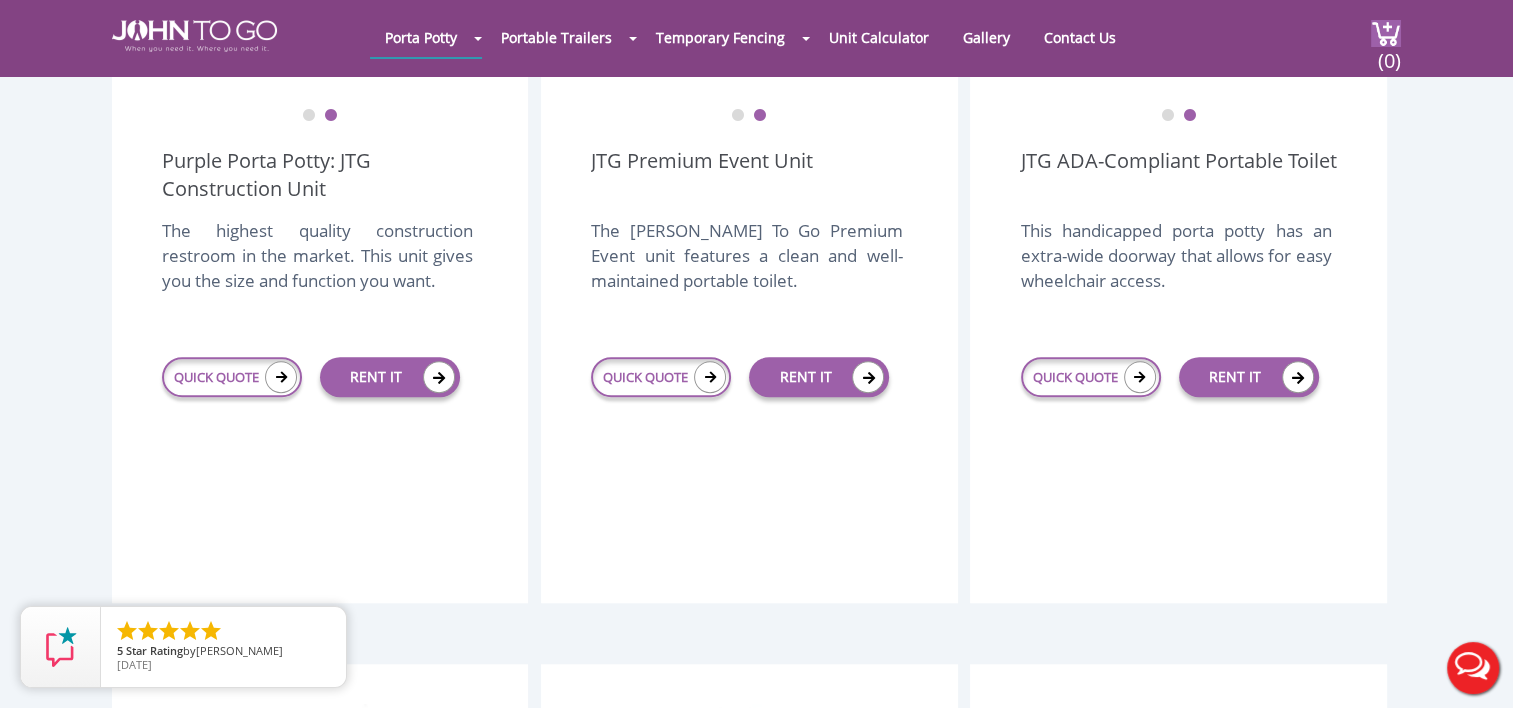 scroll, scrollTop: 1431, scrollLeft: 0, axis: vertical 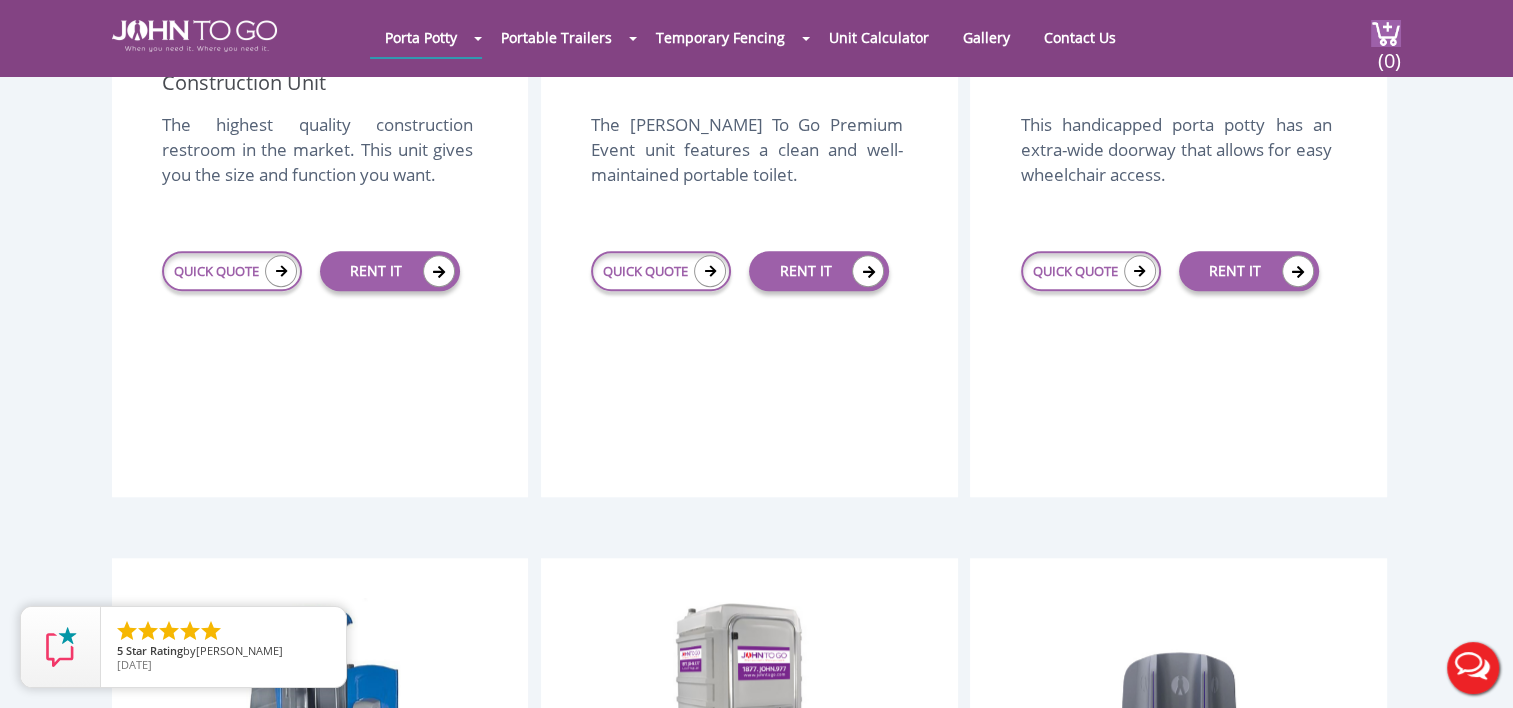 drag, startPoint x: 837, startPoint y: 305, endPoint x: 683, endPoint y: 314, distance: 154.26276 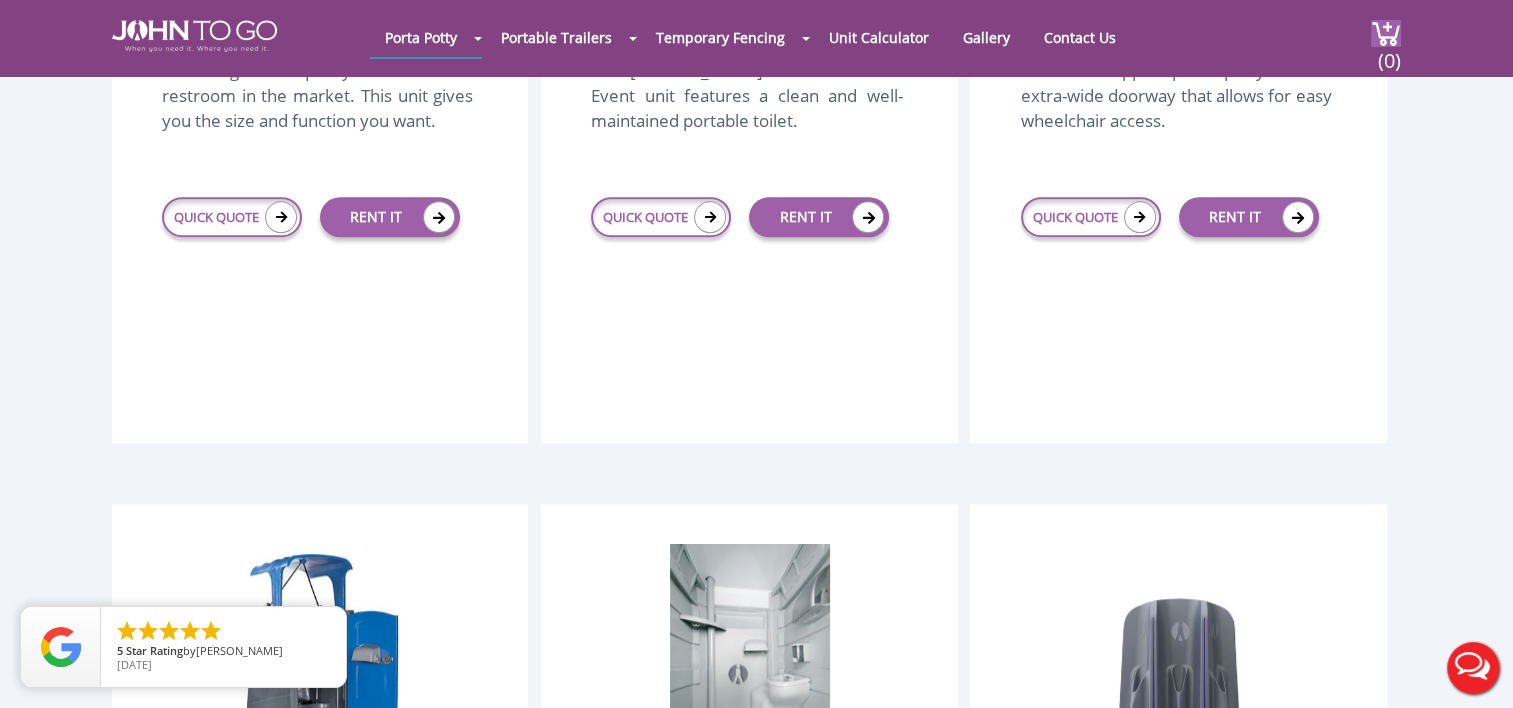 scroll, scrollTop: 1531, scrollLeft: 0, axis: vertical 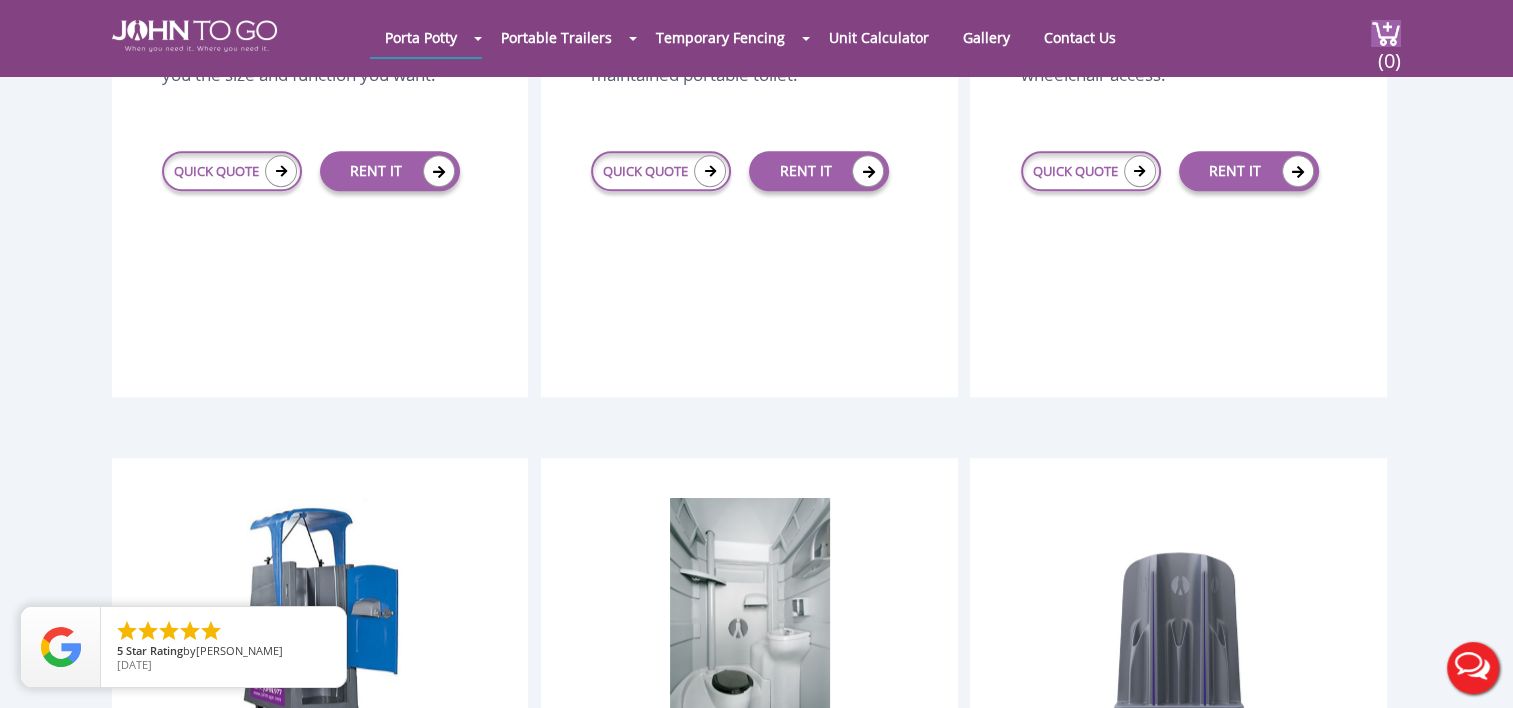 click on "JTG Ambassador Flush Deluxe" at bounding box center [729, 850] 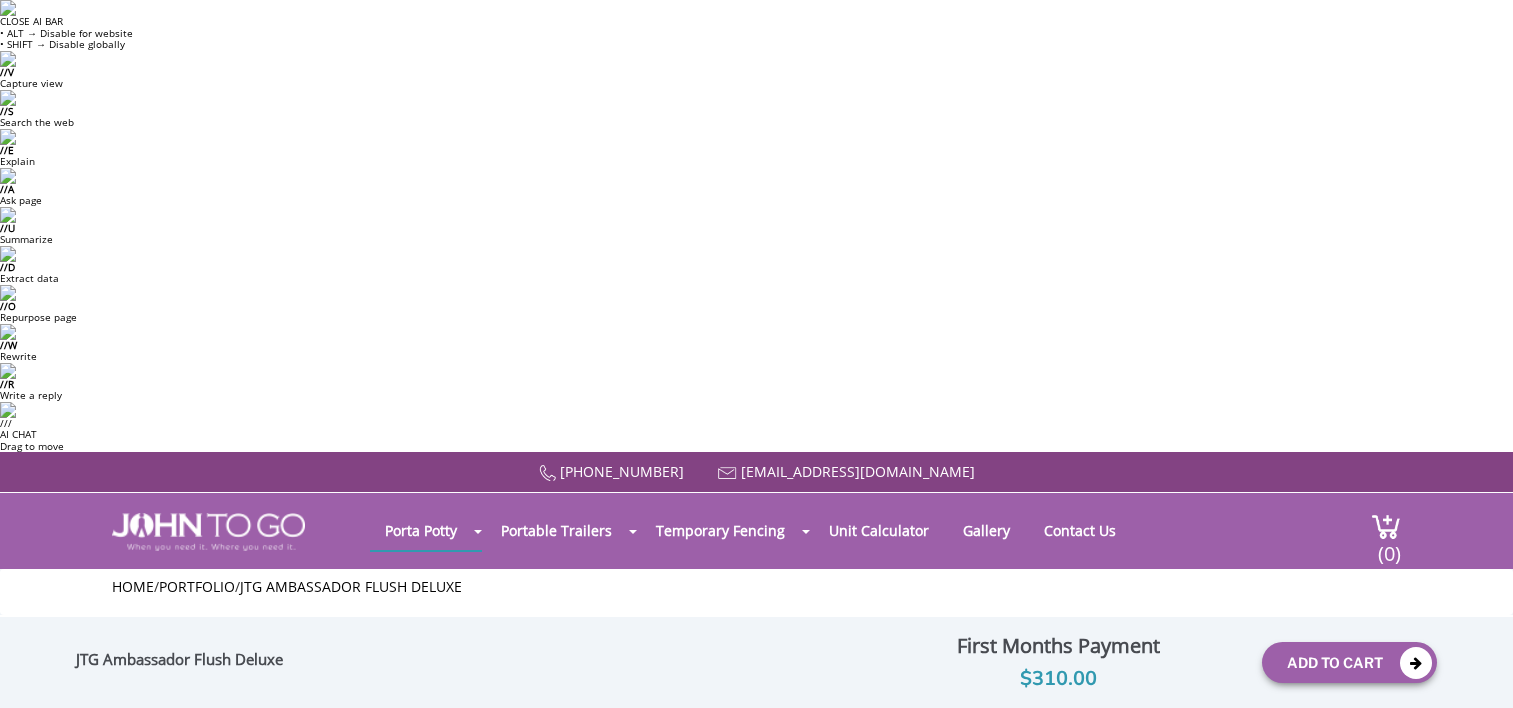scroll, scrollTop: 0, scrollLeft: 0, axis: both 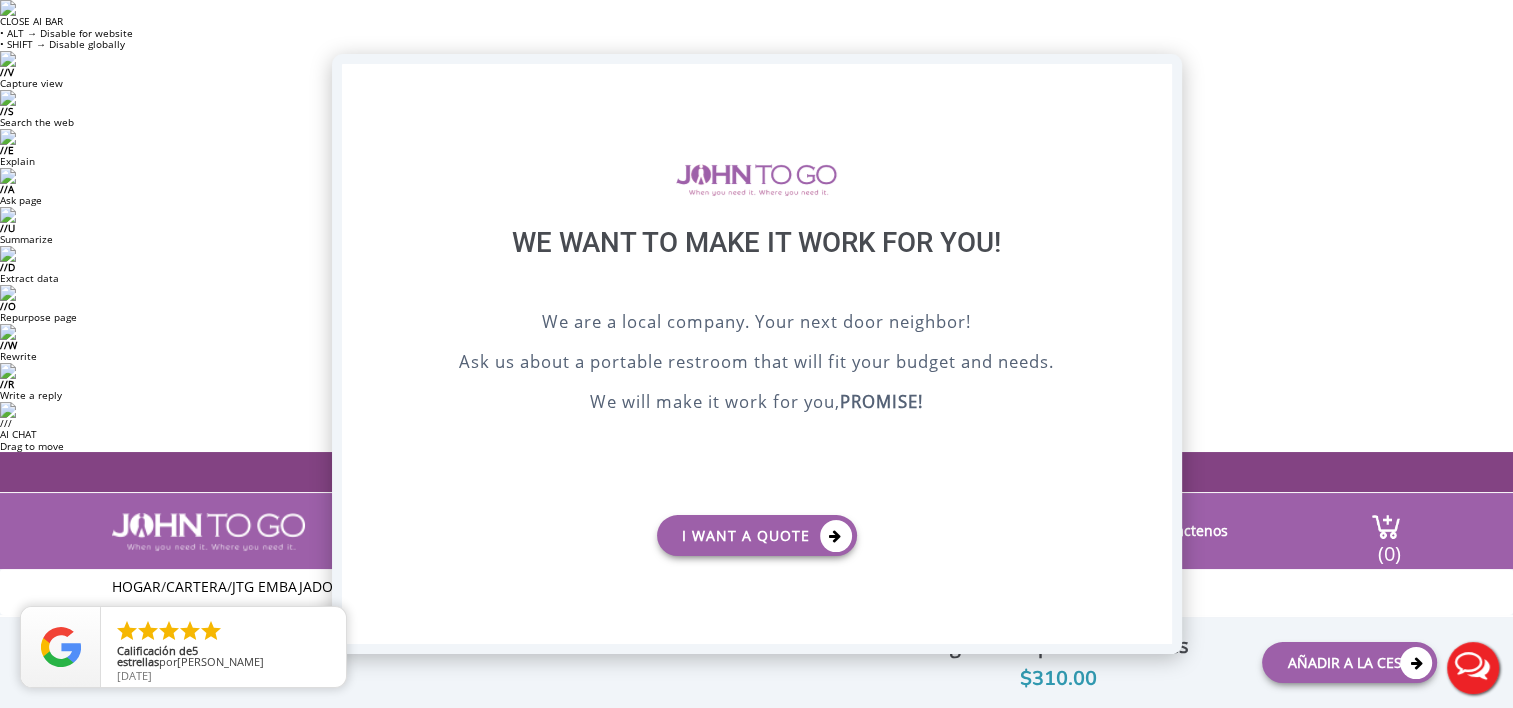 click on "X" at bounding box center [1155, 81] 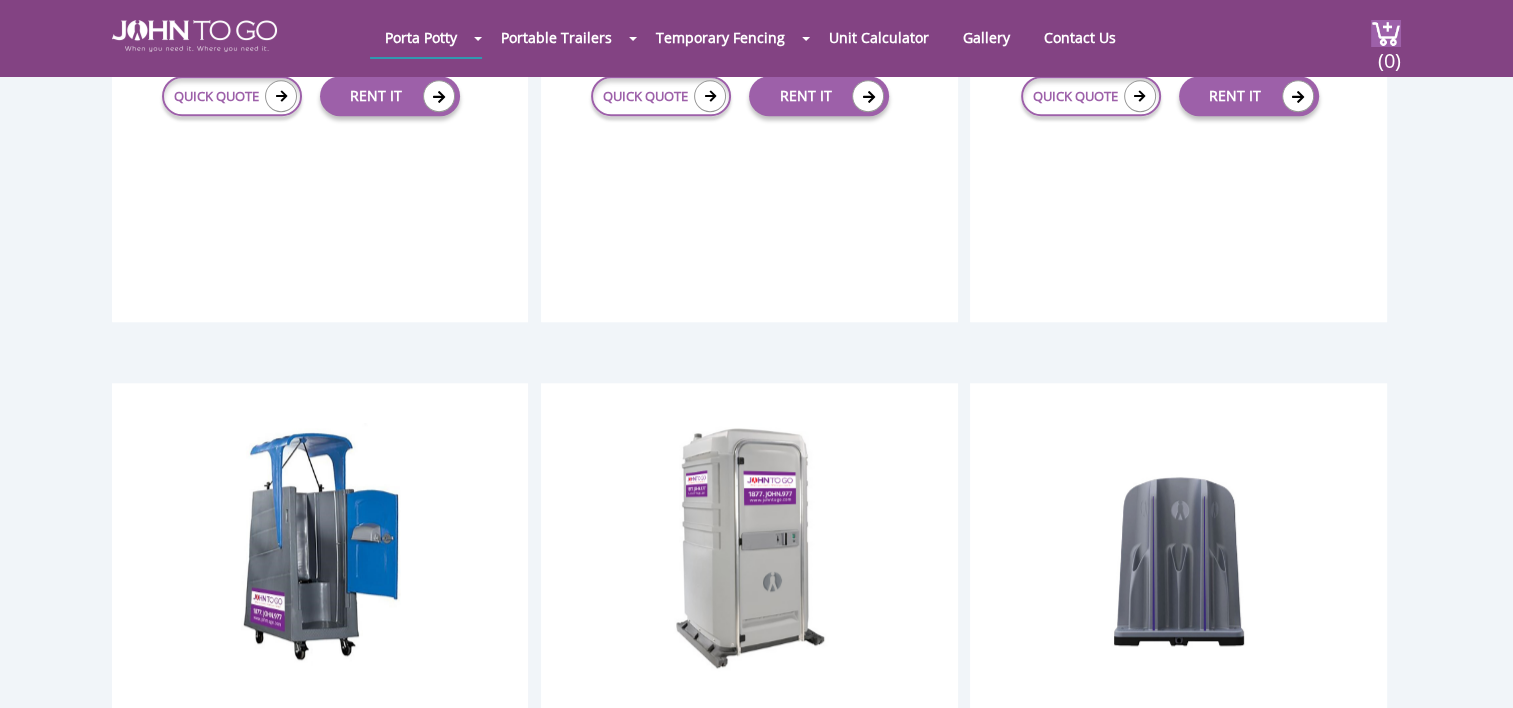 scroll, scrollTop: 1606, scrollLeft: 0, axis: vertical 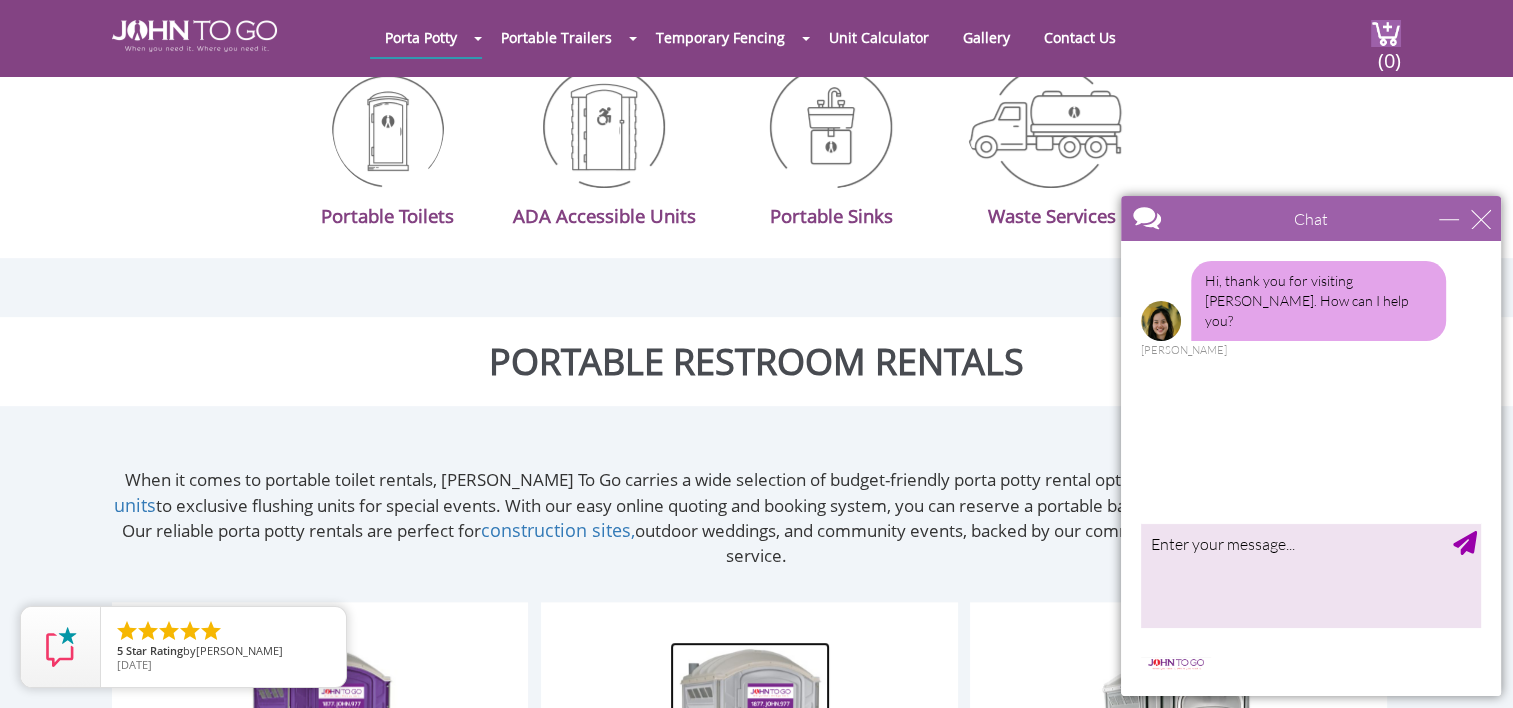 click at bounding box center [750, 767] 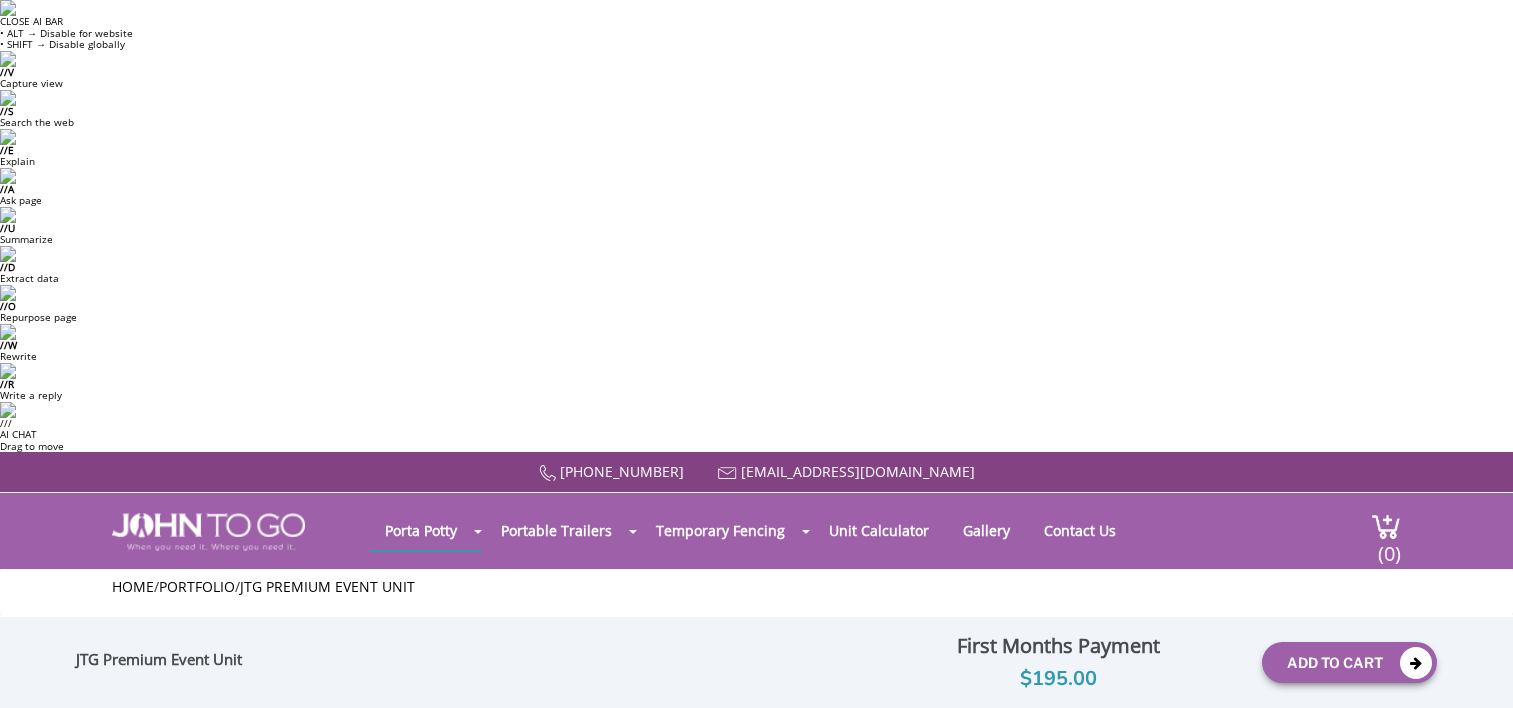 scroll, scrollTop: 0, scrollLeft: 0, axis: both 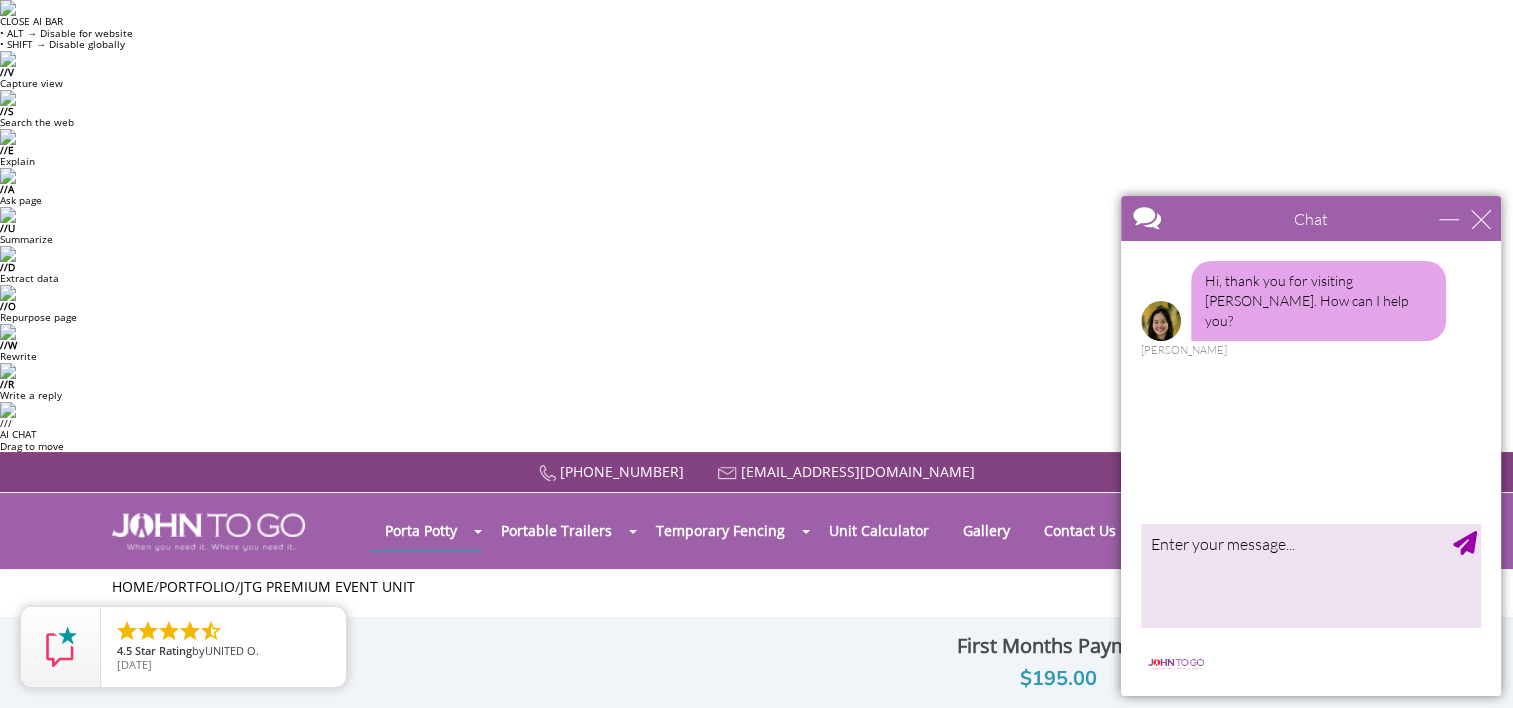 click on "Chat" at bounding box center (1311, 218) 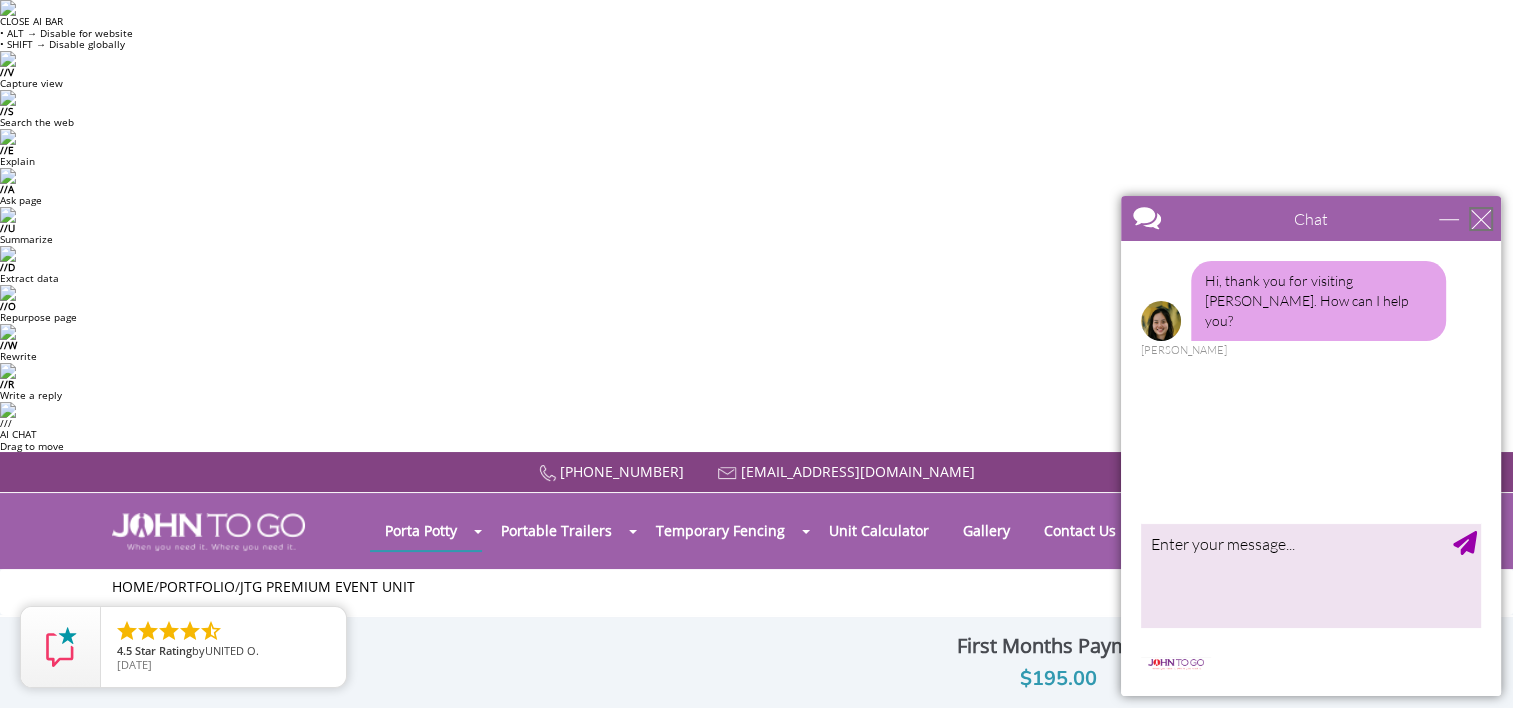 click at bounding box center [1481, 219] 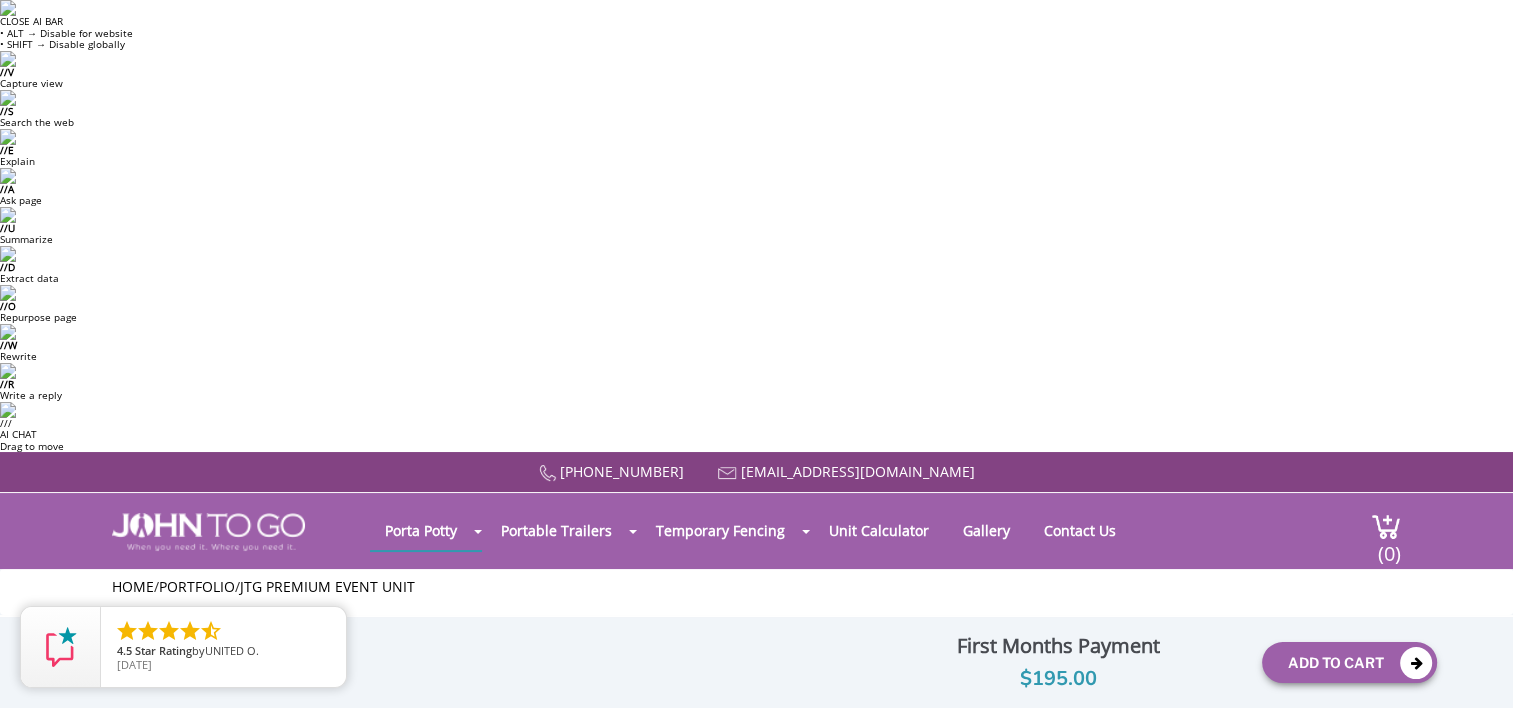 scroll, scrollTop: 0, scrollLeft: 0, axis: both 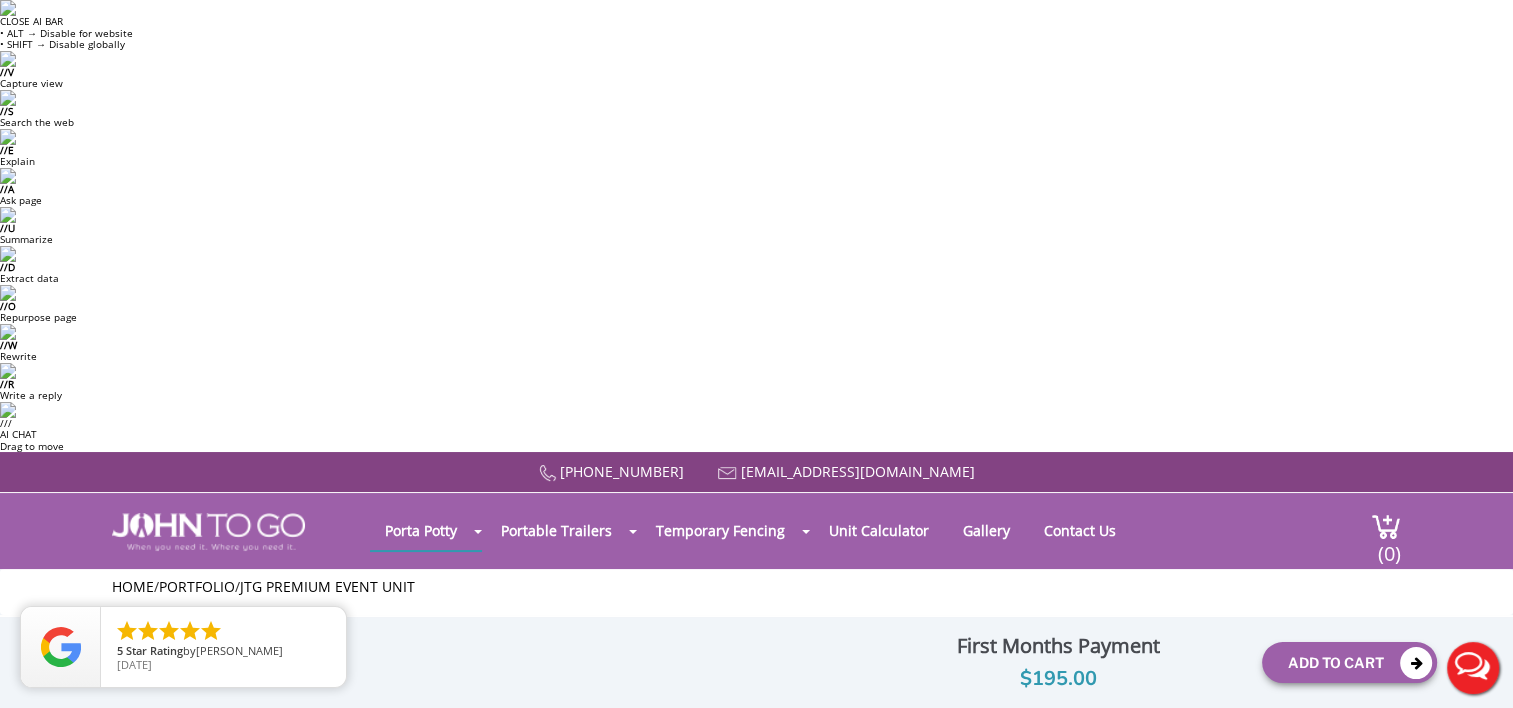 click at bounding box center (962, 935) 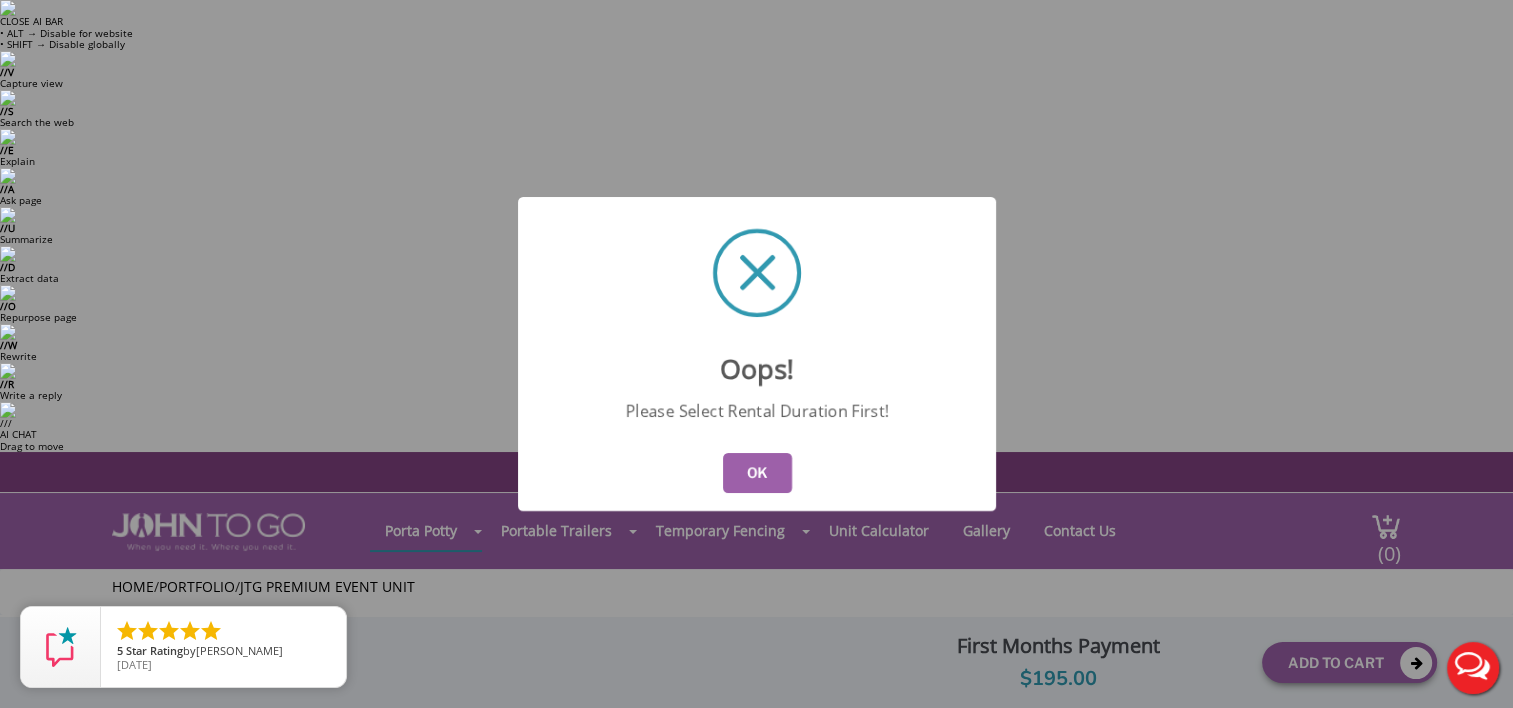 click on "OK" at bounding box center (757, 473) 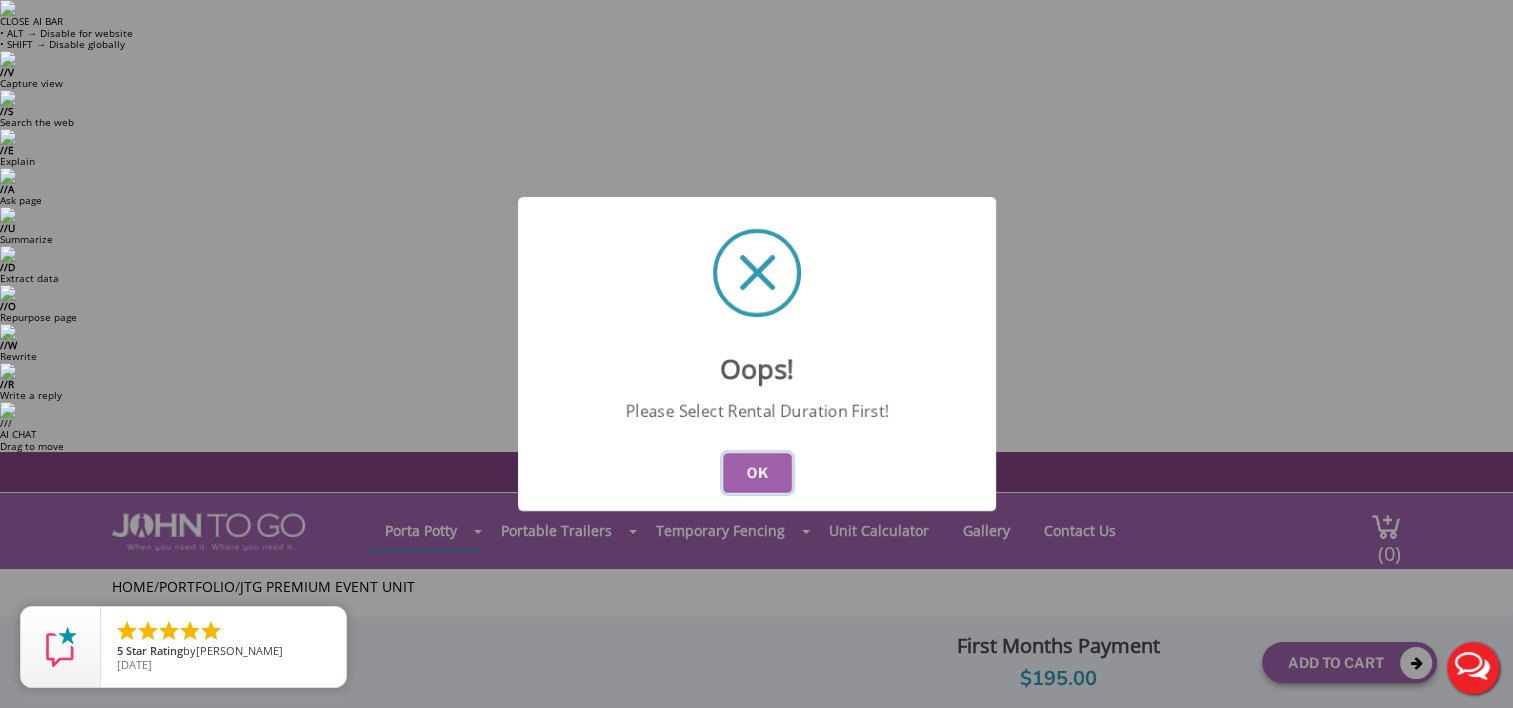 click on "OK" at bounding box center (756, 473) 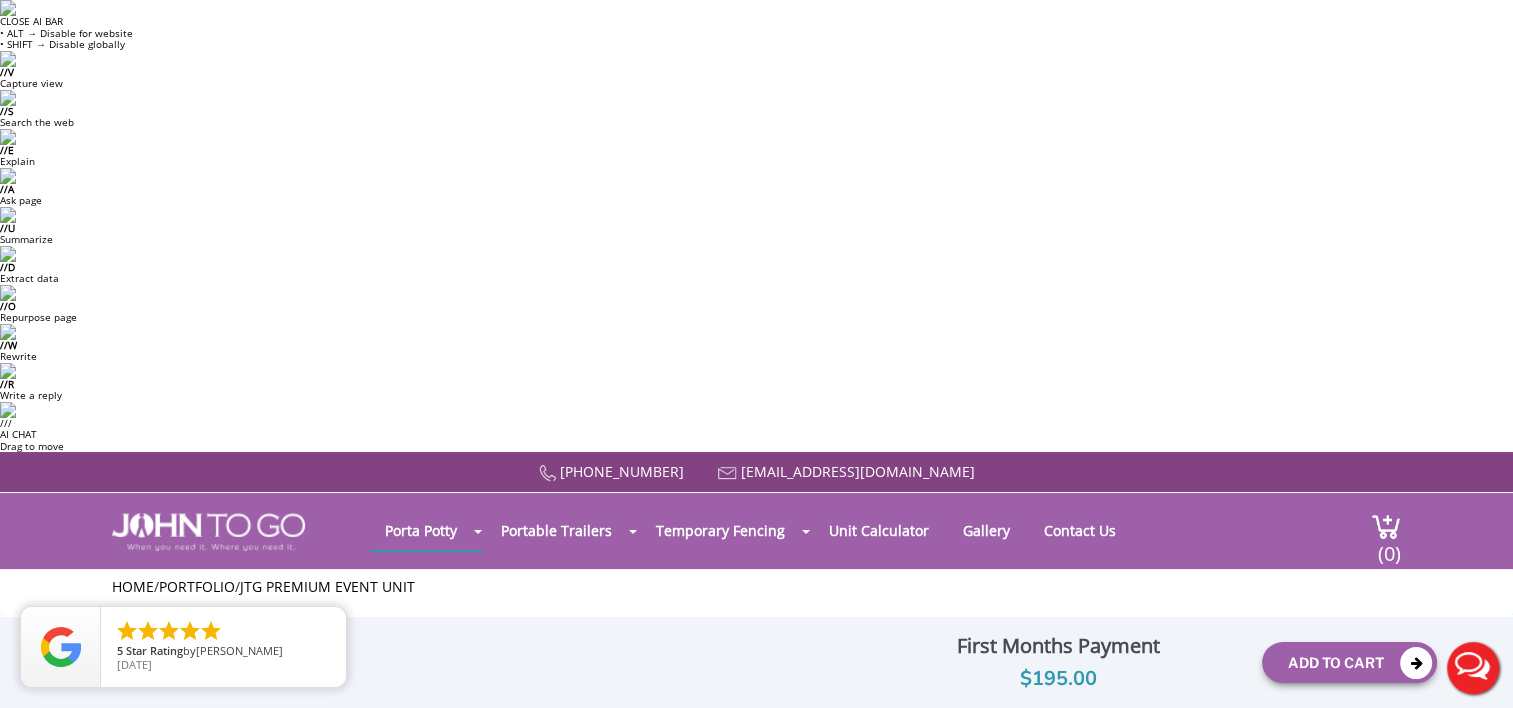 click at bounding box center (924, 714) 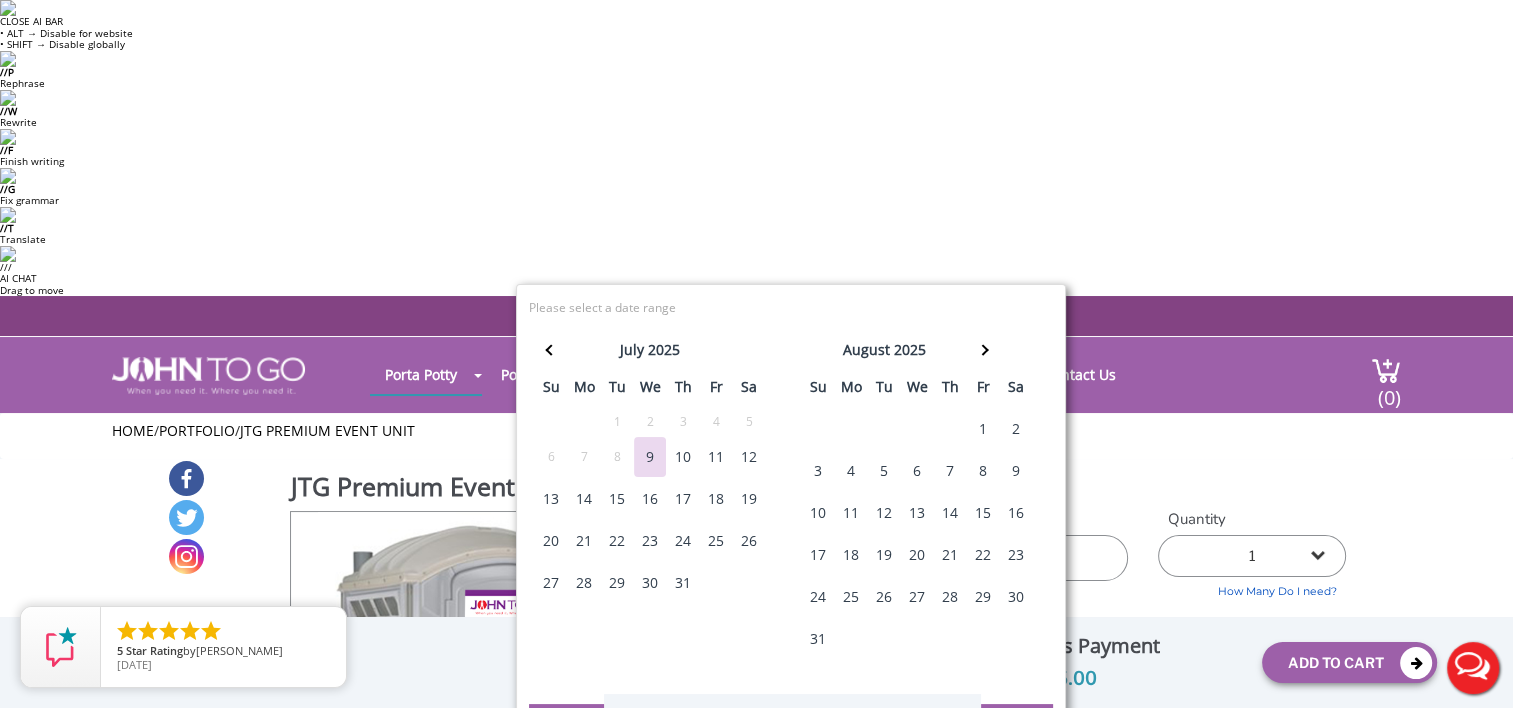 scroll, scrollTop: 100, scrollLeft: 0, axis: vertical 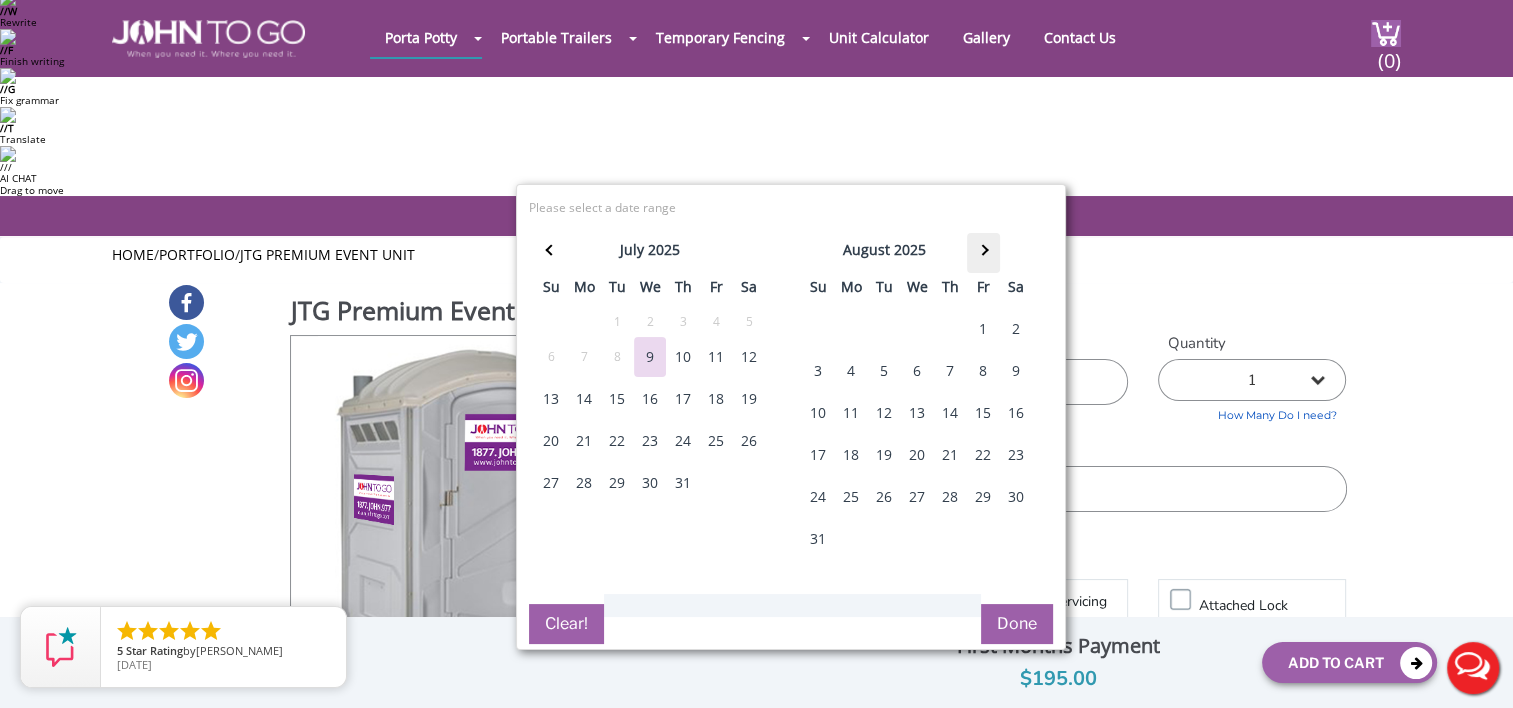 click at bounding box center [983, 253] 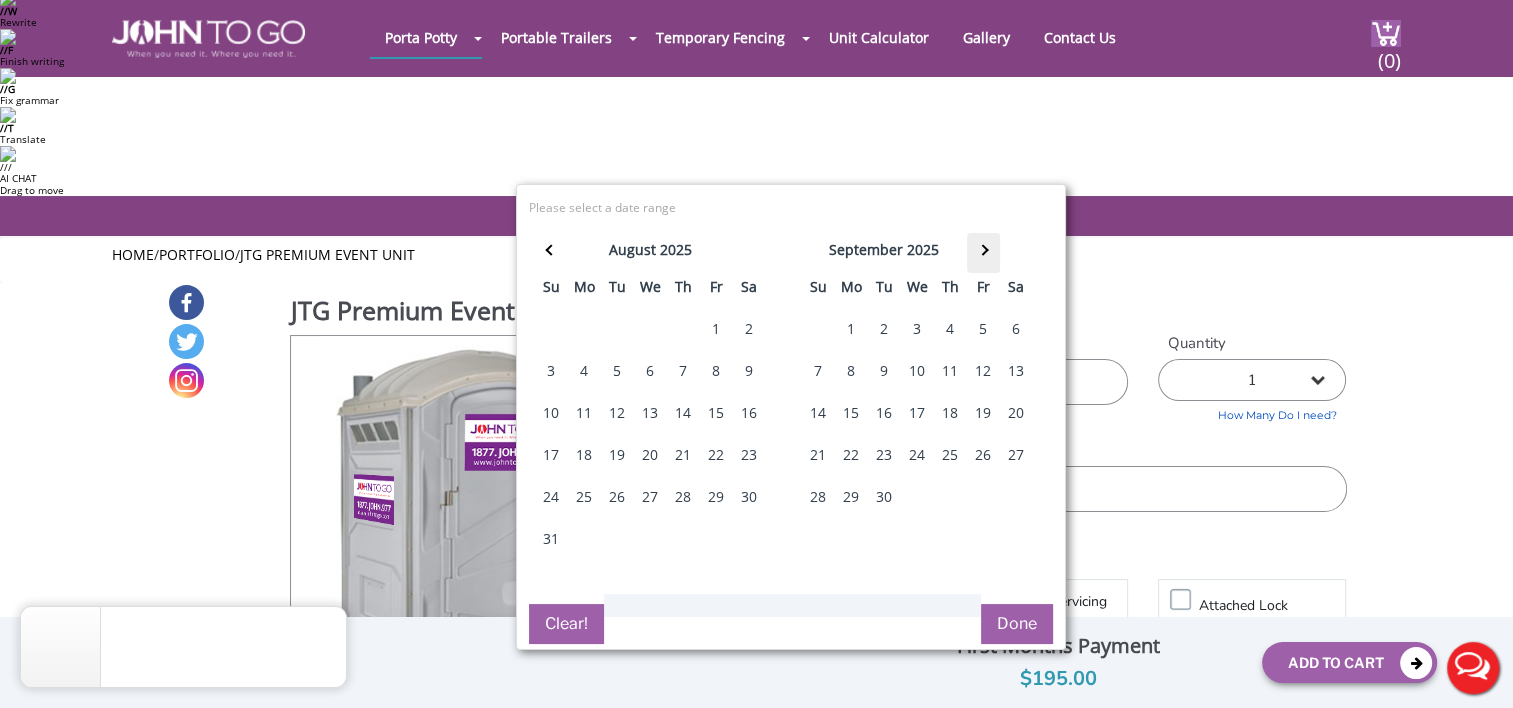 click at bounding box center [983, 253] 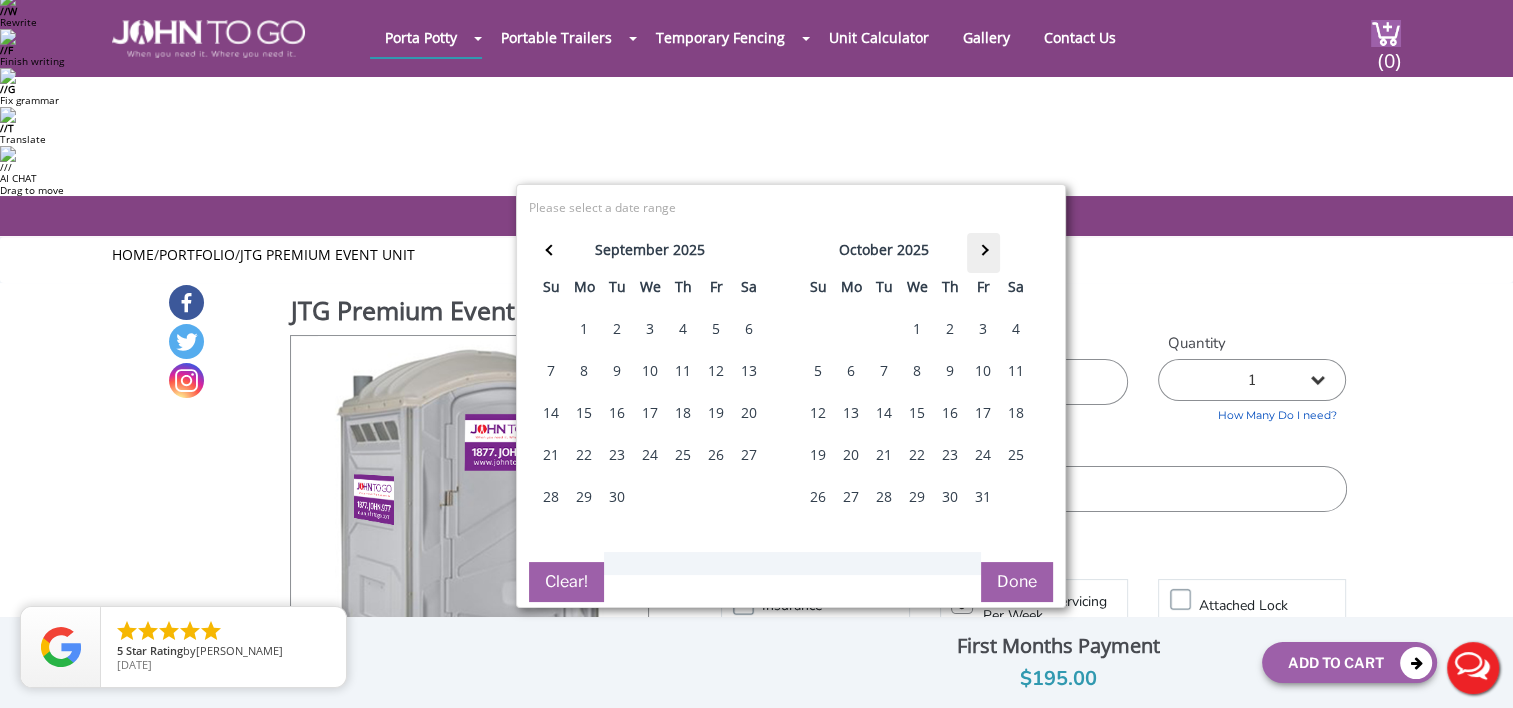 click at bounding box center (983, 253) 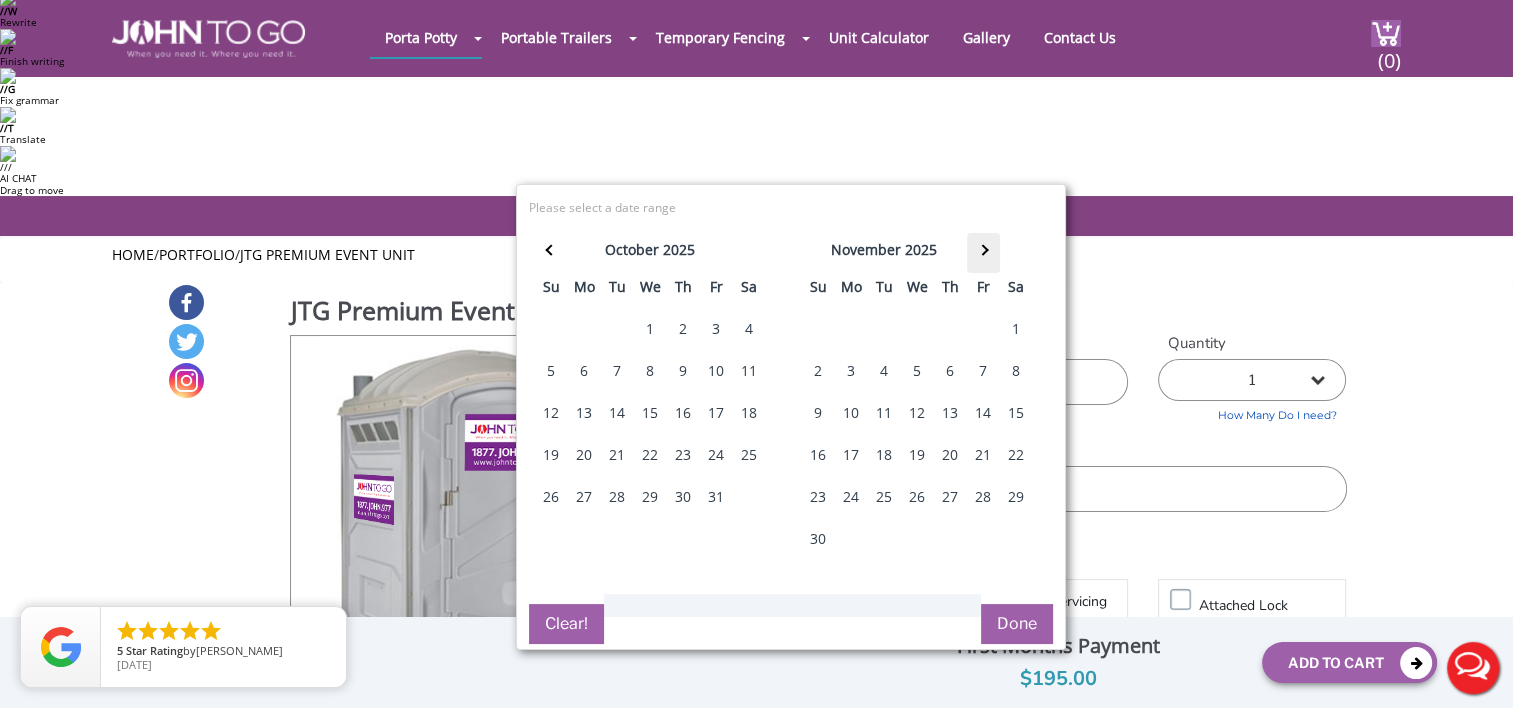 click at bounding box center [983, 253] 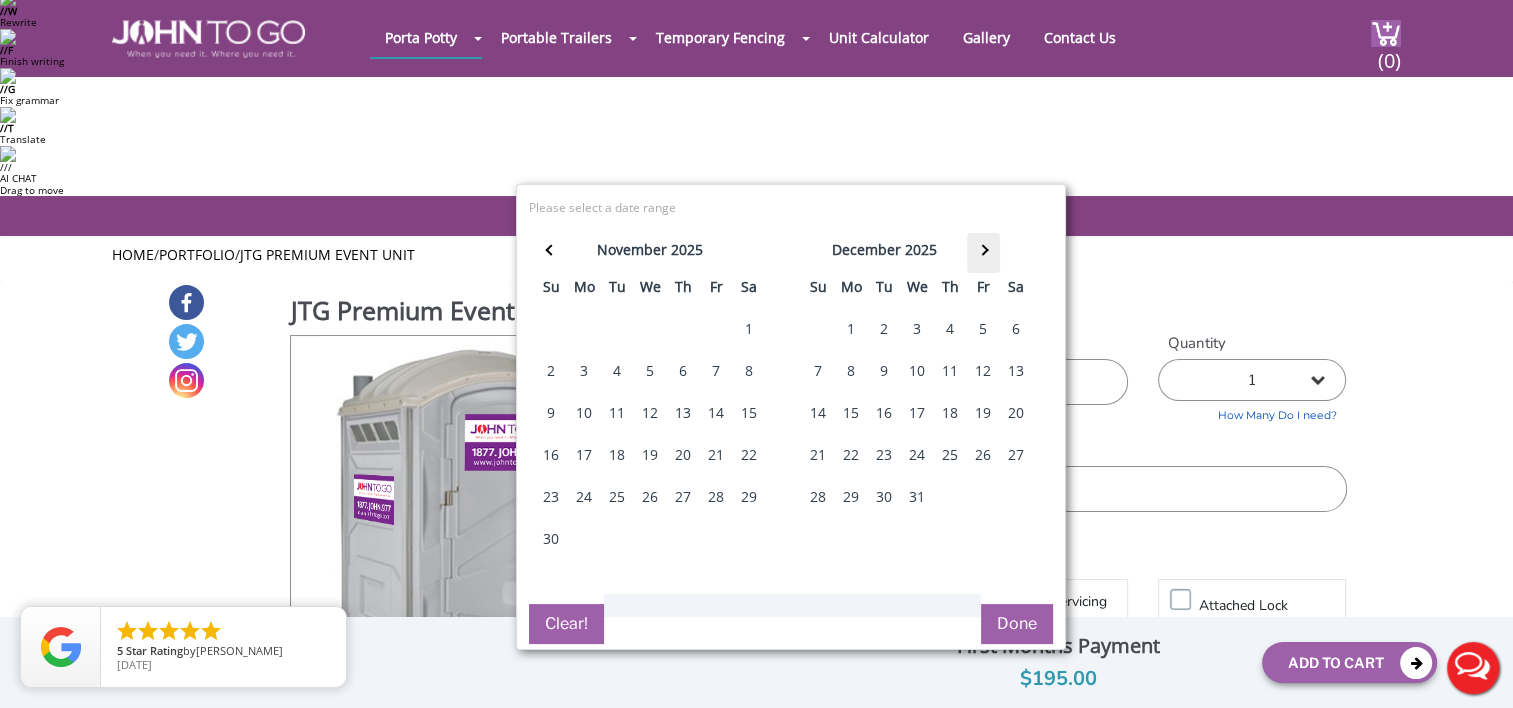 click at bounding box center [983, 253] 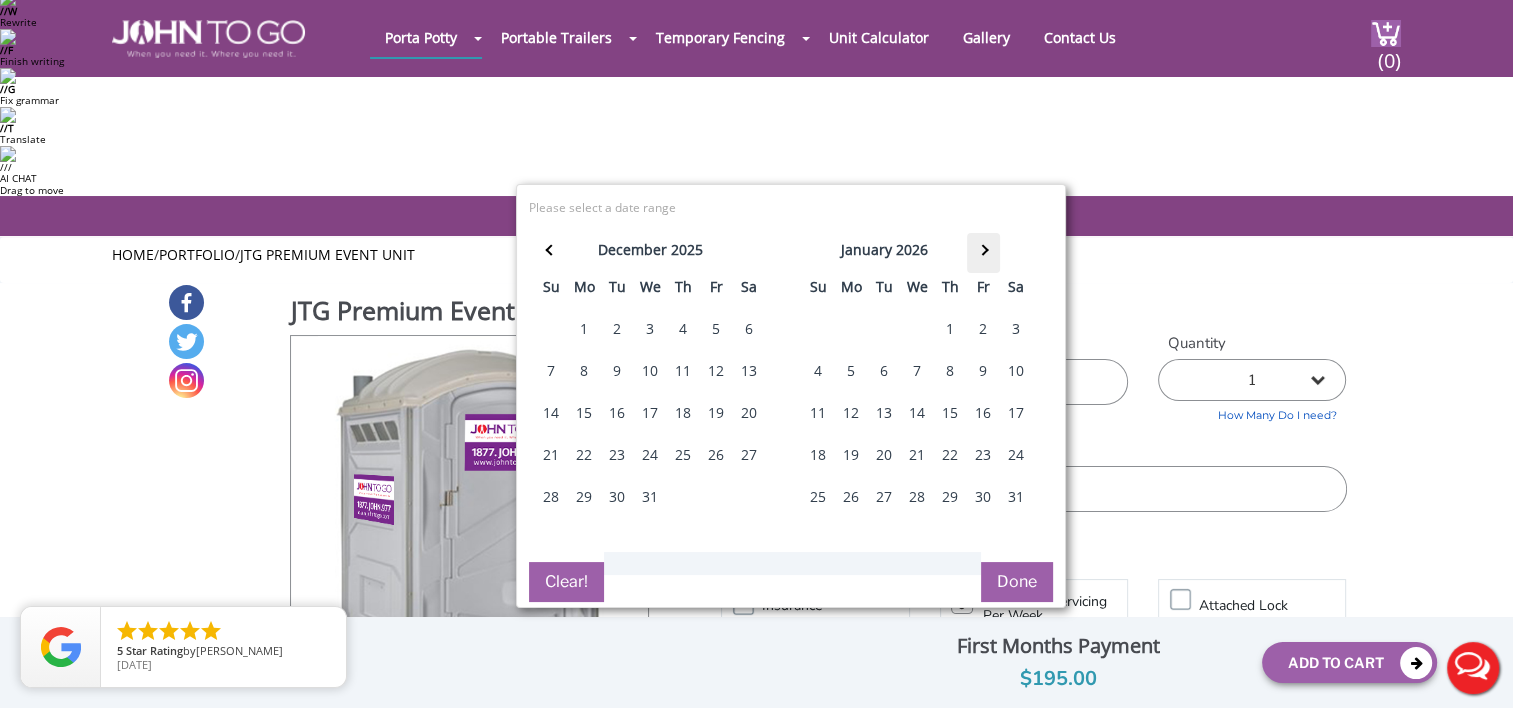 click at bounding box center [983, 253] 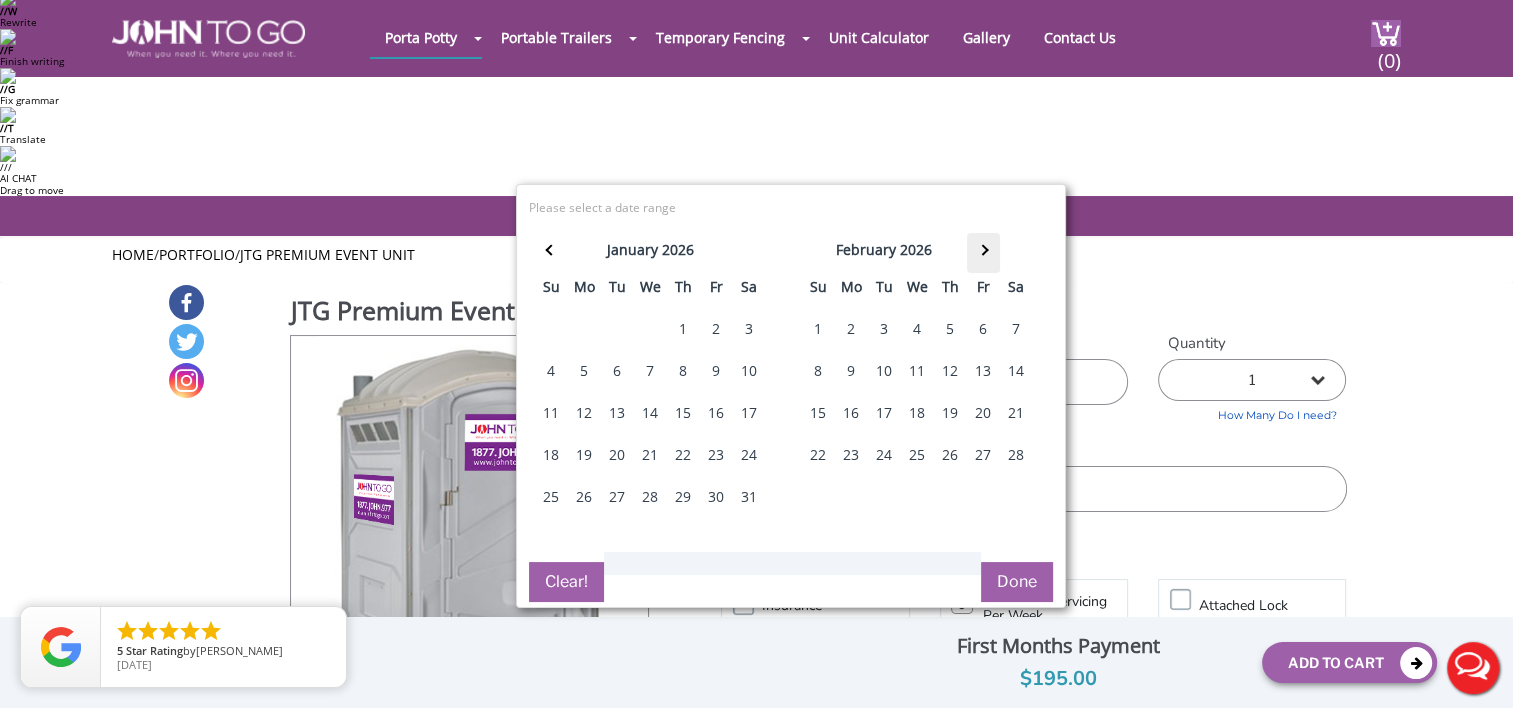 click at bounding box center [983, 253] 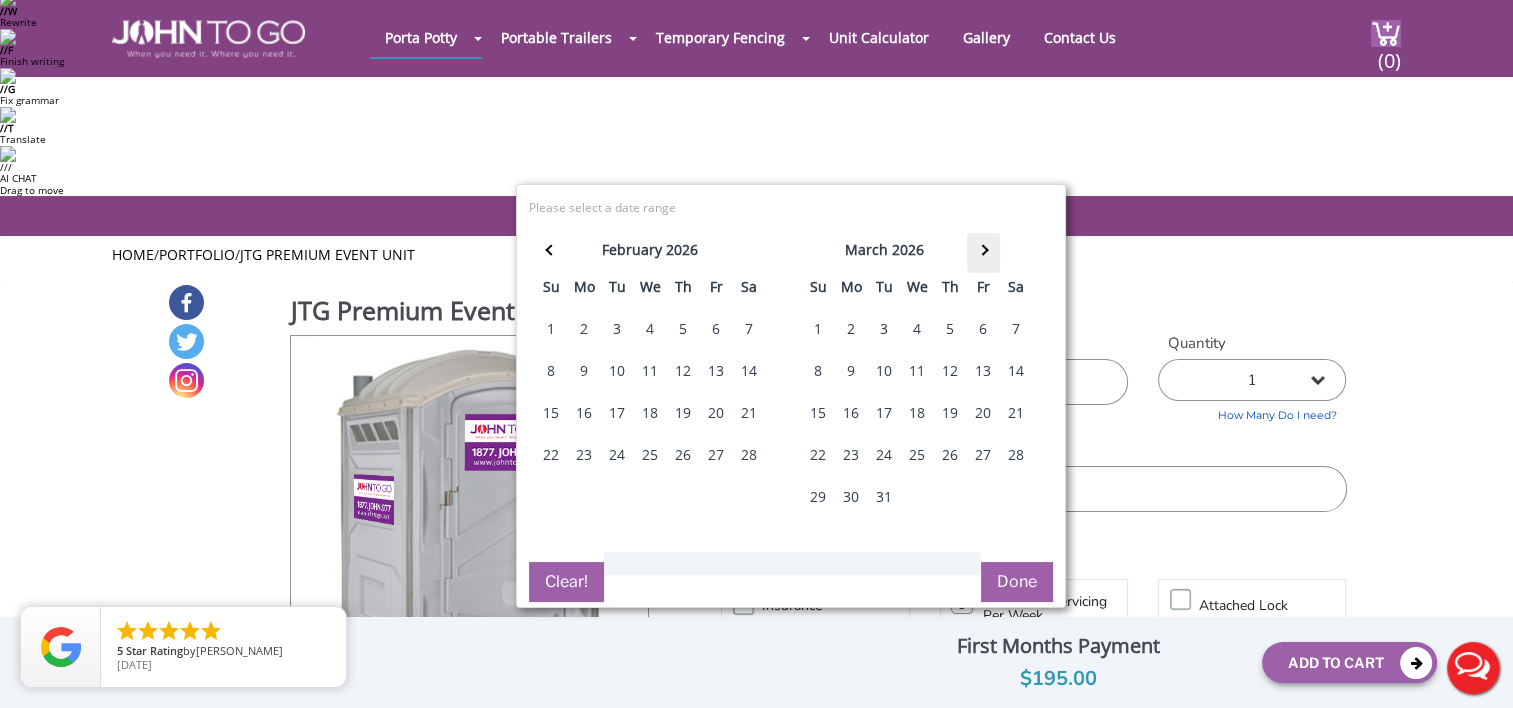 click at bounding box center (983, 253) 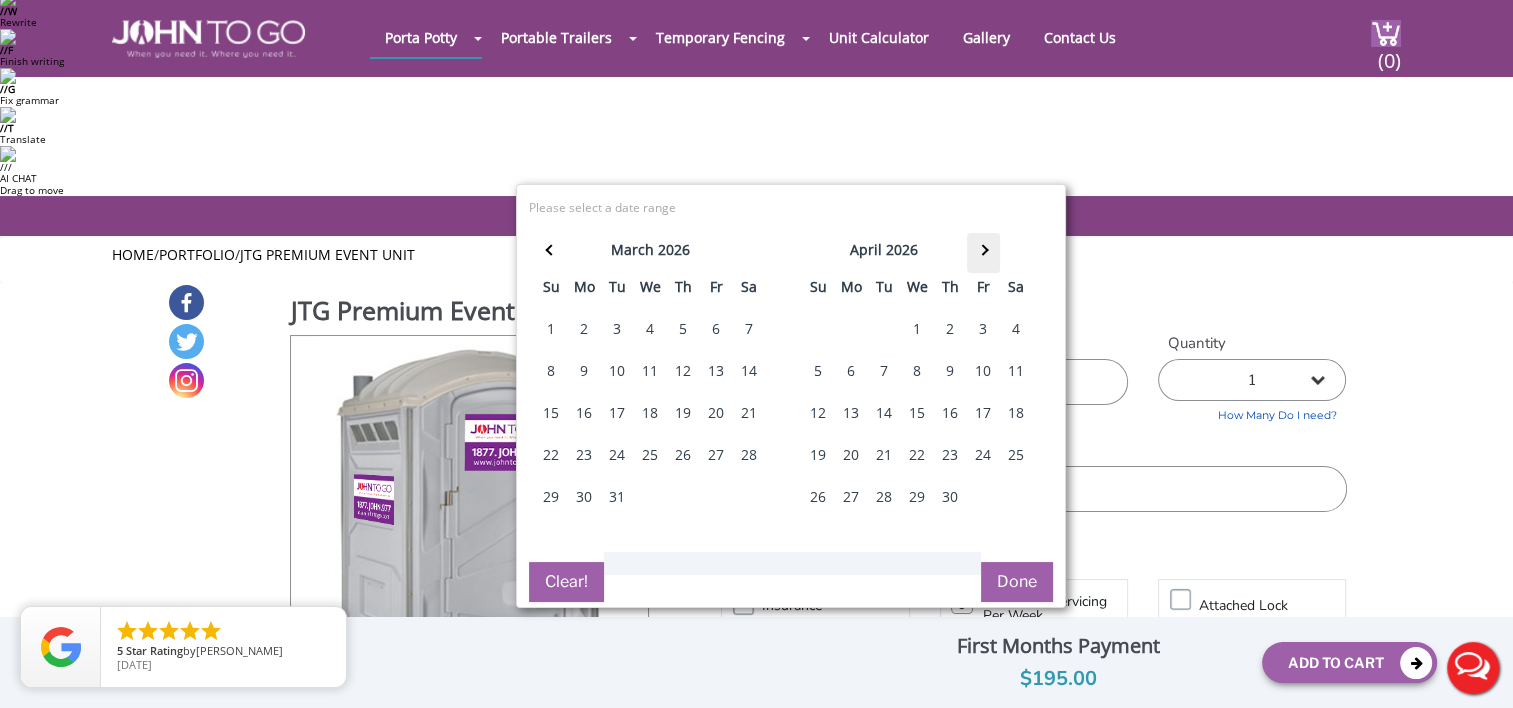 click at bounding box center [983, 253] 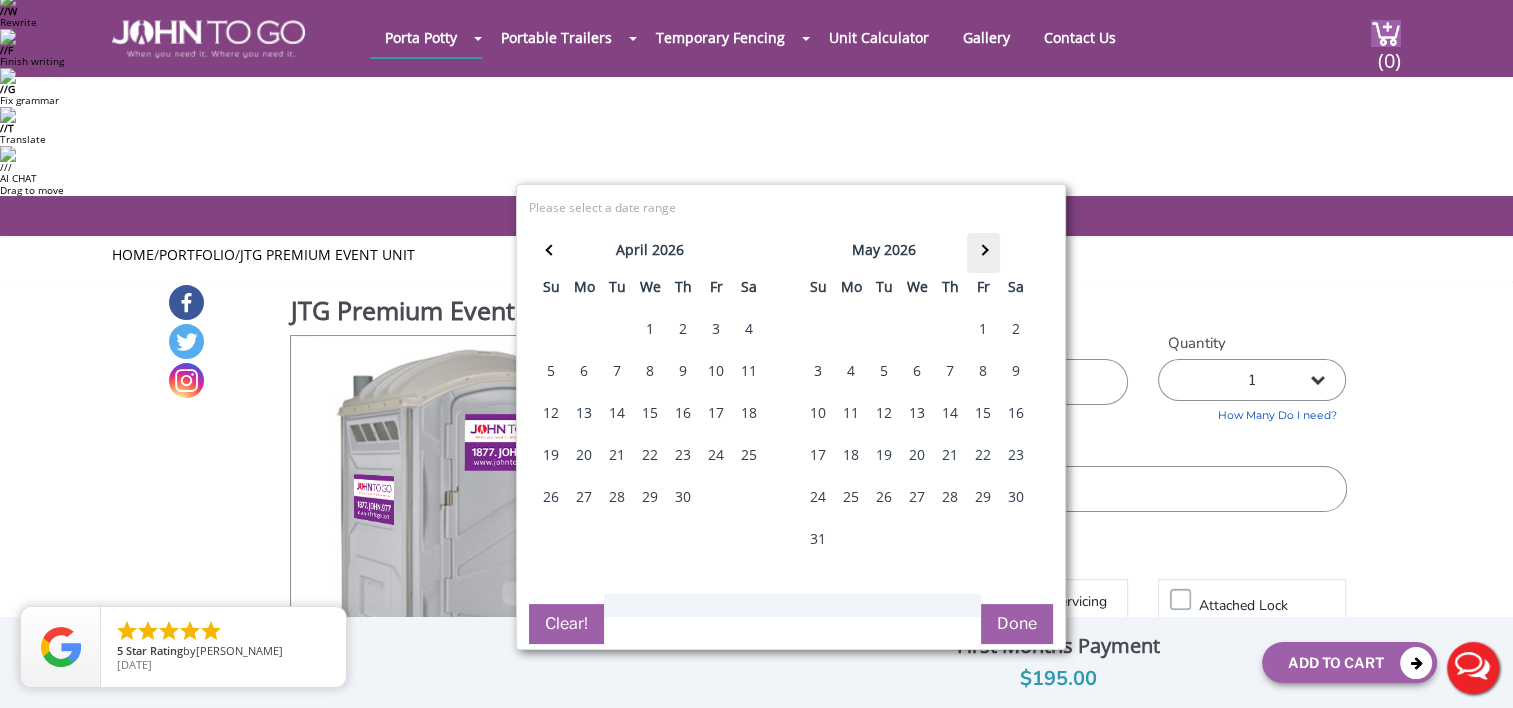 click at bounding box center (983, 253) 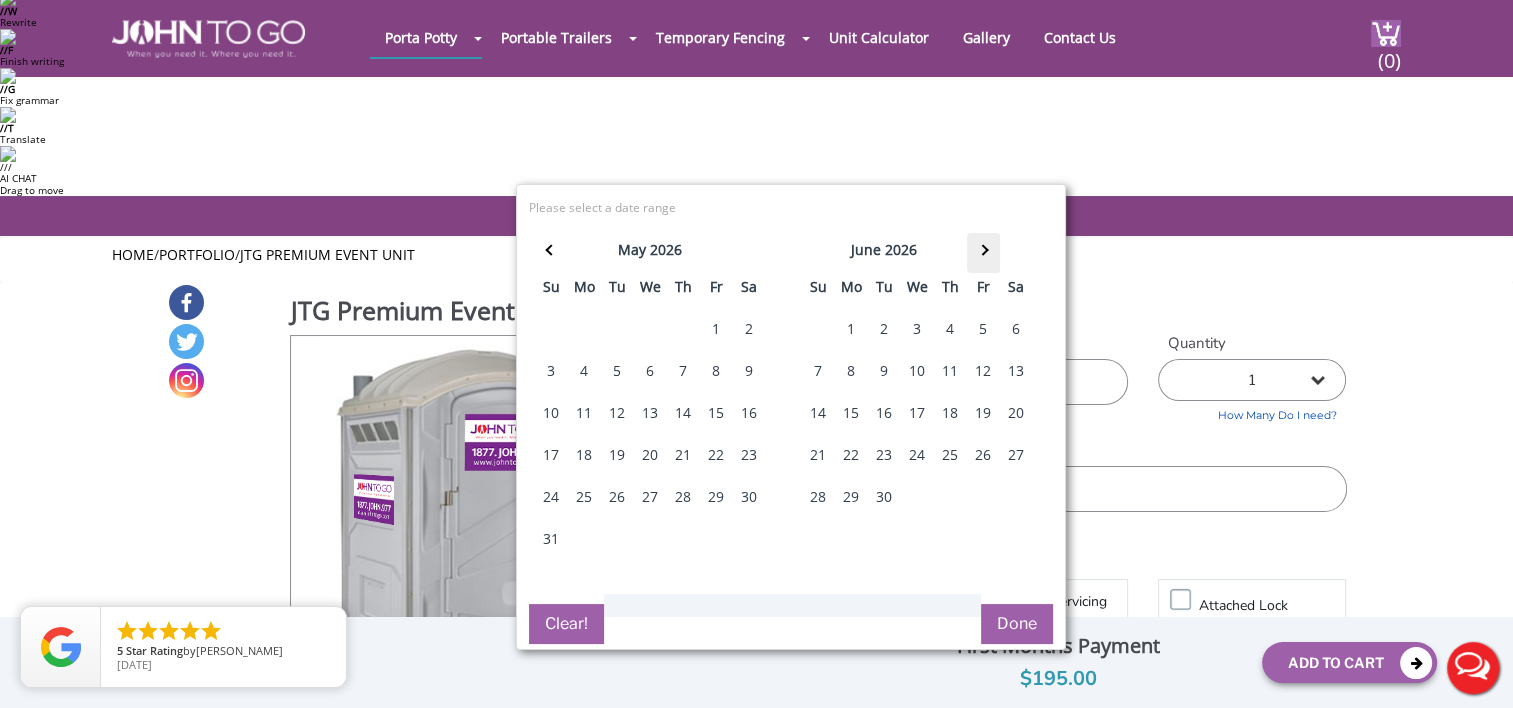 click at bounding box center [983, 253] 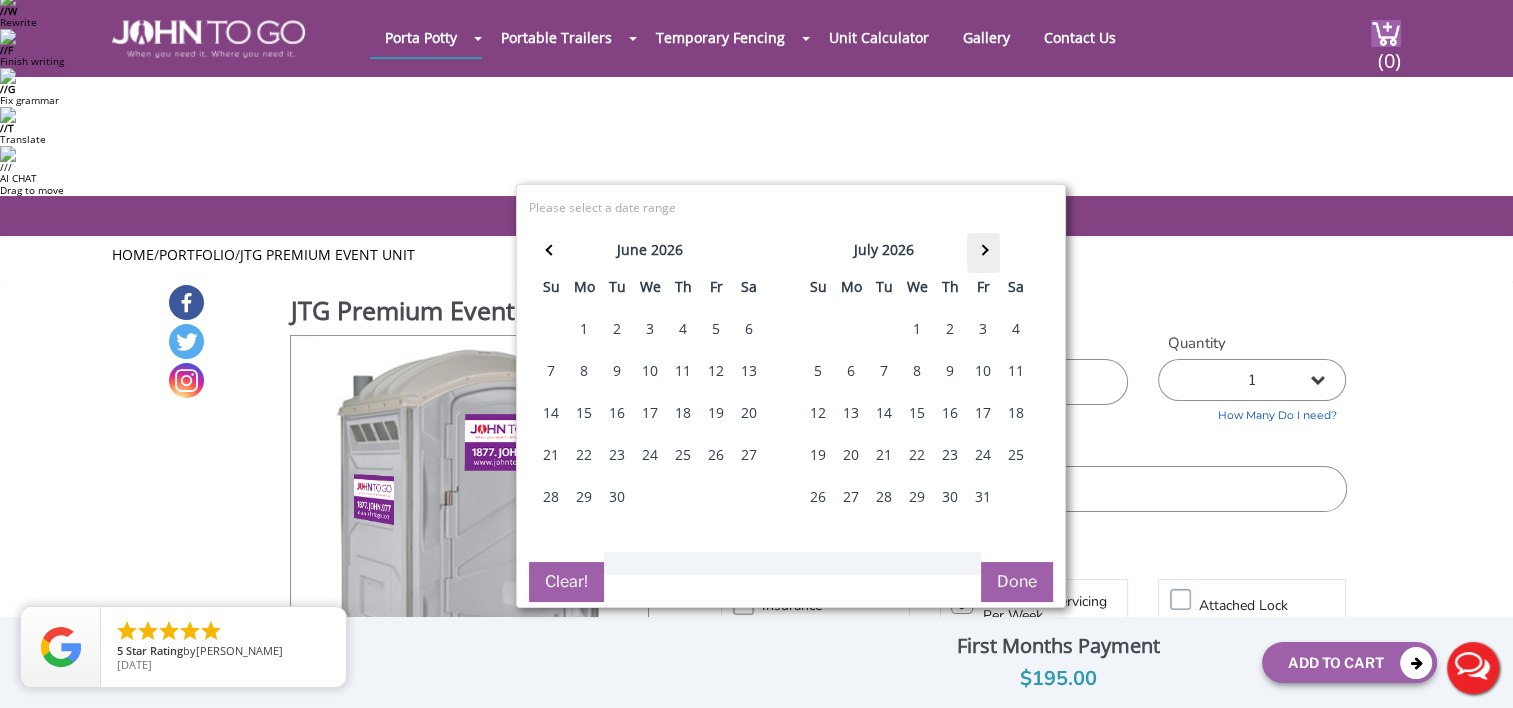 click at bounding box center [983, 253] 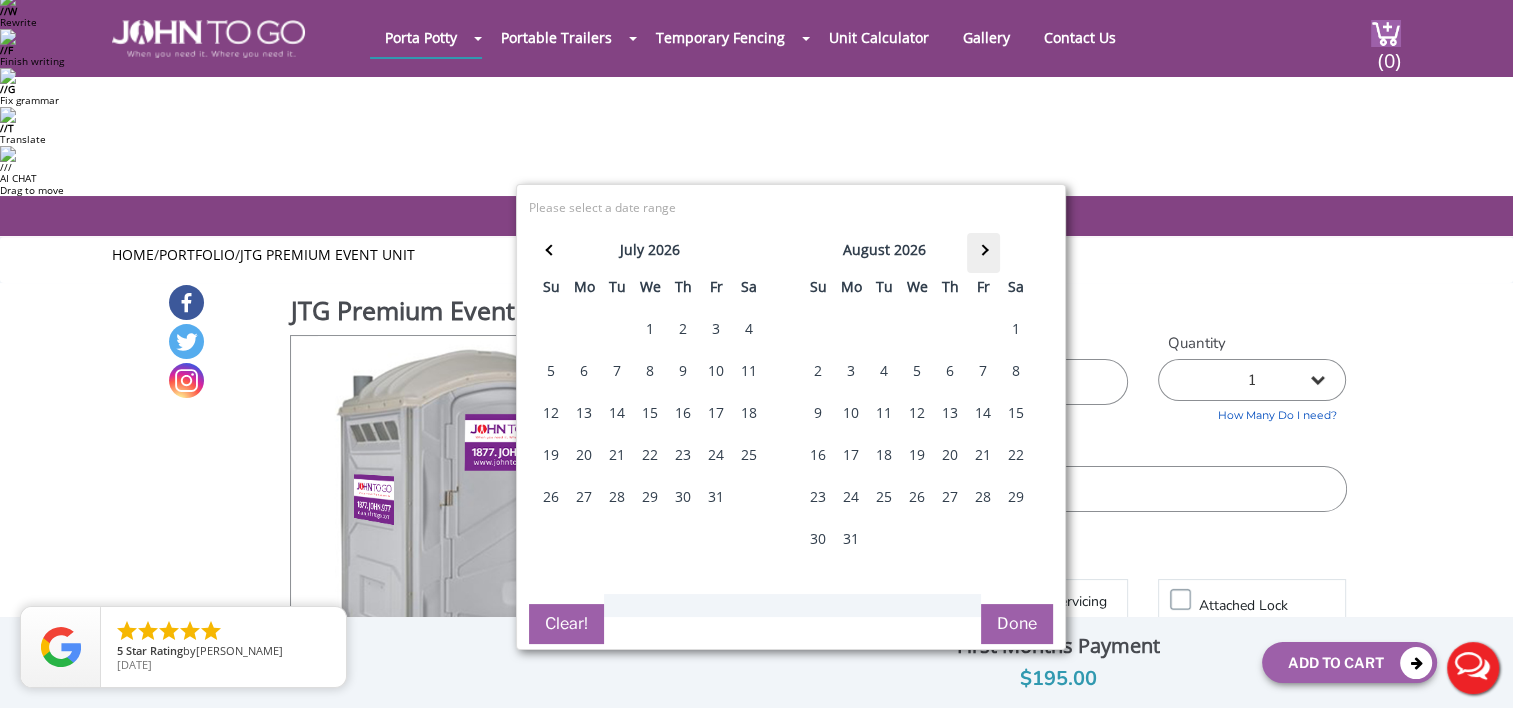 click at bounding box center (983, 253) 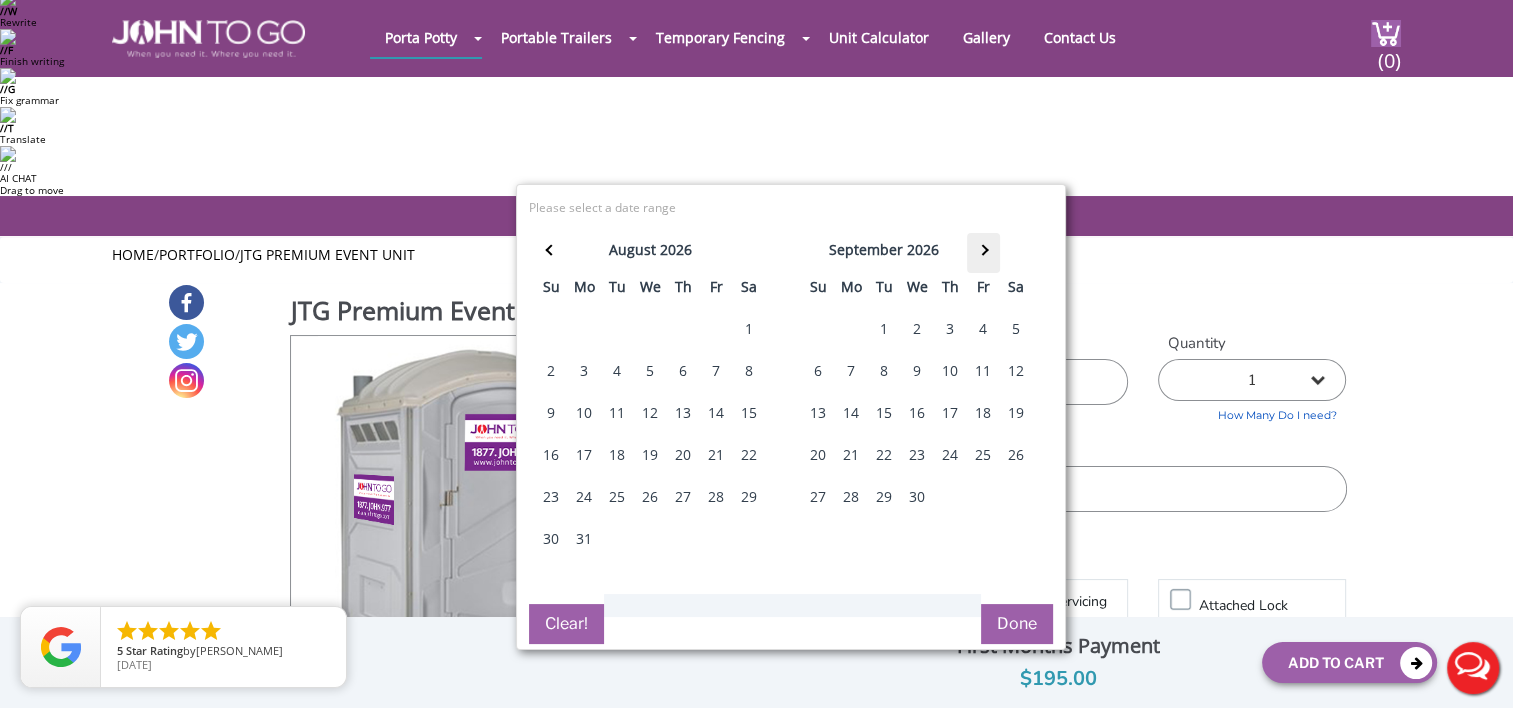 click at bounding box center [983, 253] 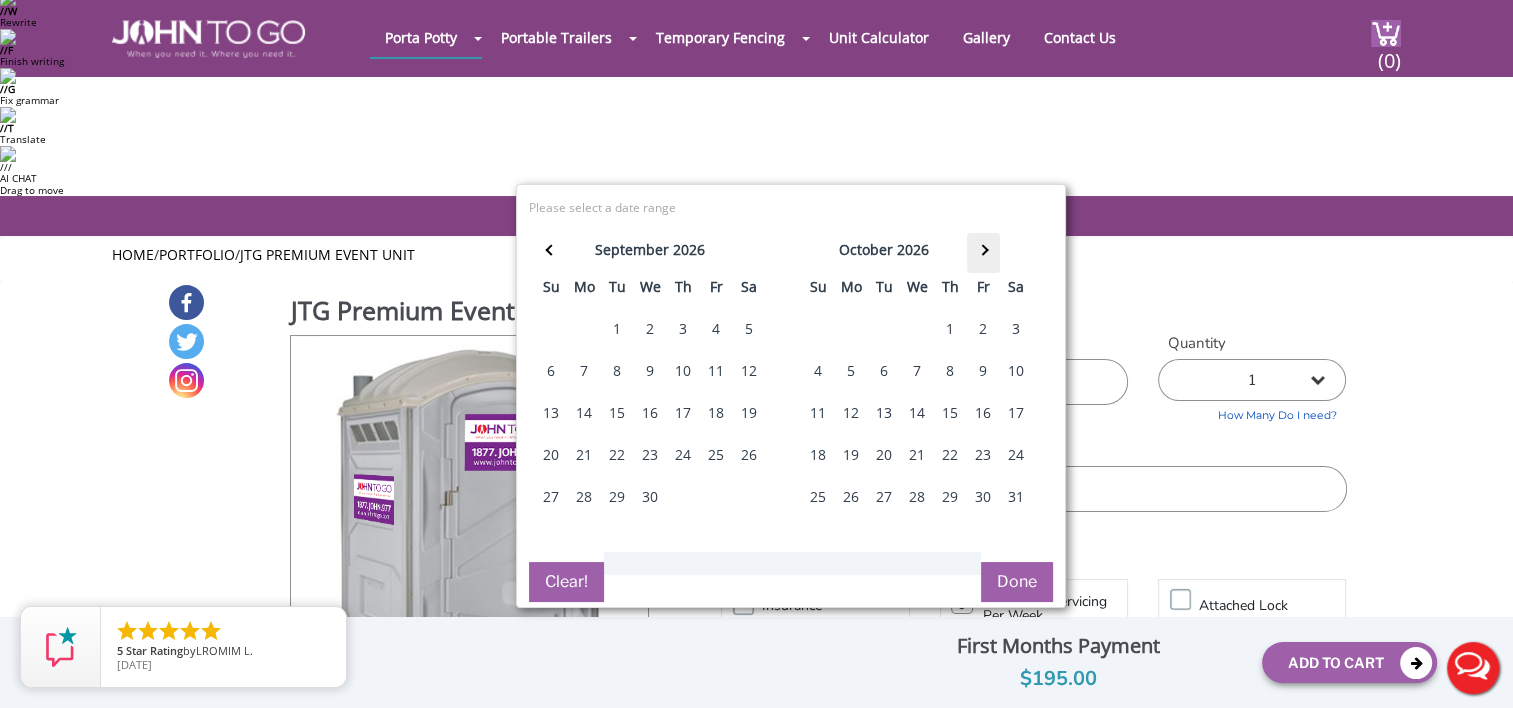 click at bounding box center [983, 253] 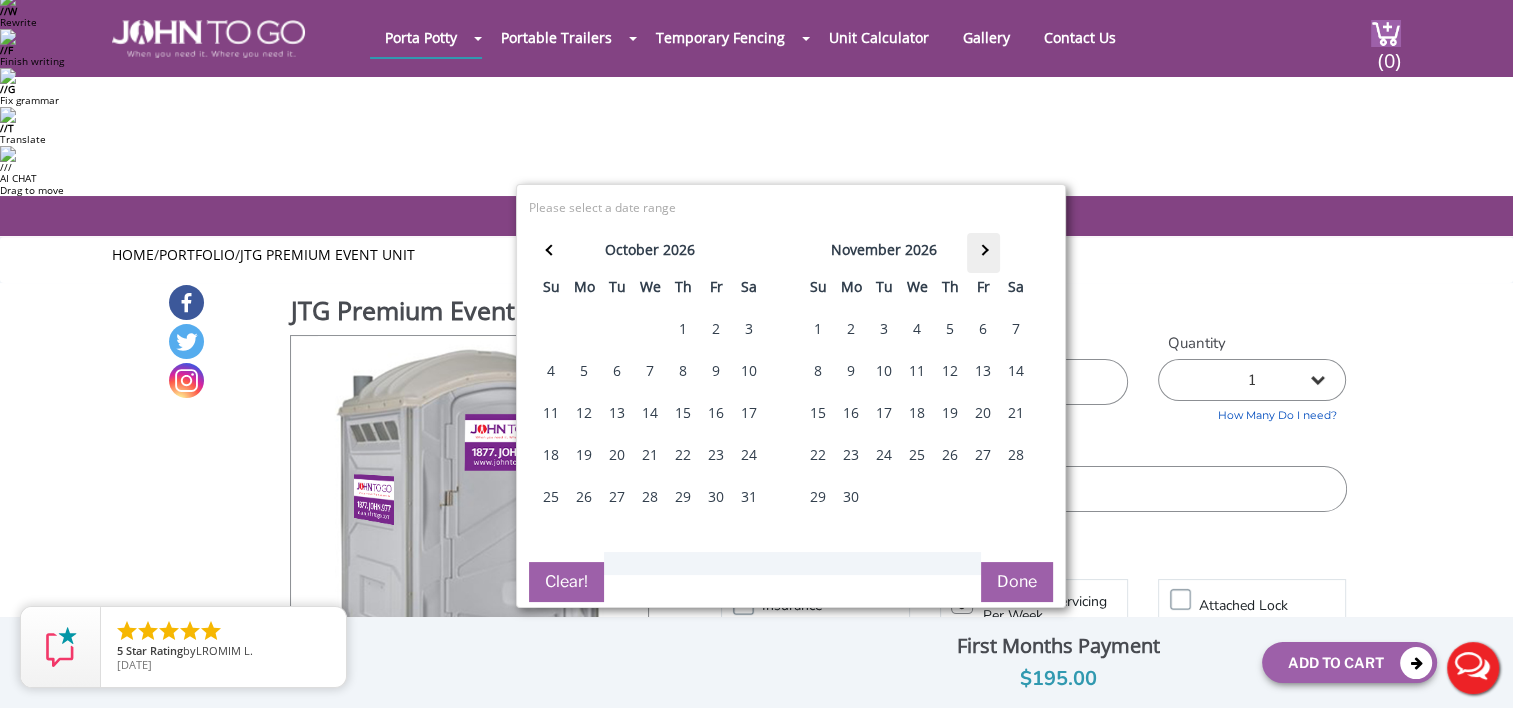 click at bounding box center [983, 253] 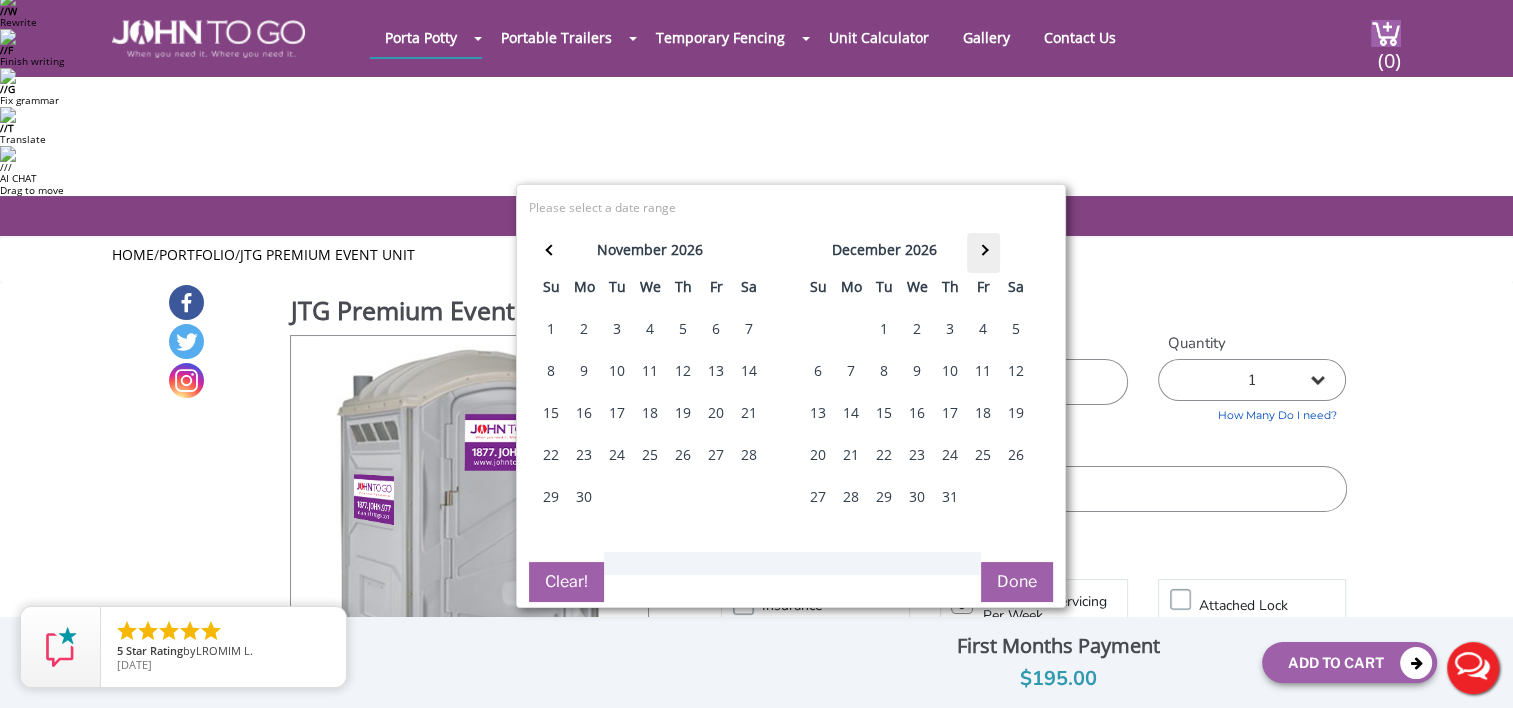 click at bounding box center [983, 253] 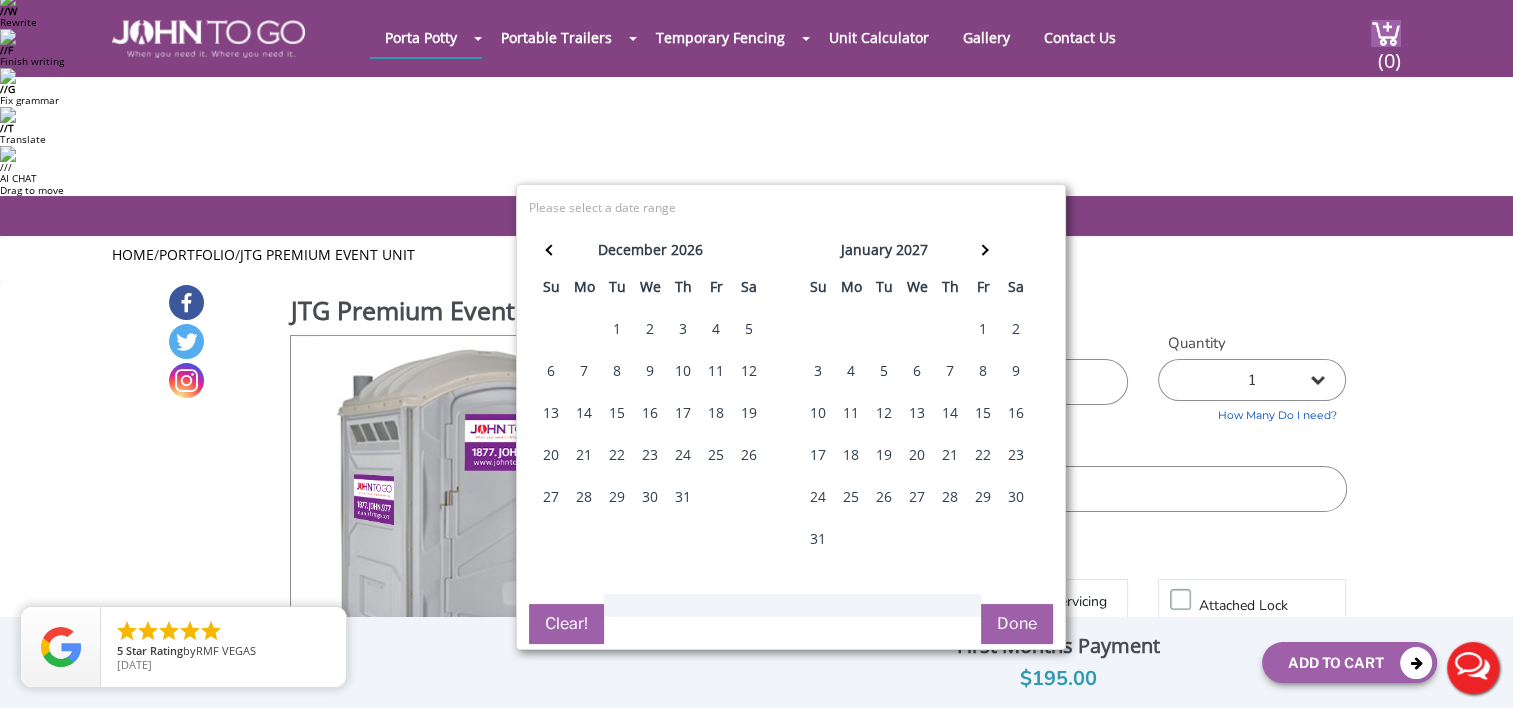 click on "31" at bounding box center (818, 539) 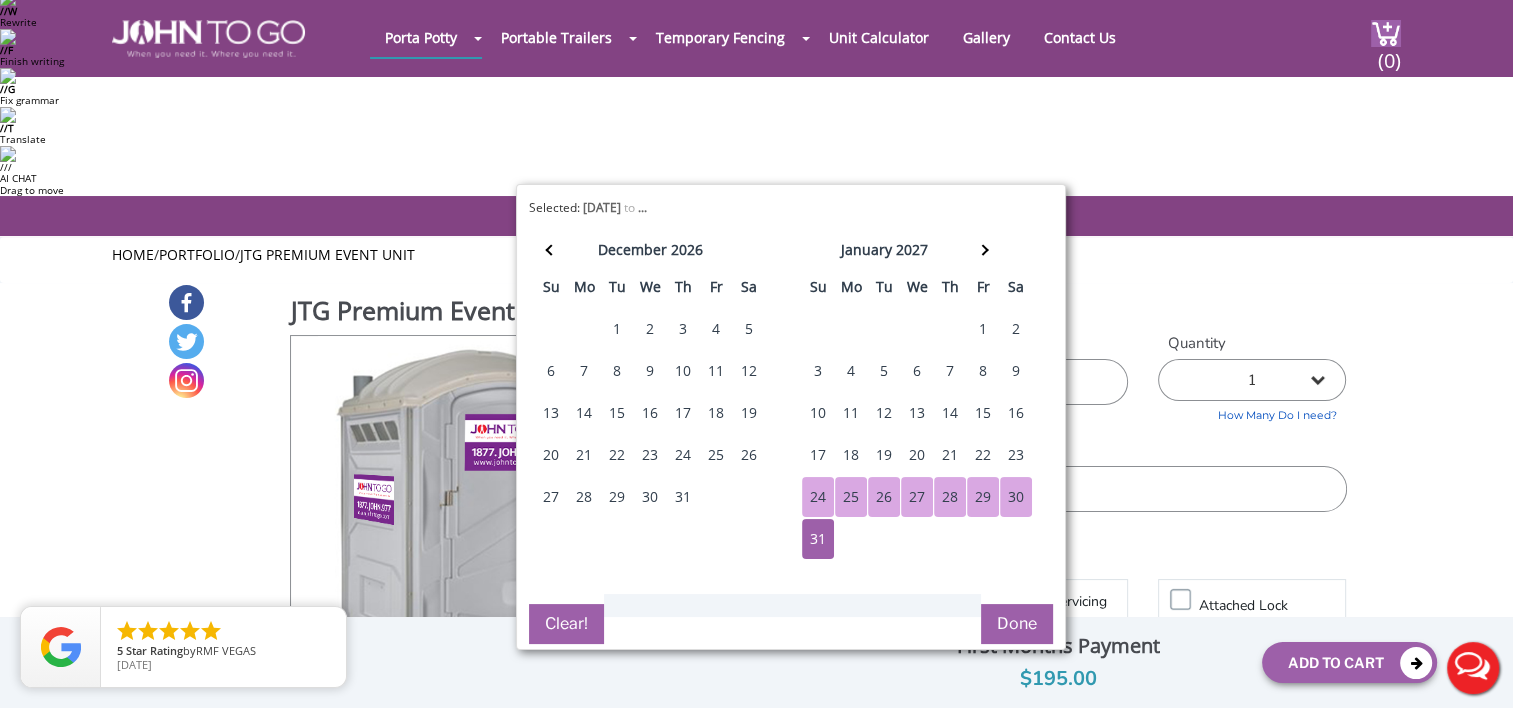 click on "Done" at bounding box center [1017, 624] 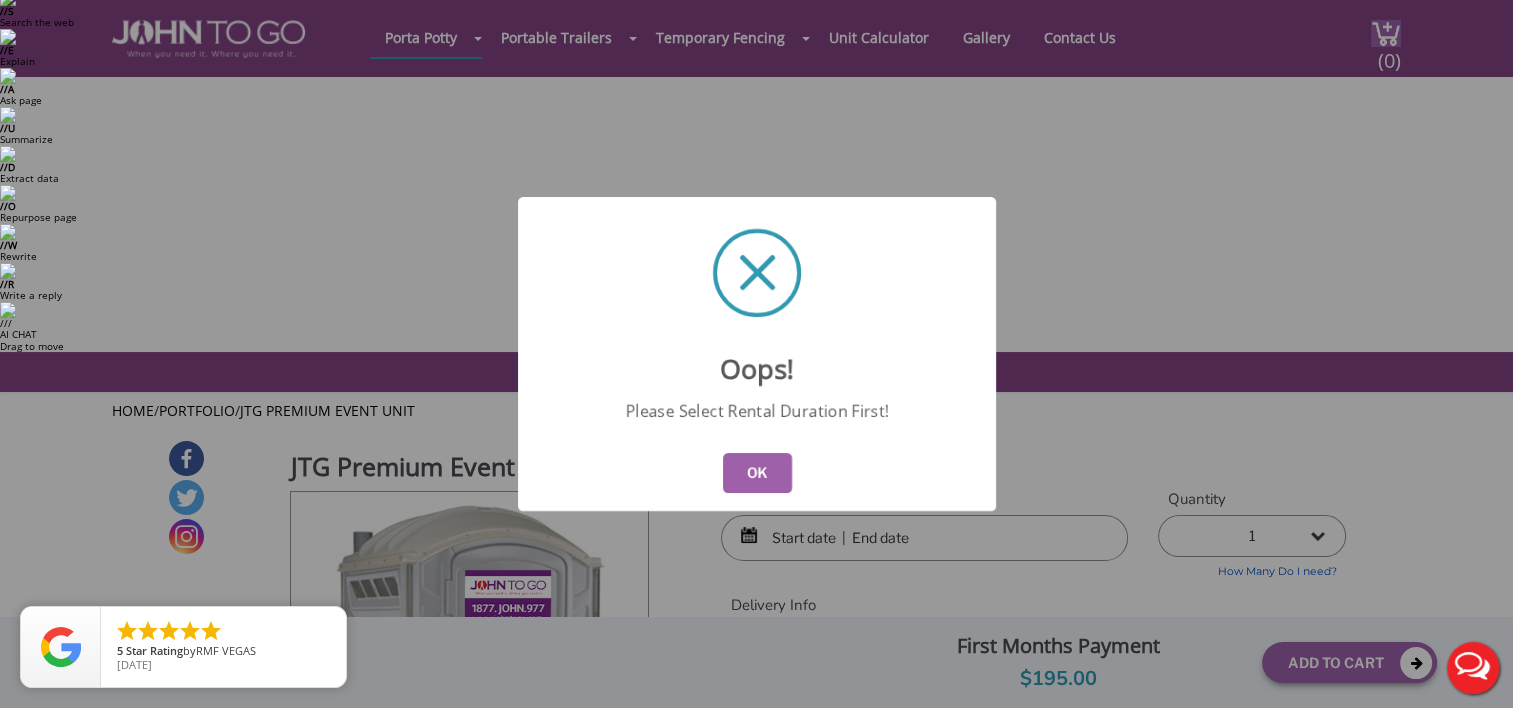 click on "OK" at bounding box center [756, 473] 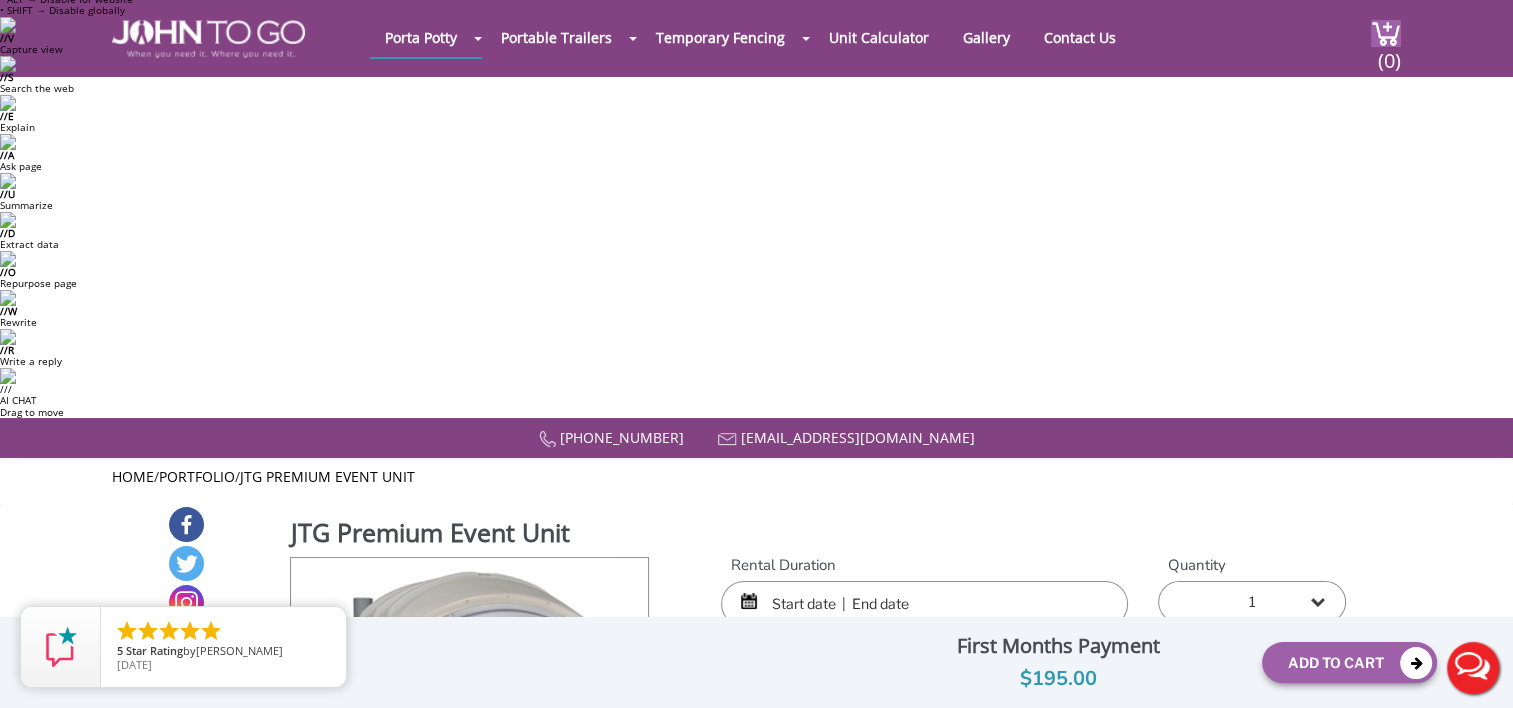 scroll, scrollTop: 0, scrollLeft: 0, axis: both 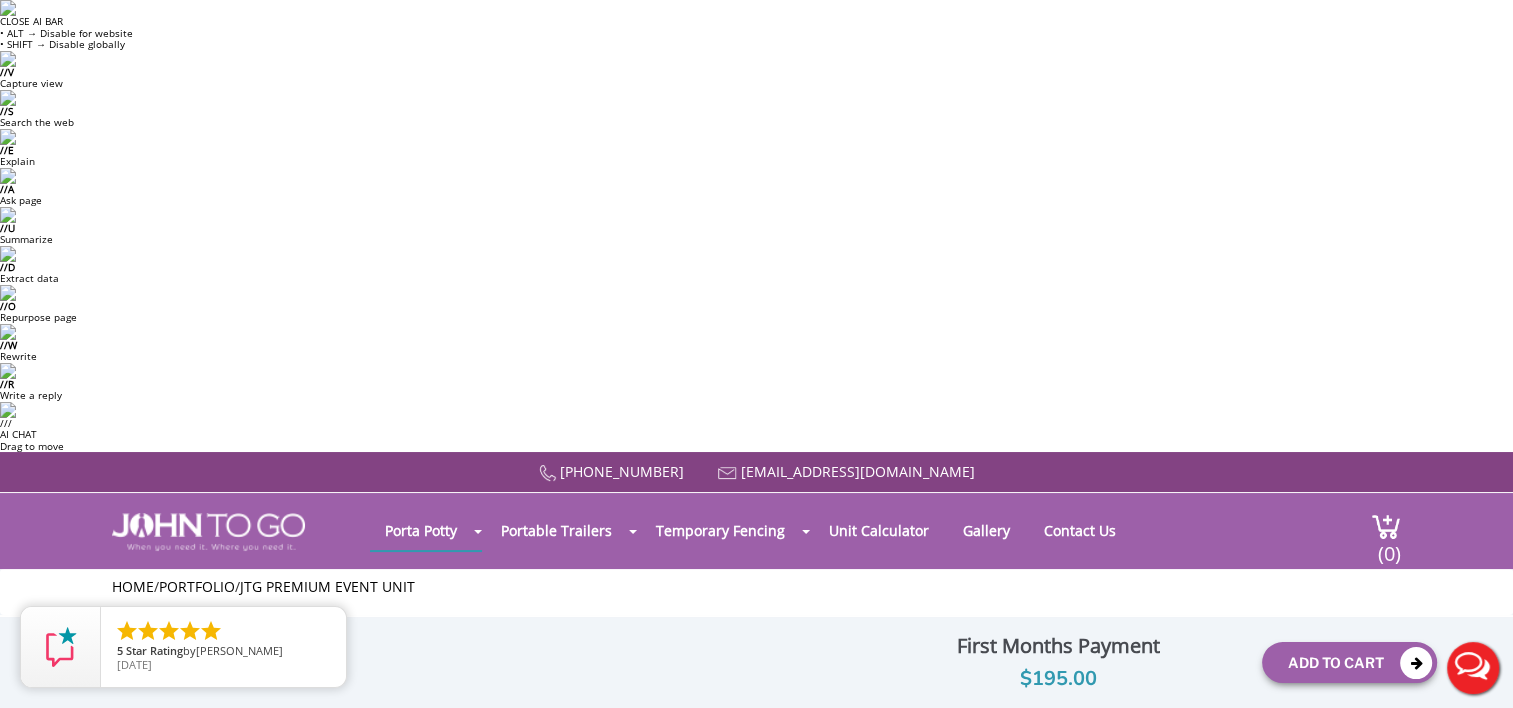 click at bounding box center (924, 714) 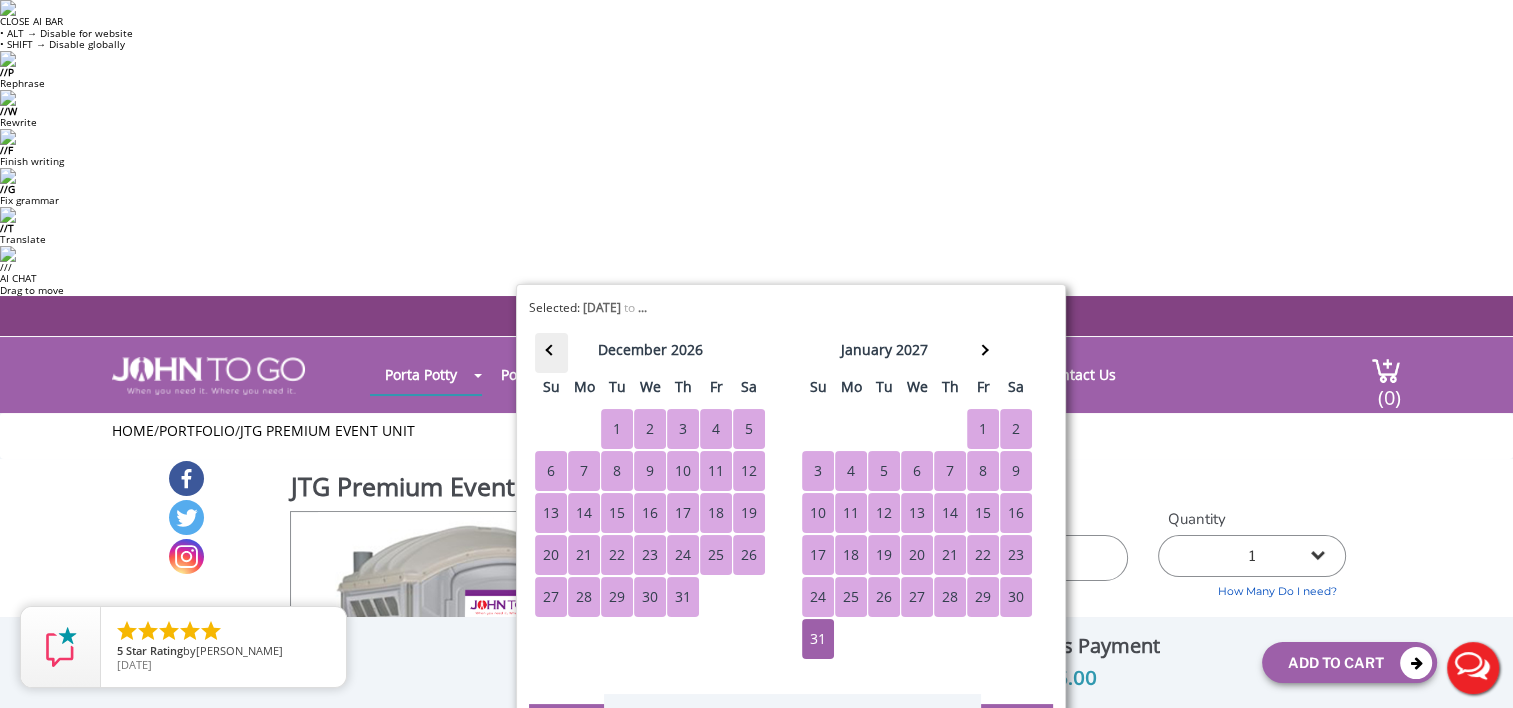 click at bounding box center [551, 353] 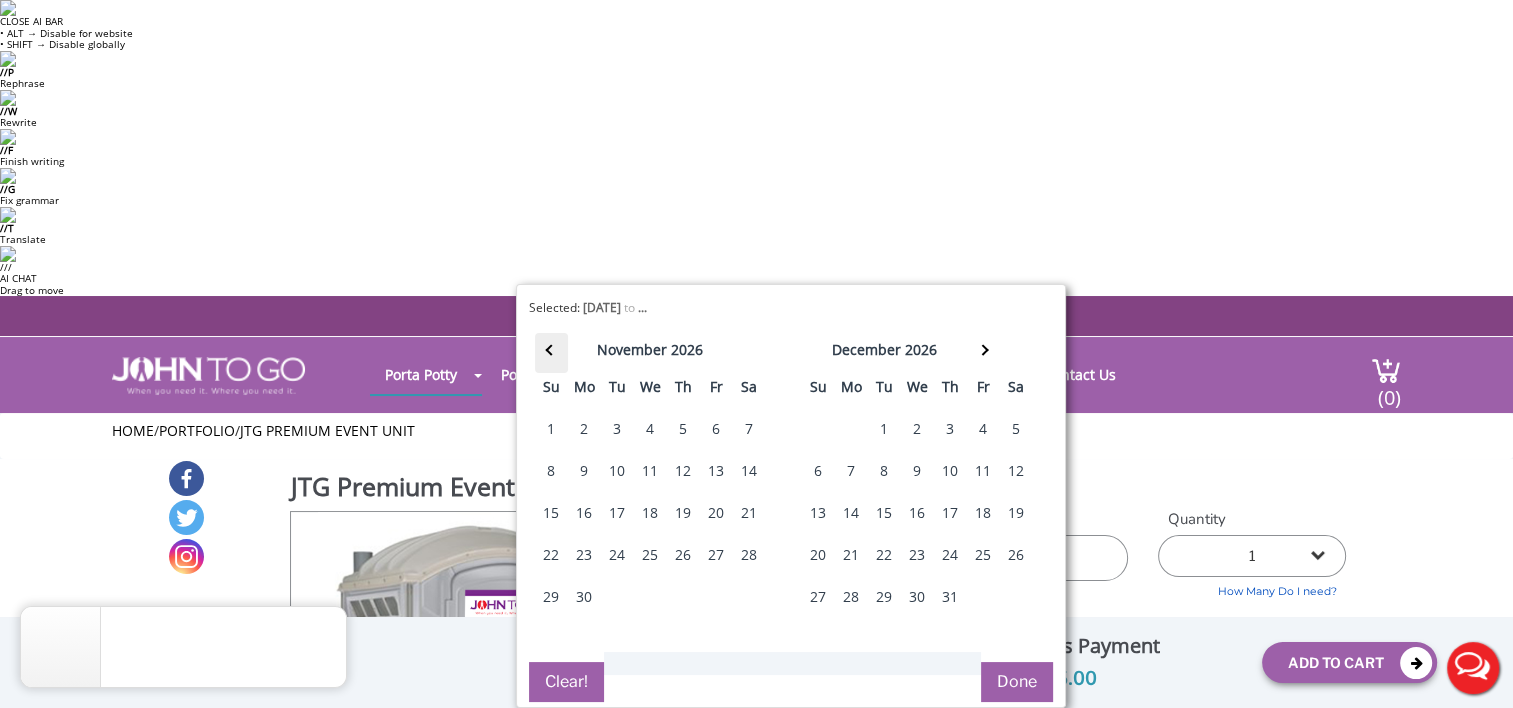 click at bounding box center (551, 353) 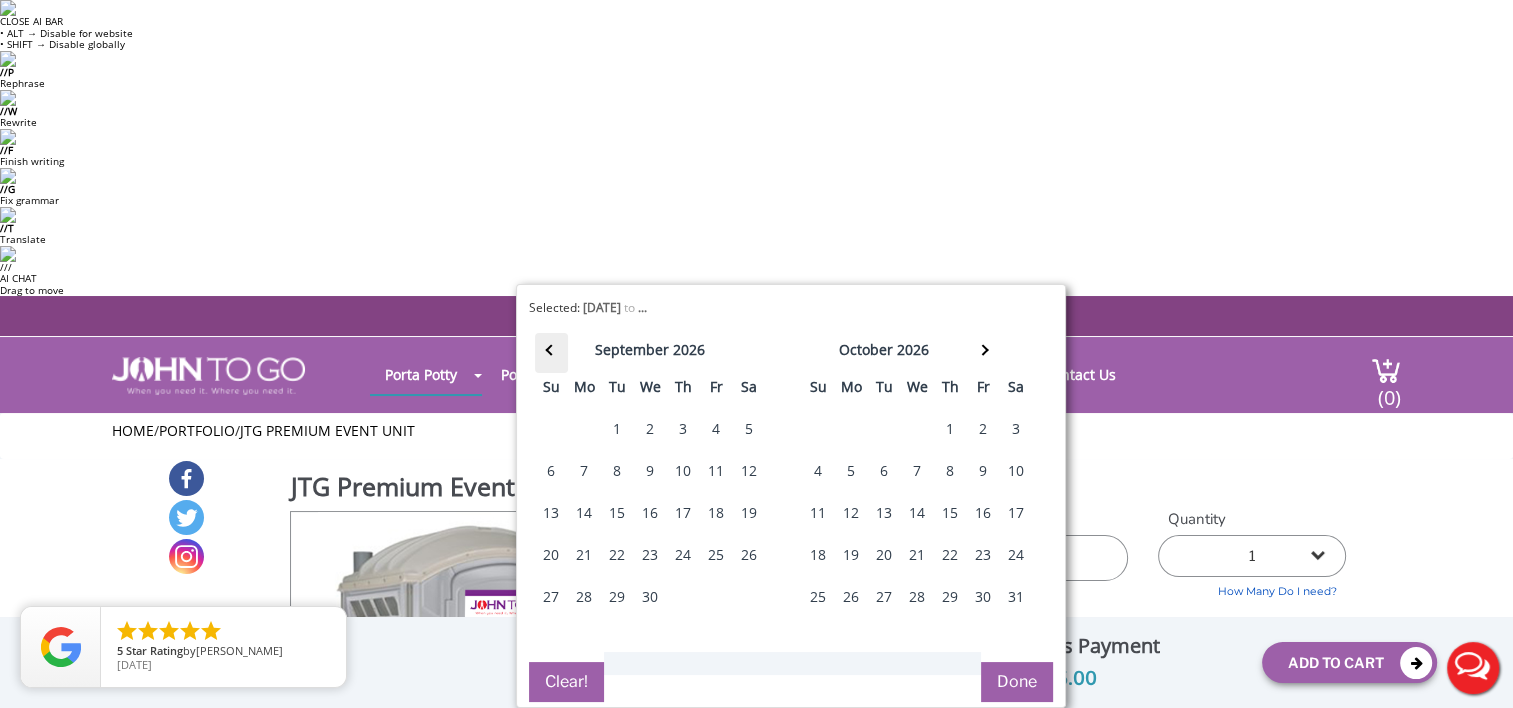 click at bounding box center [551, 353] 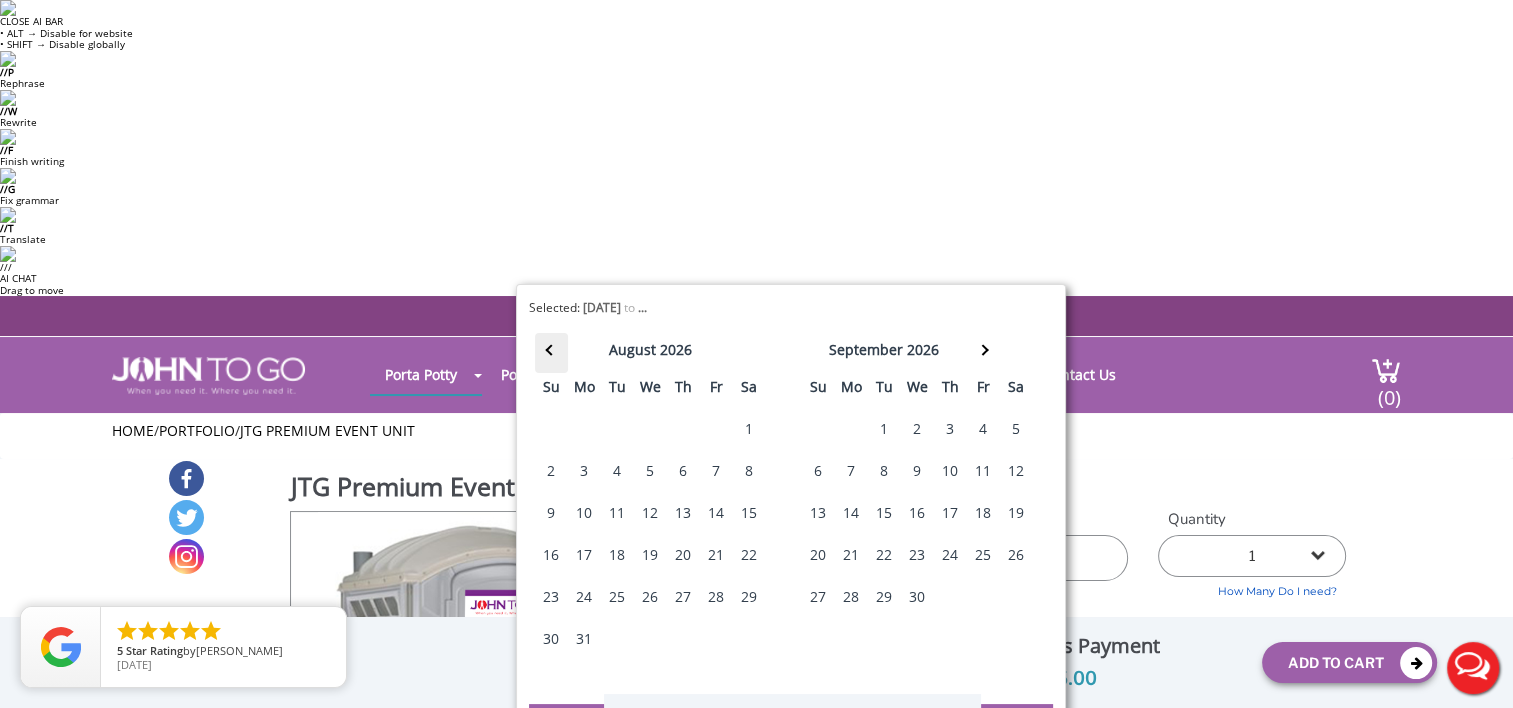 click at bounding box center [551, 353] 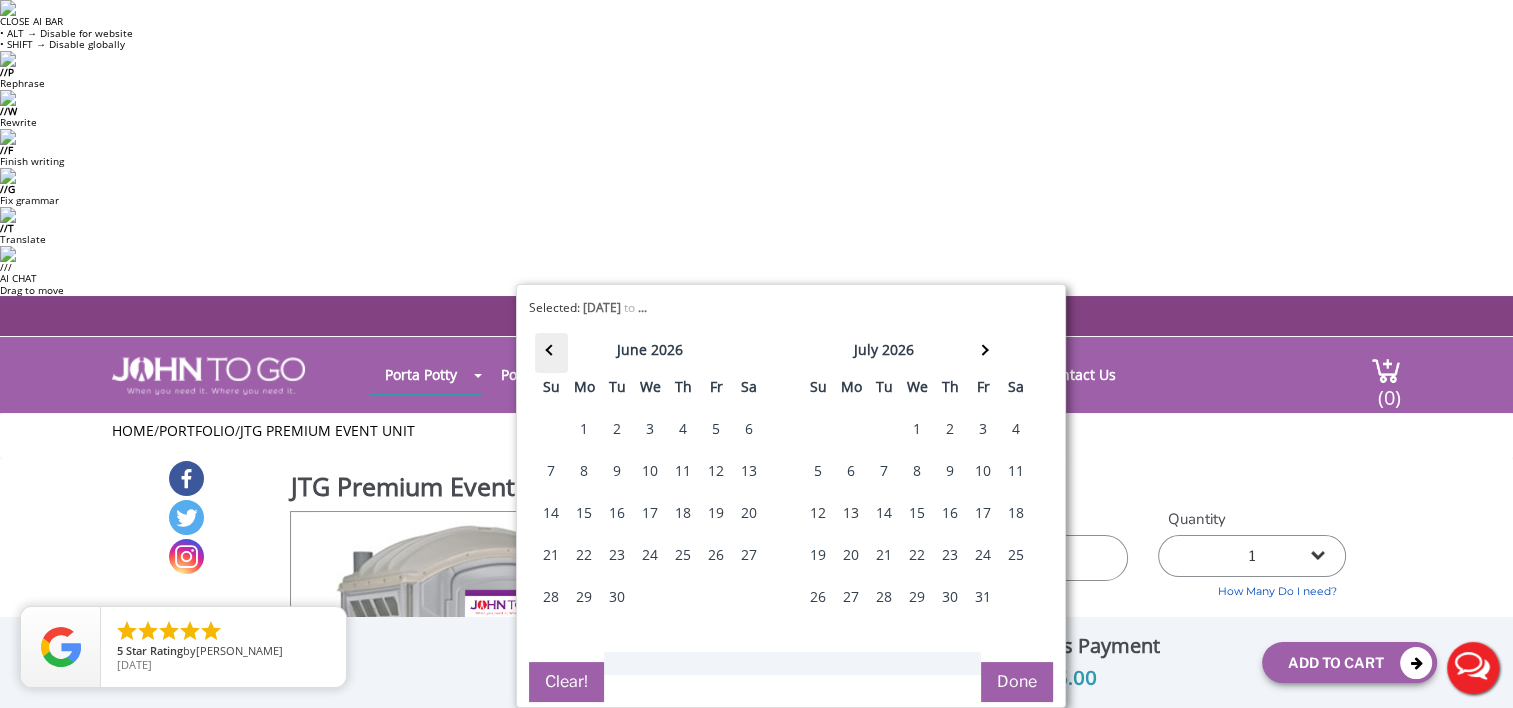 click at bounding box center [551, 353] 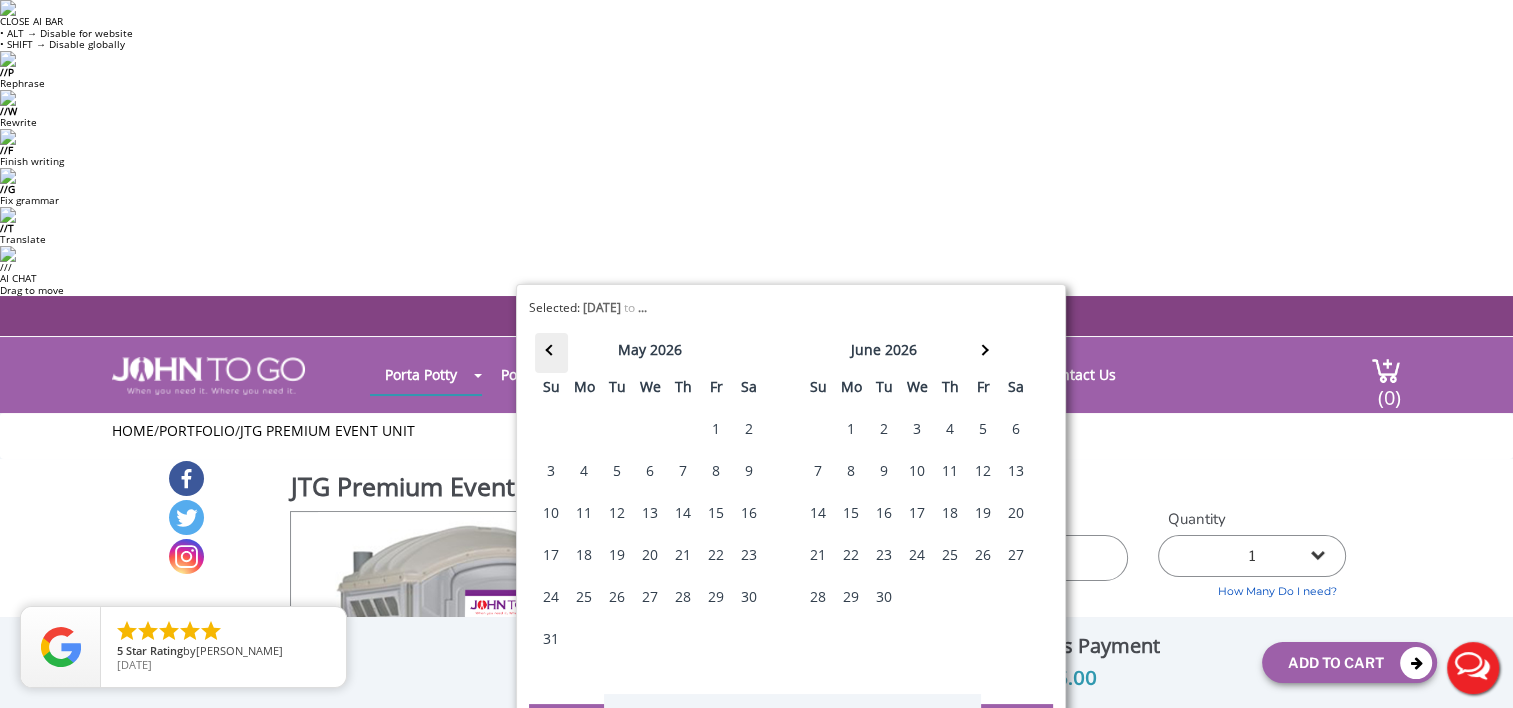 click at bounding box center [551, 353] 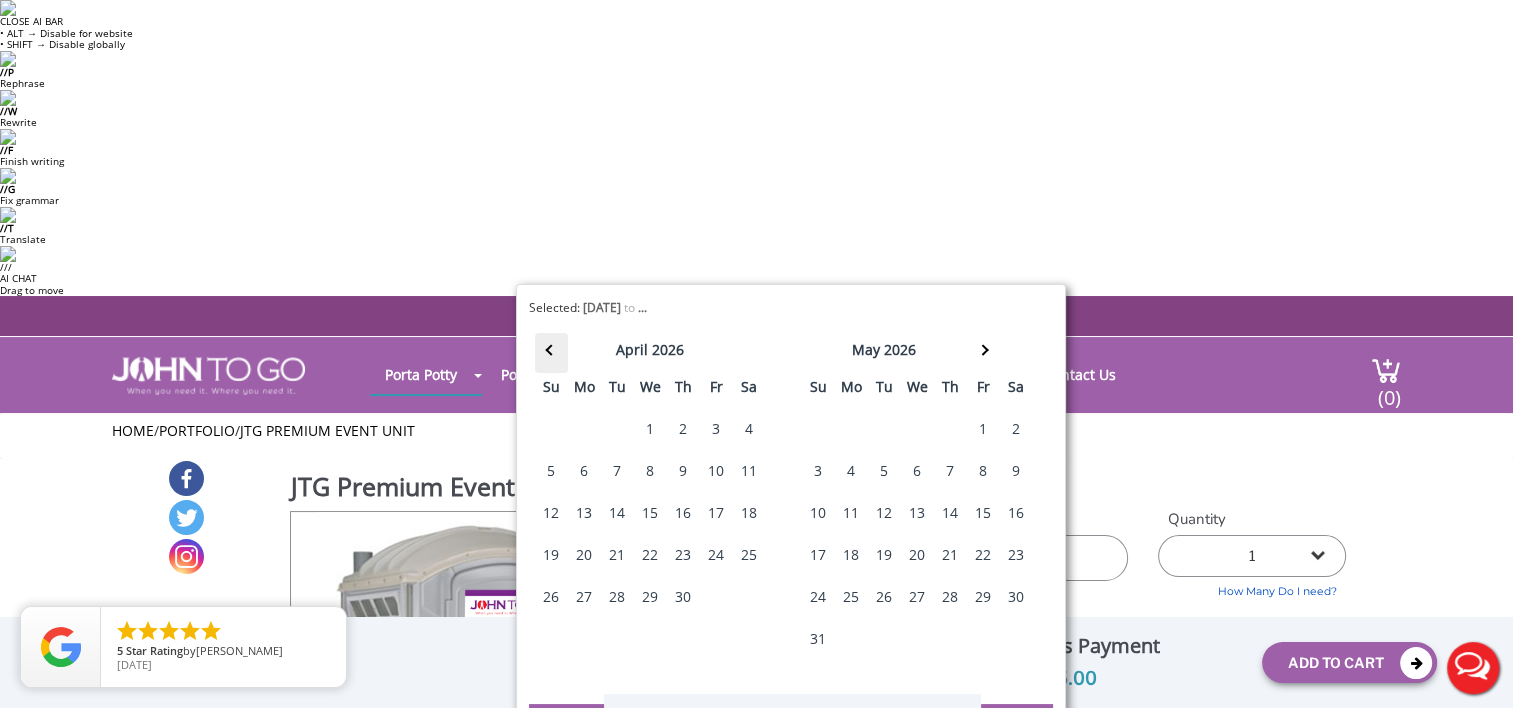 click at bounding box center [551, 353] 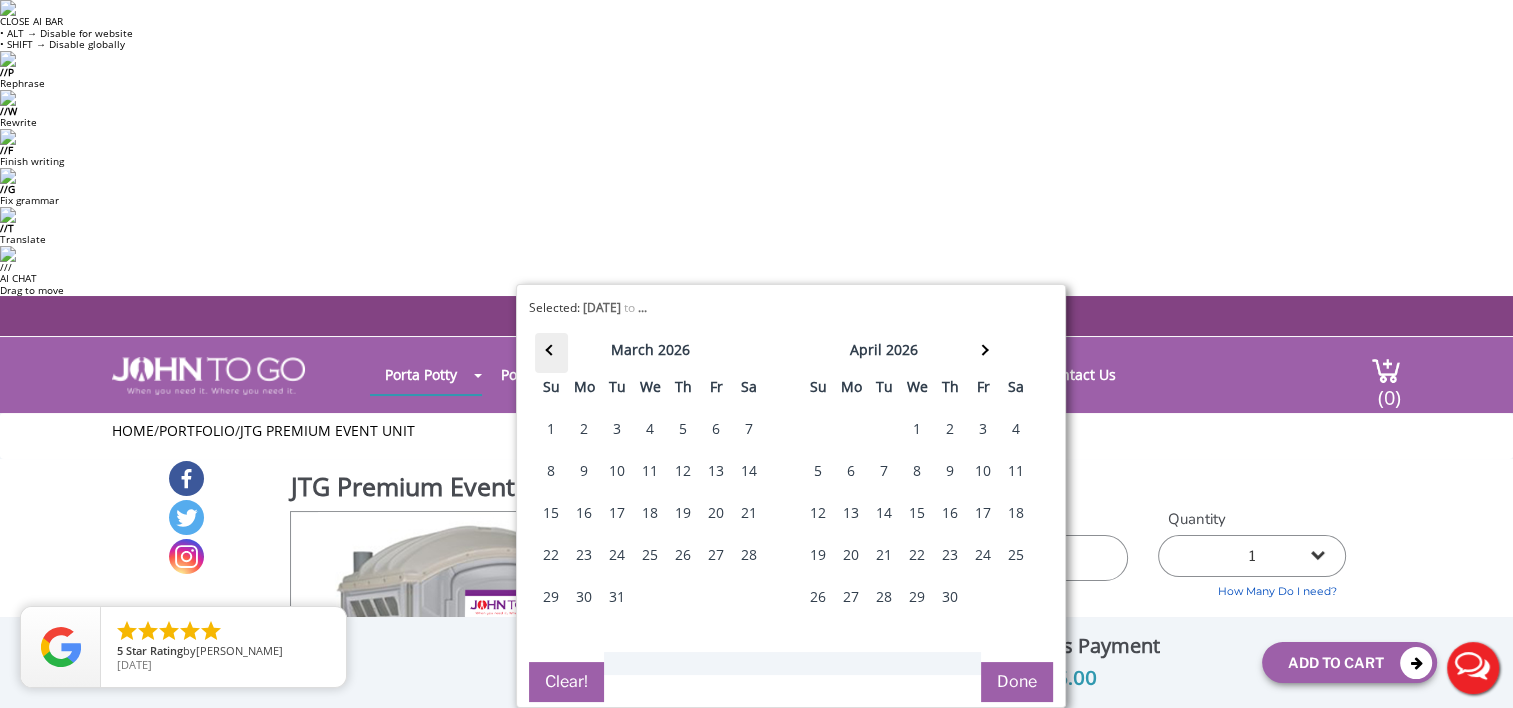 click at bounding box center [551, 353] 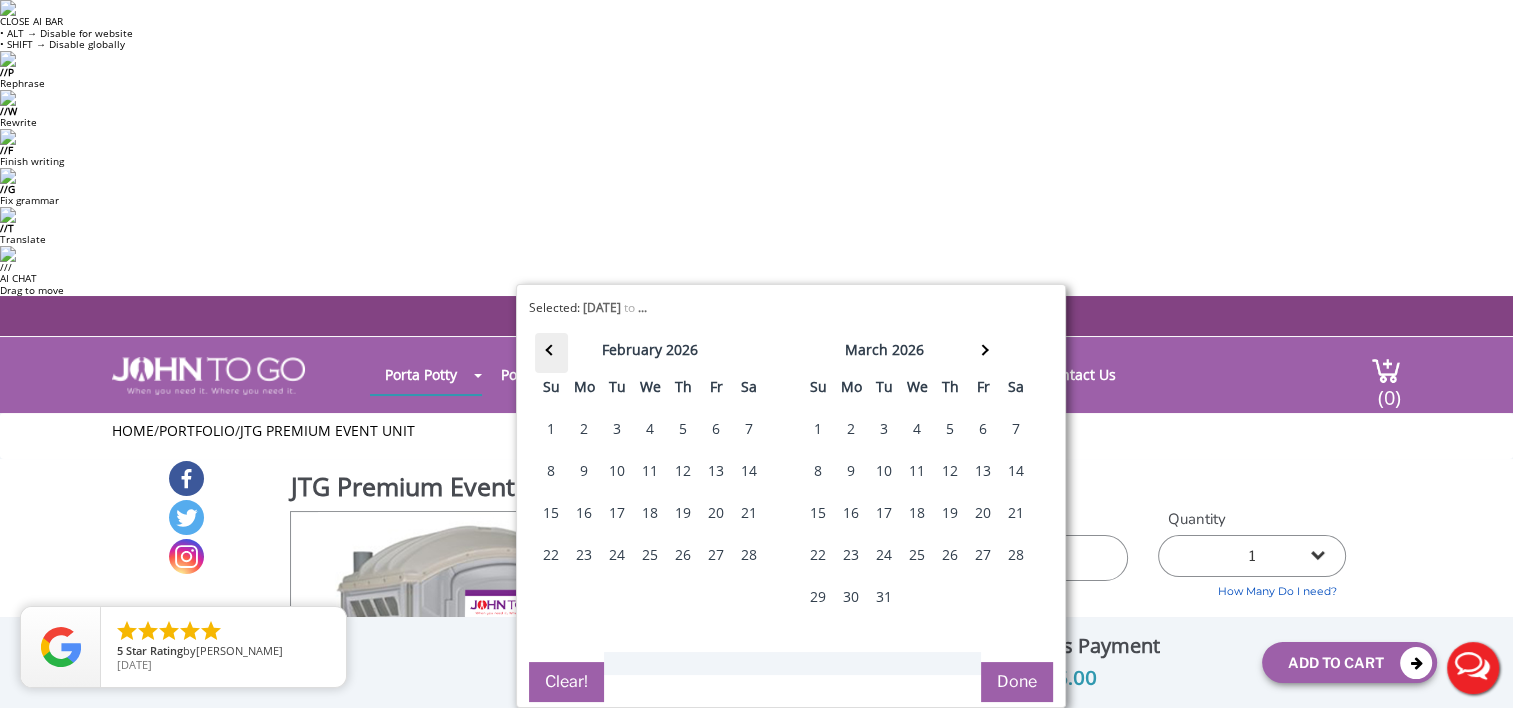 click at bounding box center [551, 353] 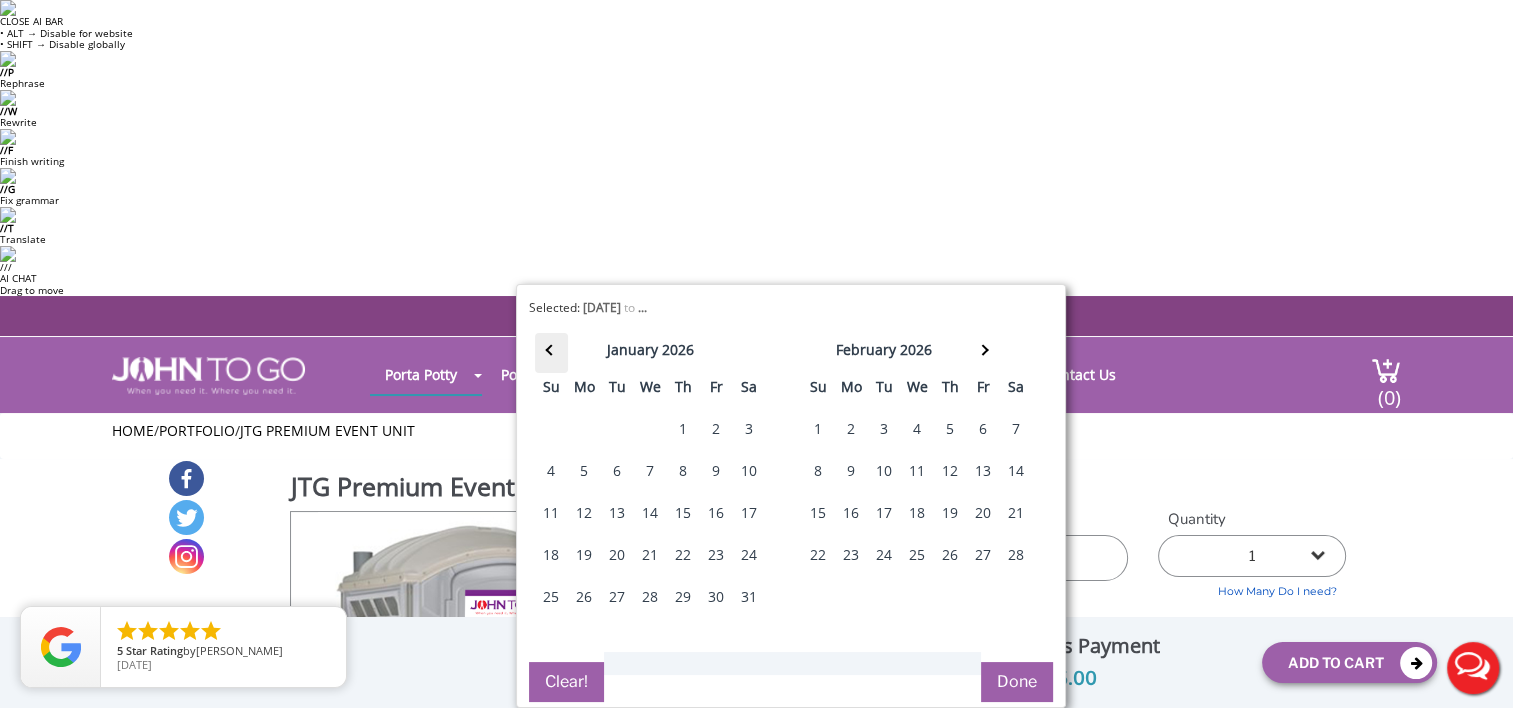 click at bounding box center (551, 353) 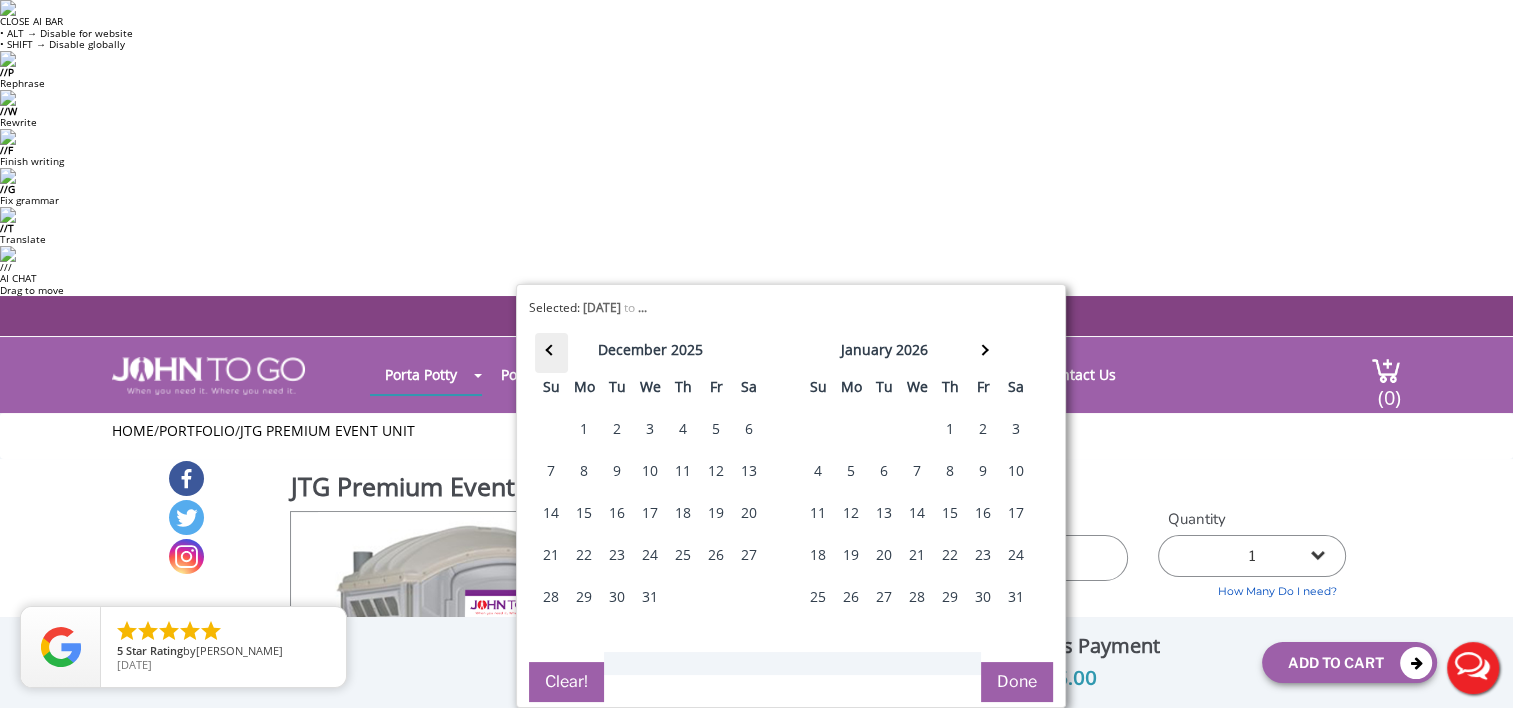 click at bounding box center [551, 353] 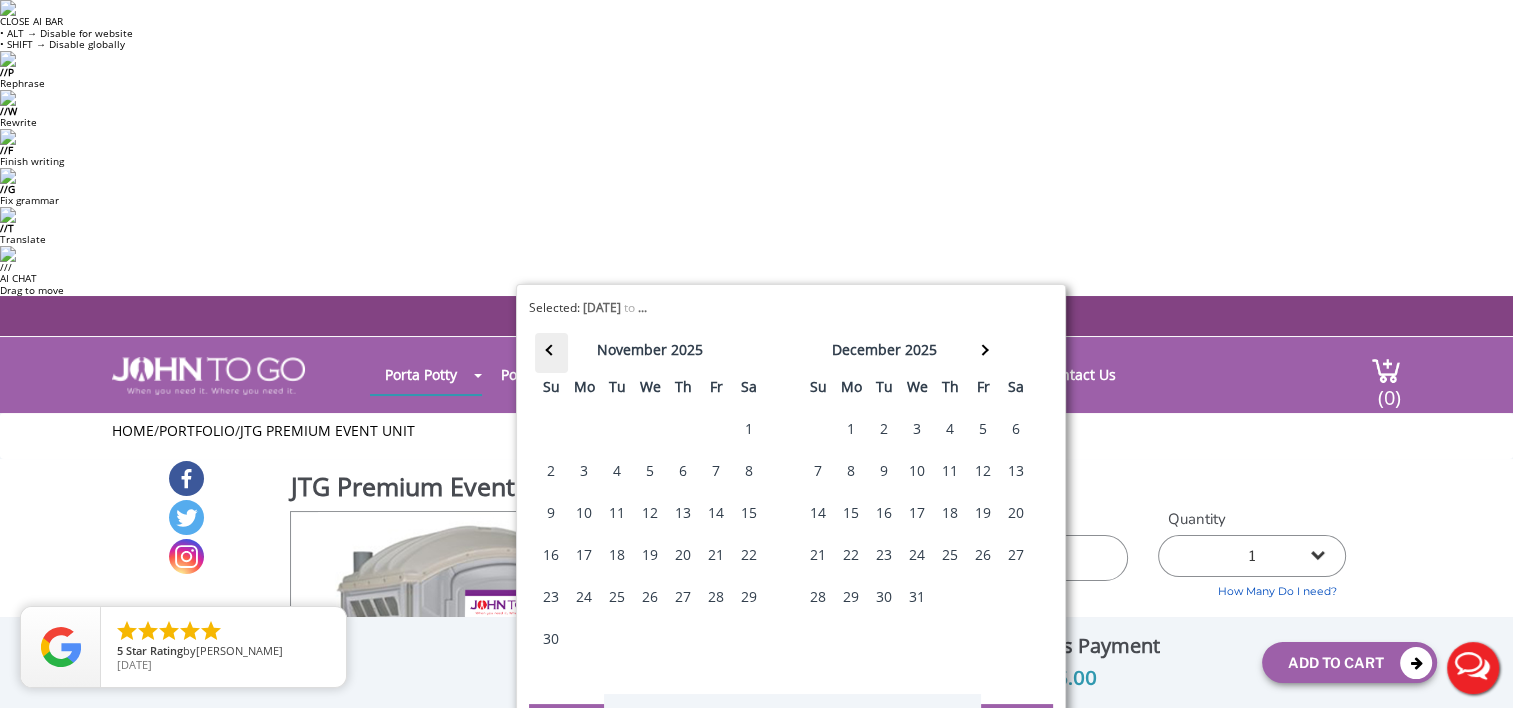 click at bounding box center [551, 353] 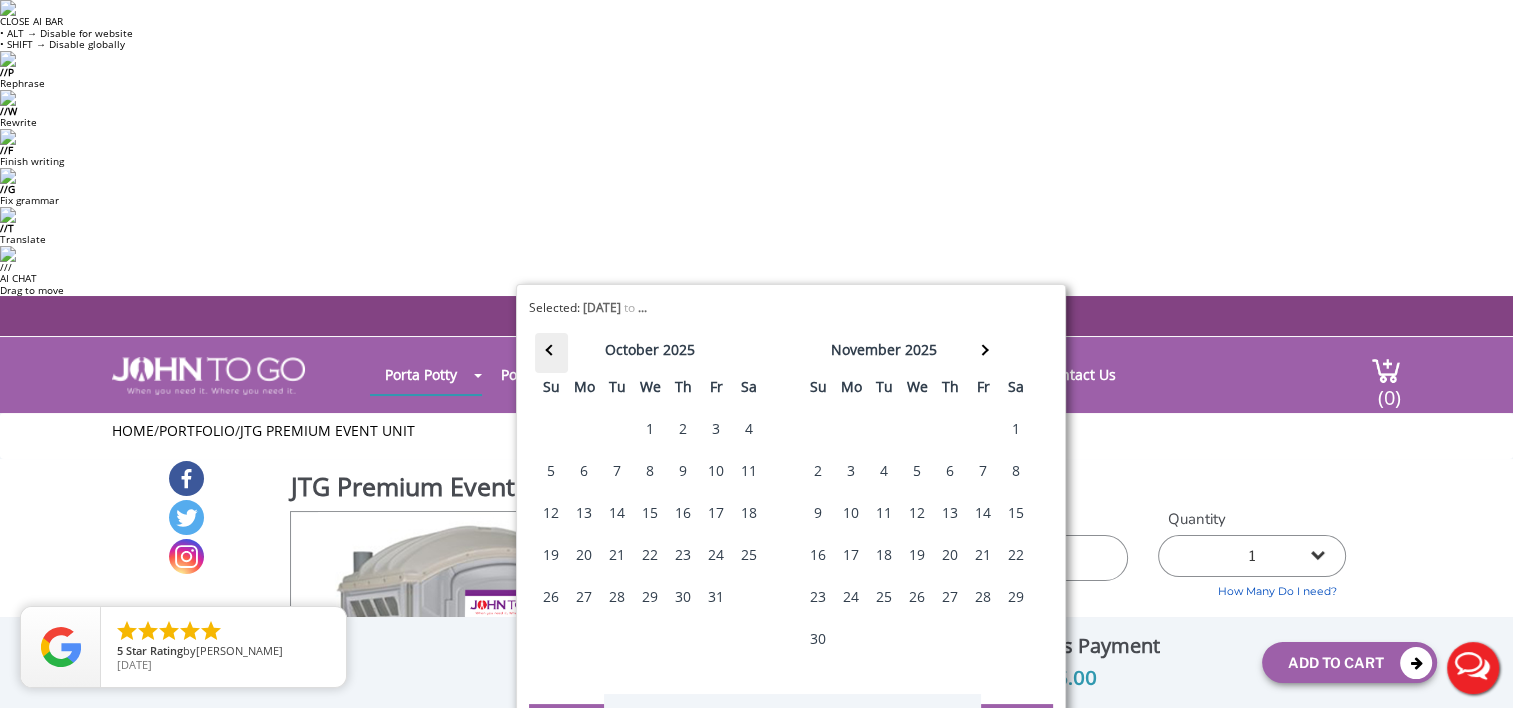 click at bounding box center [551, 353] 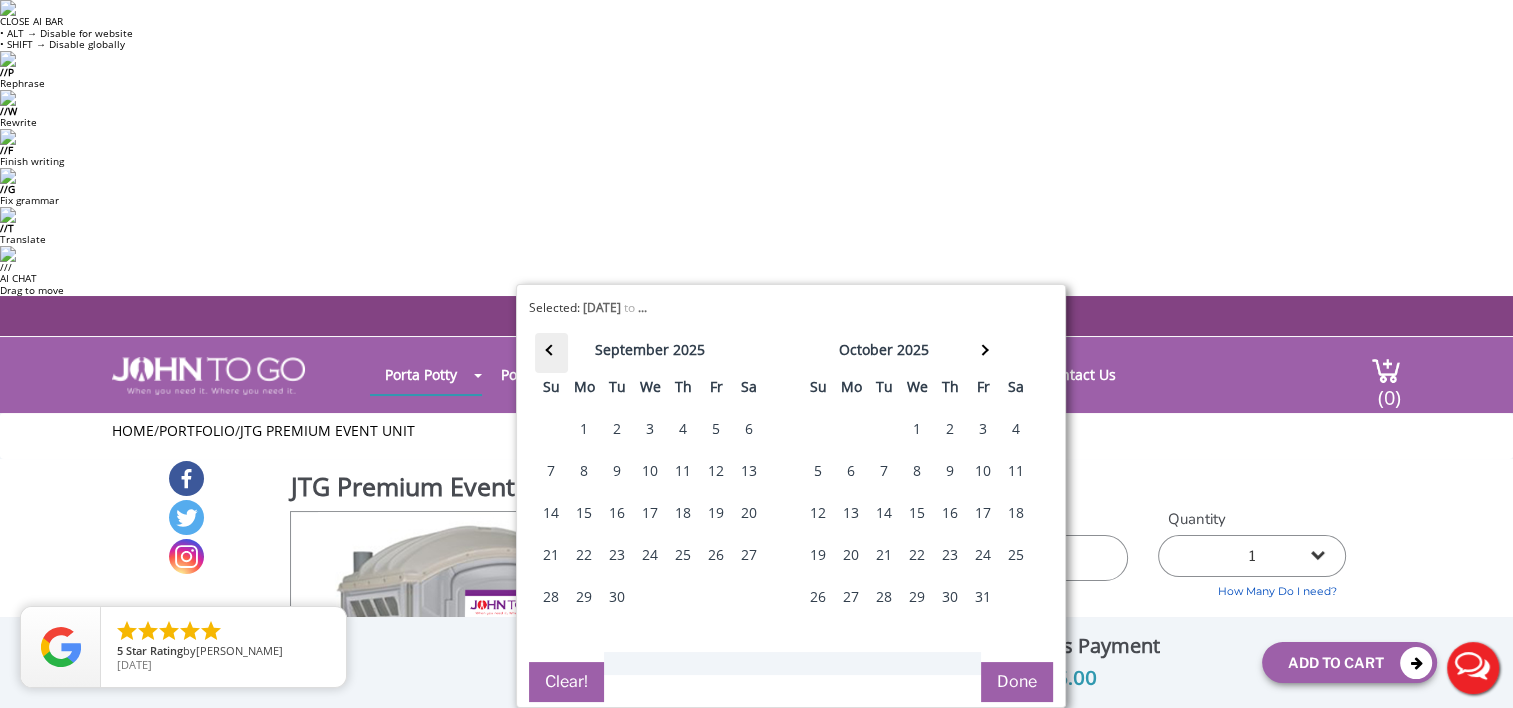 click at bounding box center (551, 353) 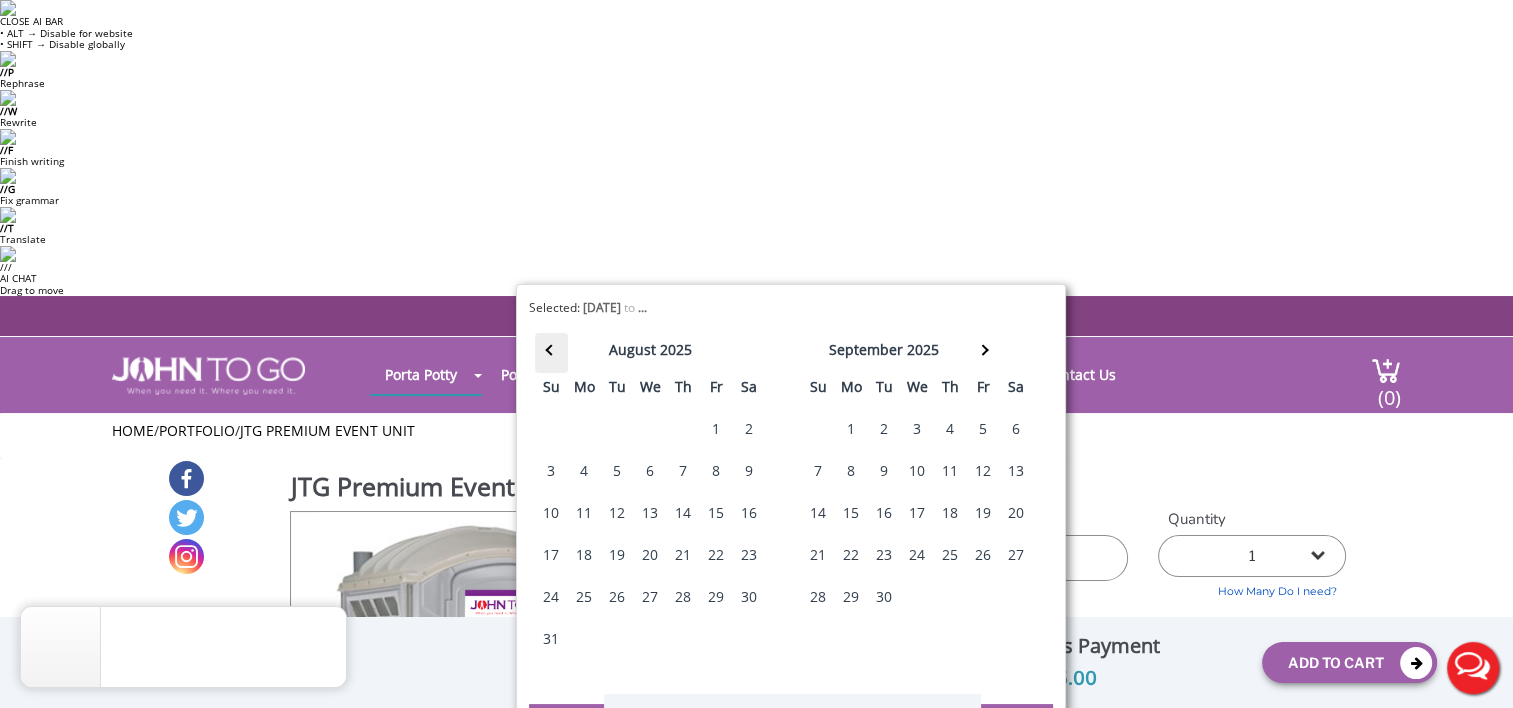 click at bounding box center (551, 353) 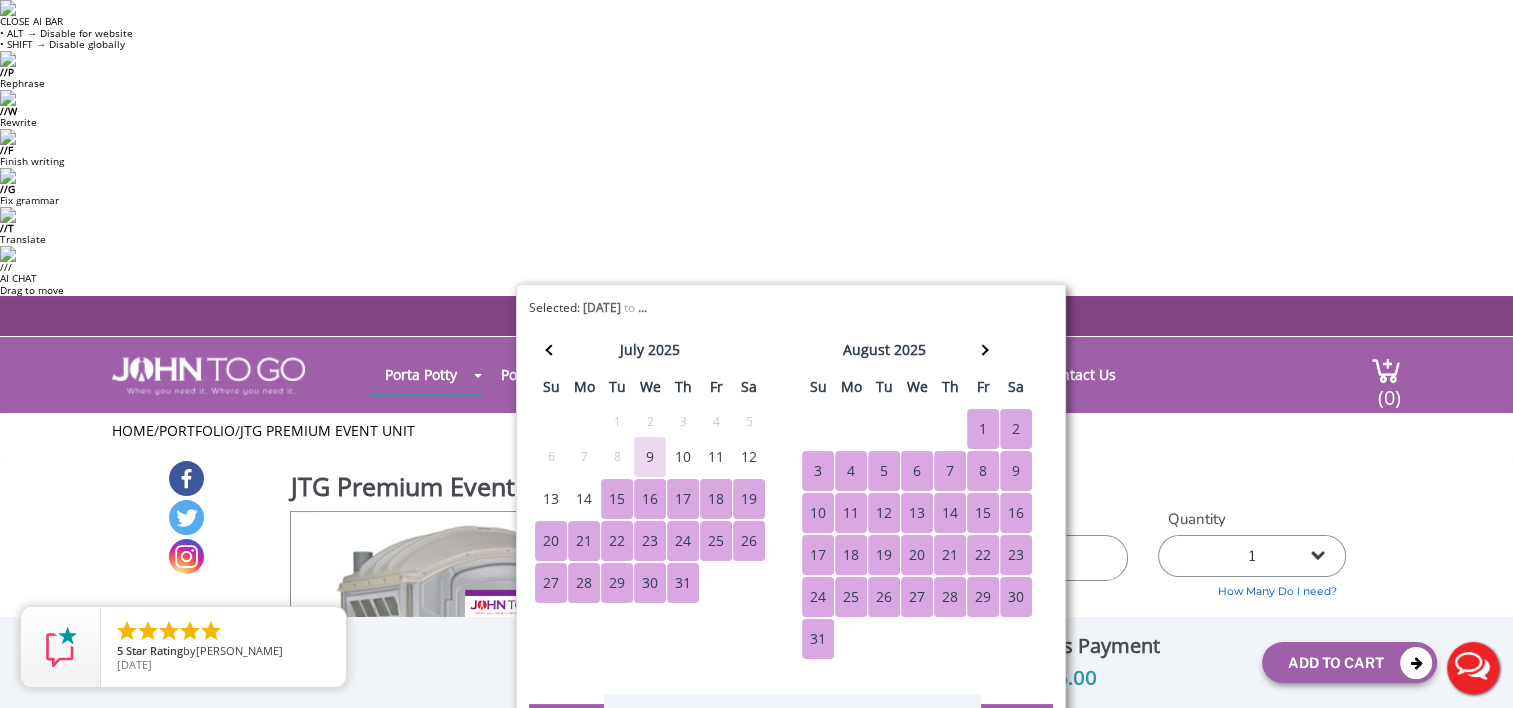 click on "15" at bounding box center [617, 499] 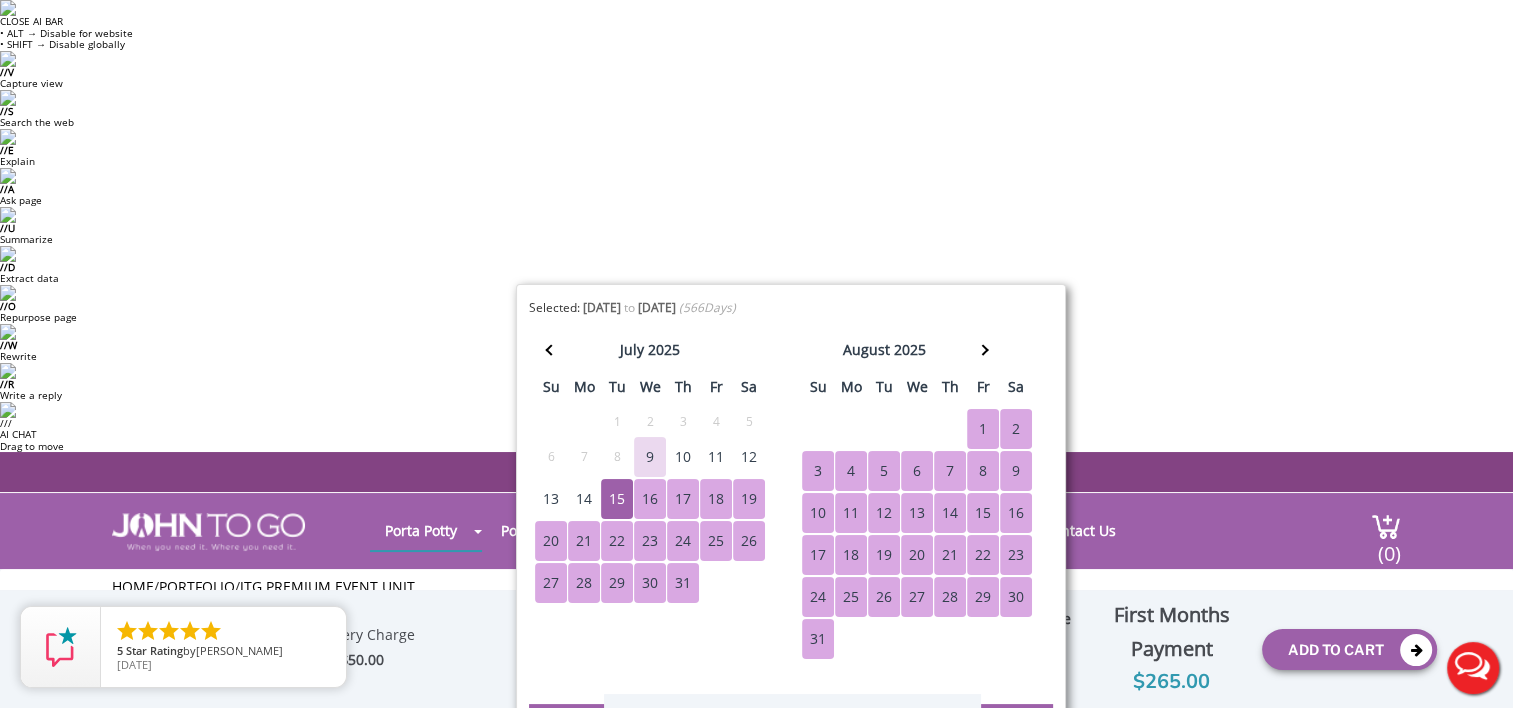 click on "JTG Premium Event Unit
View feature & specs
Download Pdf
Product PDF
Addon PDF
Colors may vary
Rental Duration
07/15/2025 to 01/31/2027
Quantity
1
2 (5% discount)
$ 0" at bounding box center (757, 907) 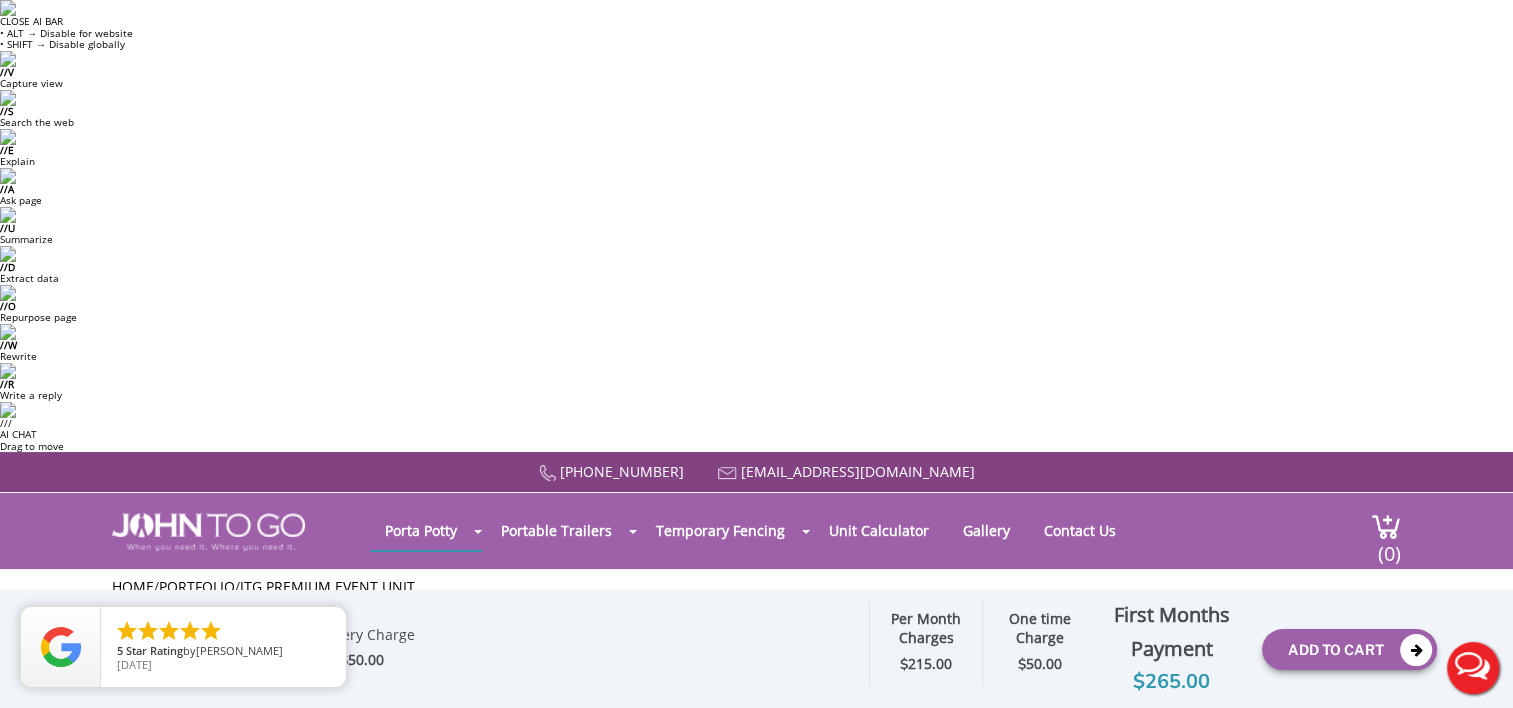 click at bounding box center [1033, 820] 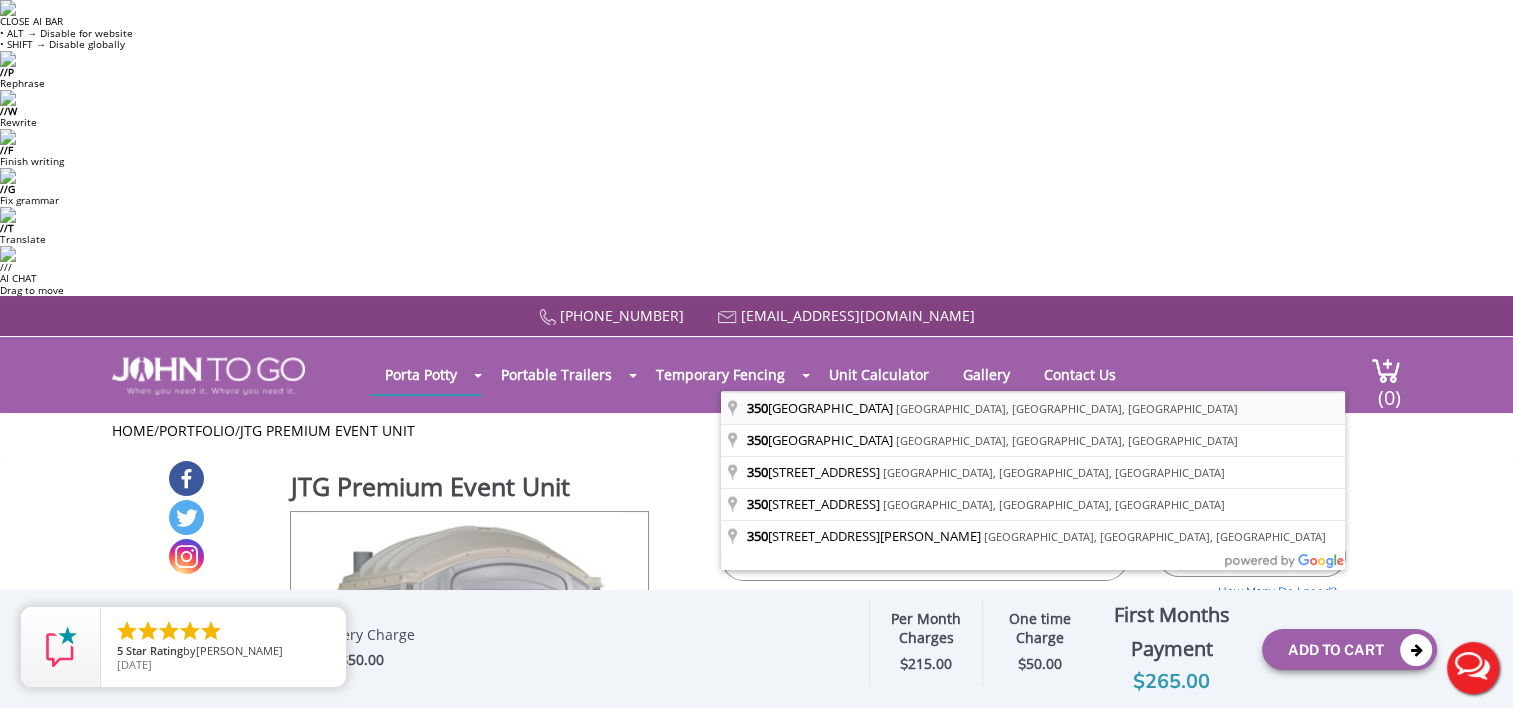type on "350 Northwest 54th Street, Miami, FL, USA" 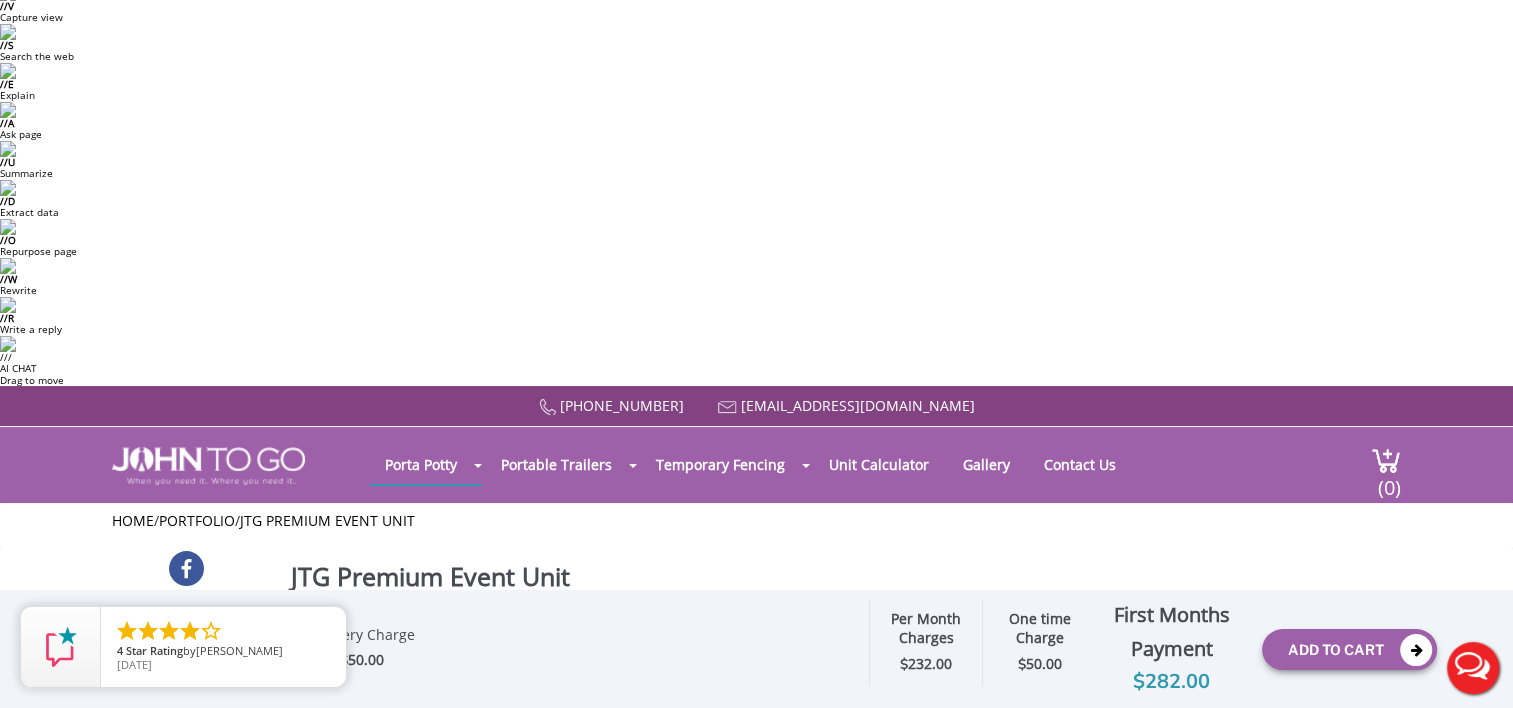 scroll, scrollTop: 100, scrollLeft: 0, axis: vertical 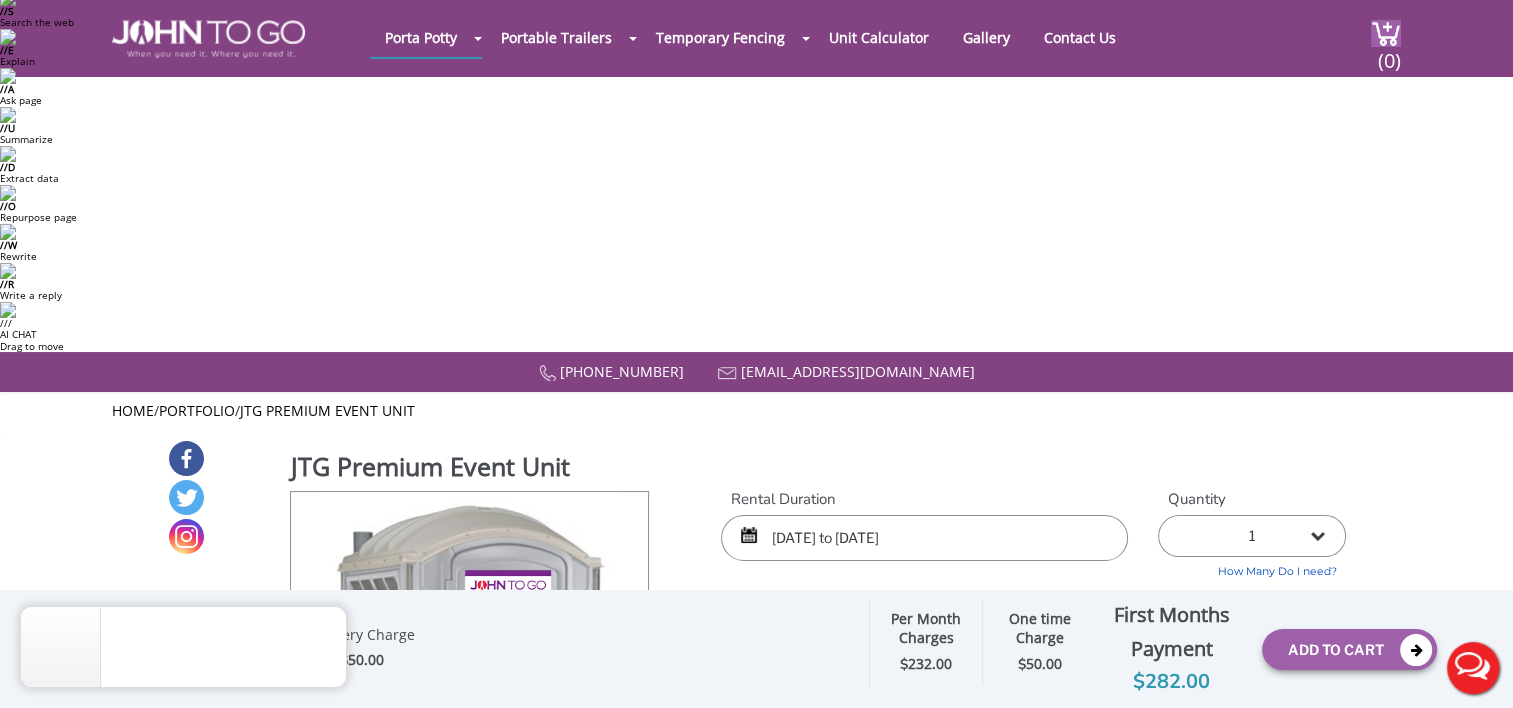 click on "0" at bounding box center [962, 759] 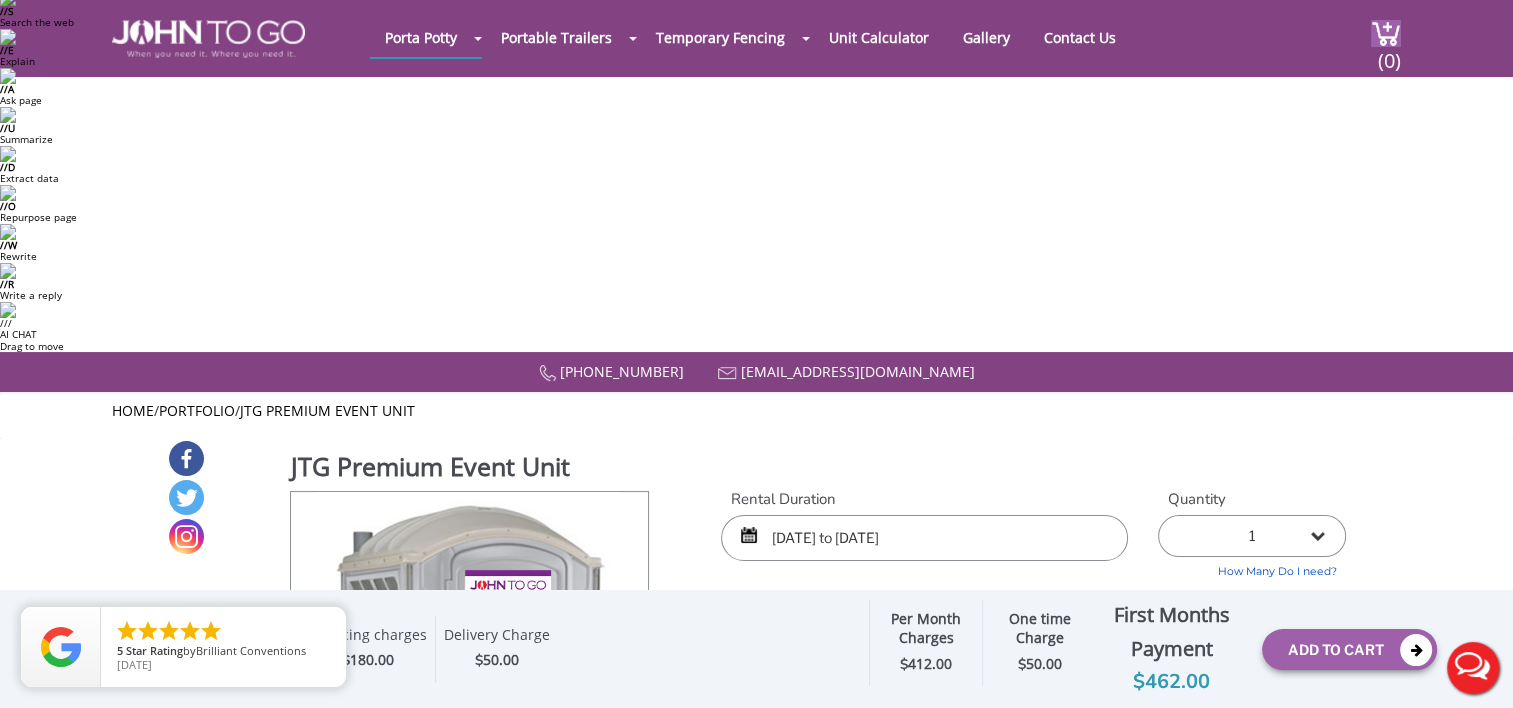 type on "01" 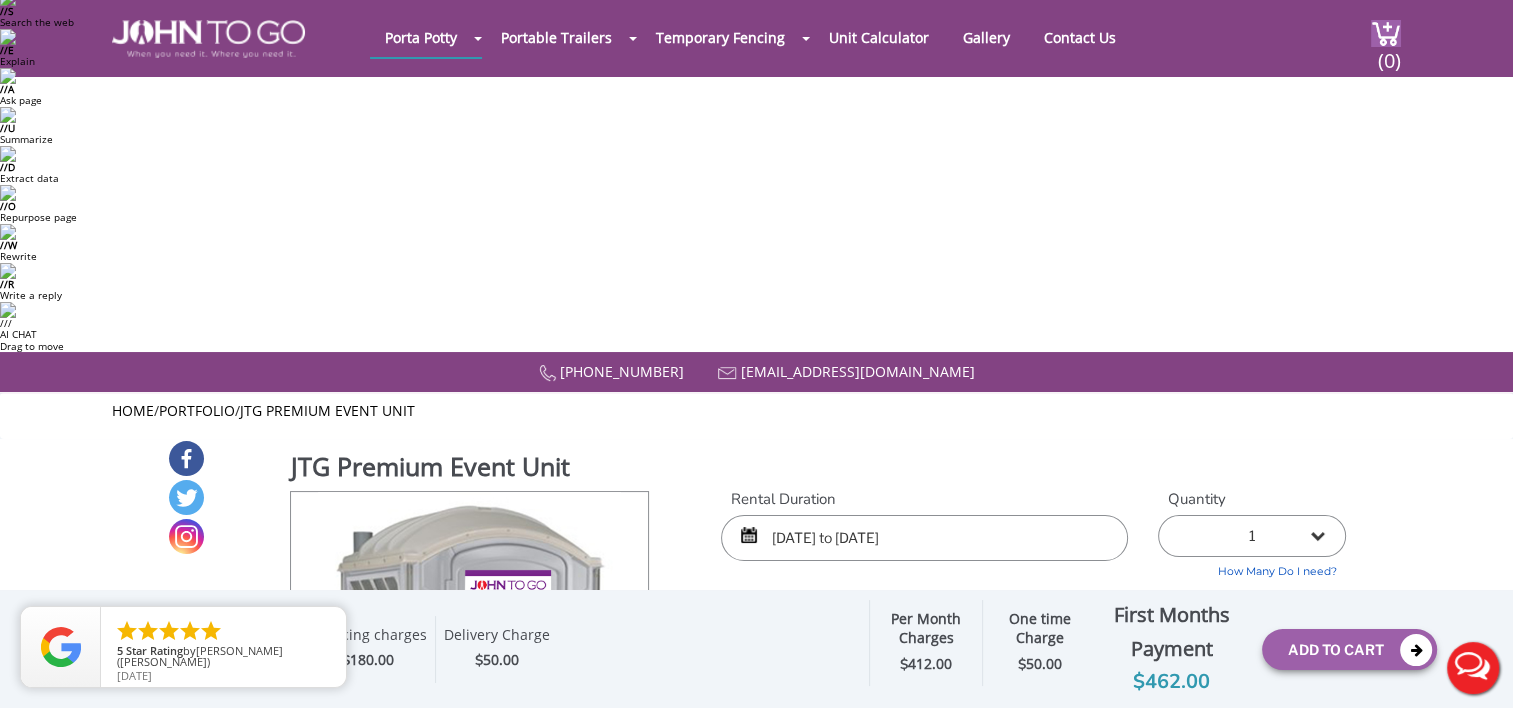 click on "Attached lock" at bounding box center [1272, 761] 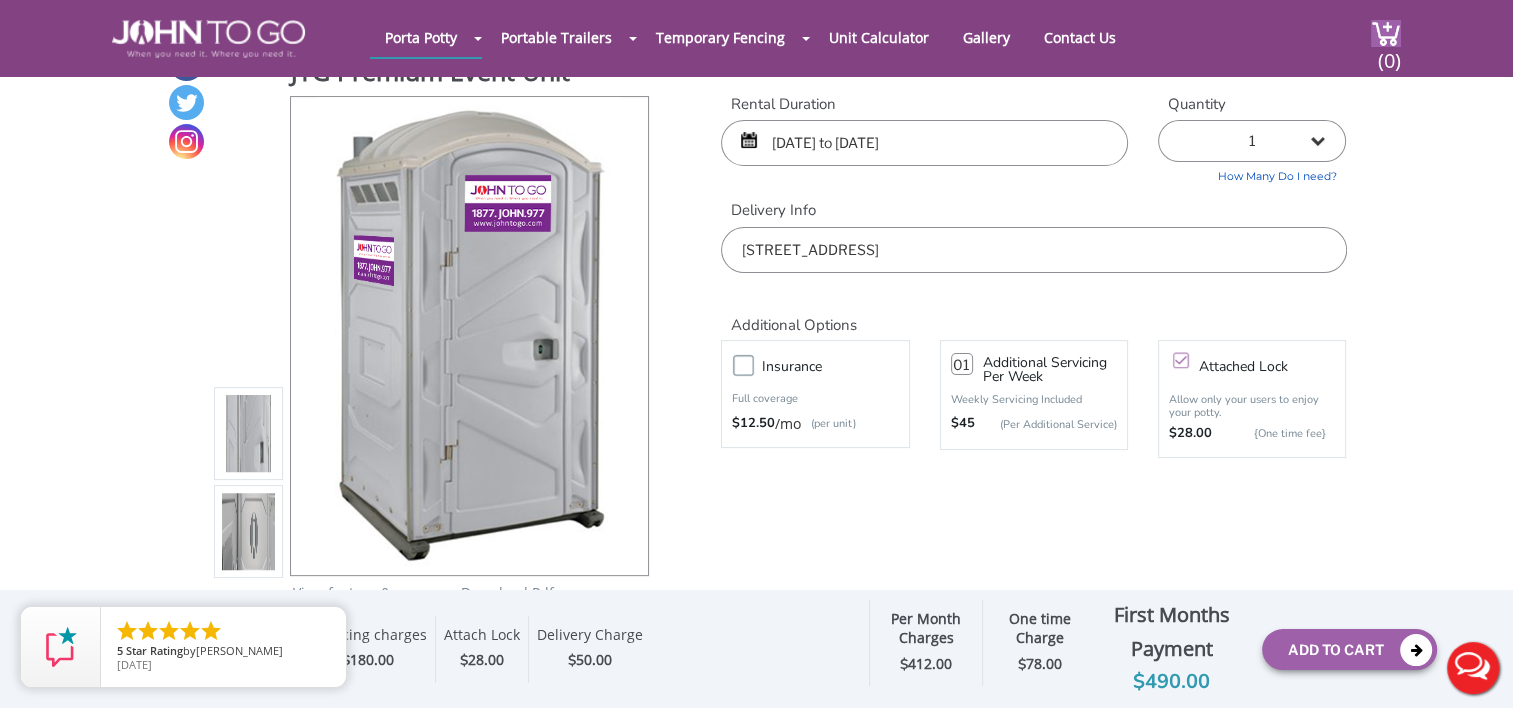 scroll, scrollTop: 600, scrollLeft: 0, axis: vertical 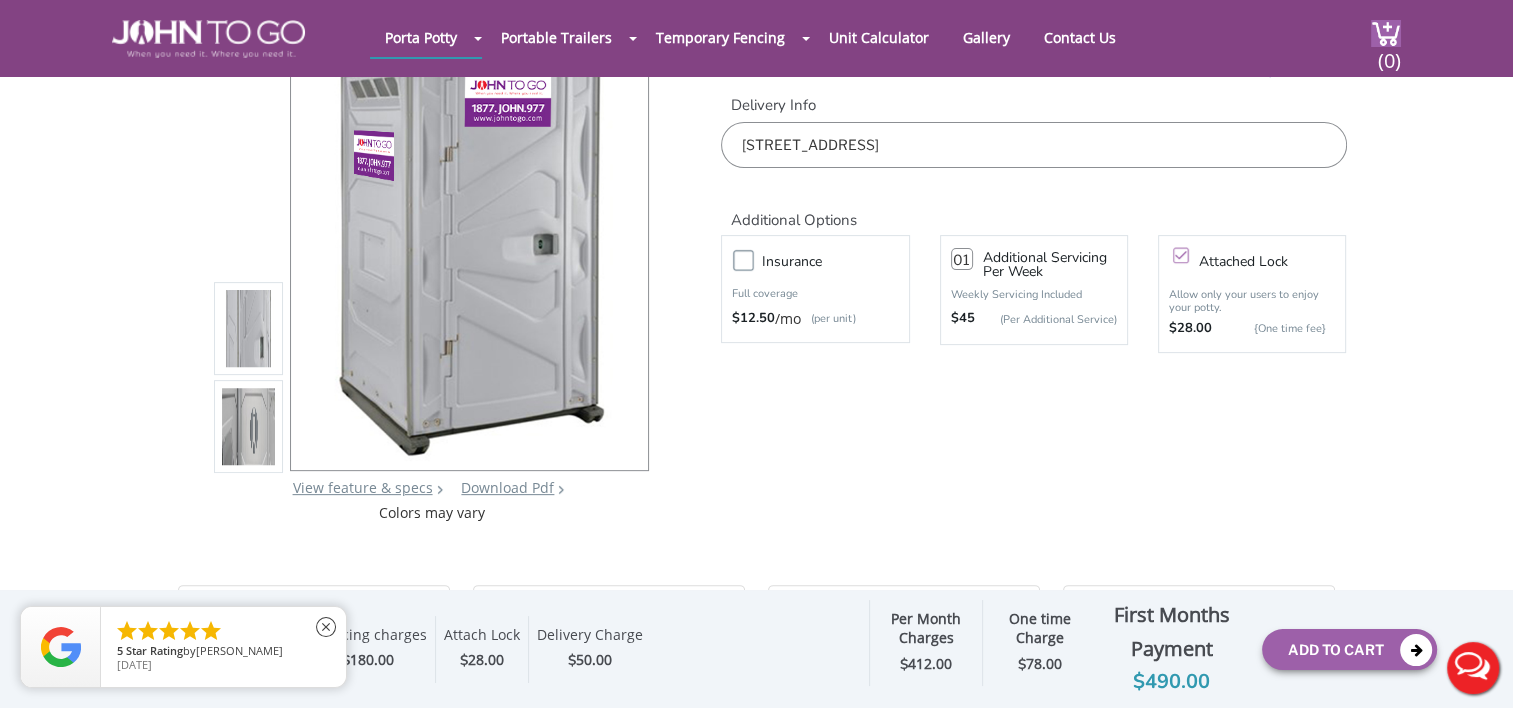 click on "5   Star Rating
by             Michael Swoboda" at bounding box center (223, 652) 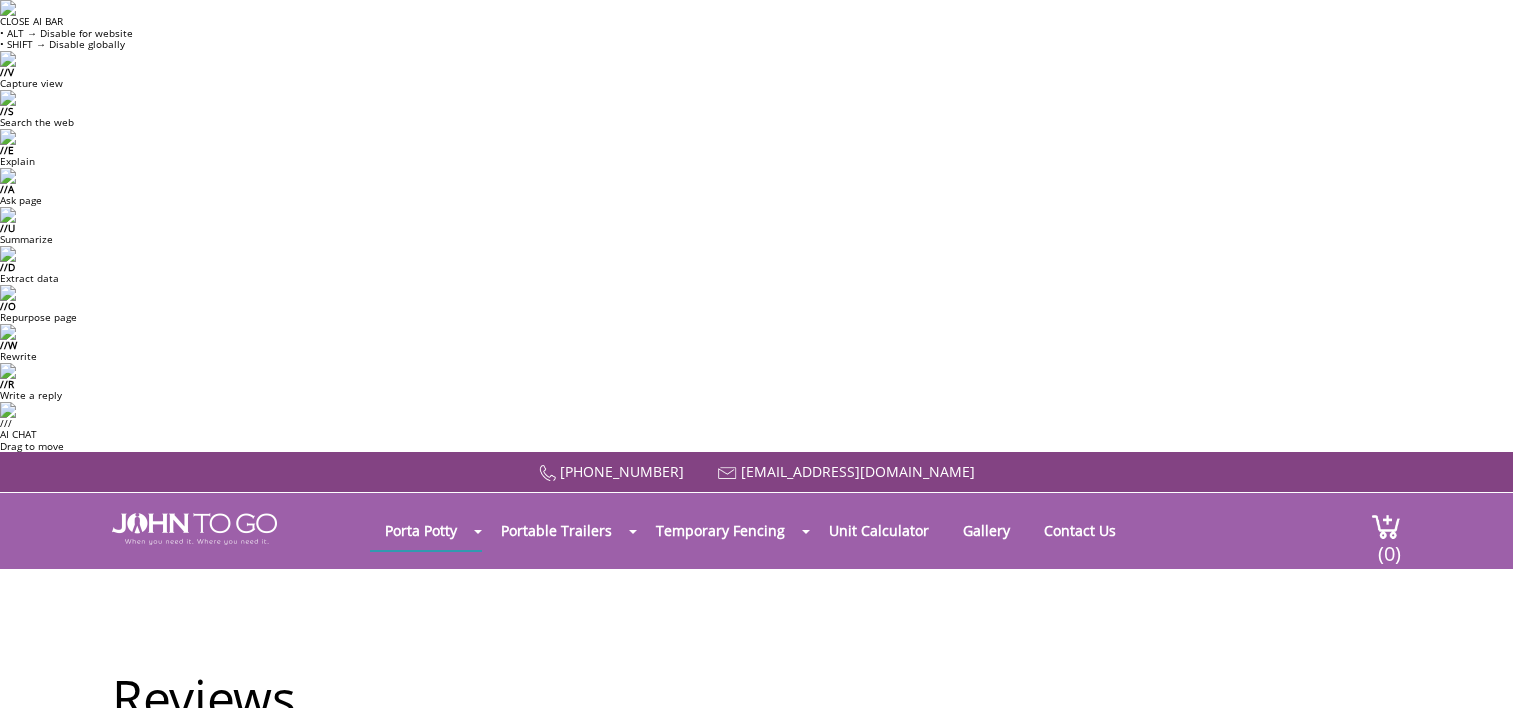 scroll, scrollTop: 0, scrollLeft: 0, axis: both 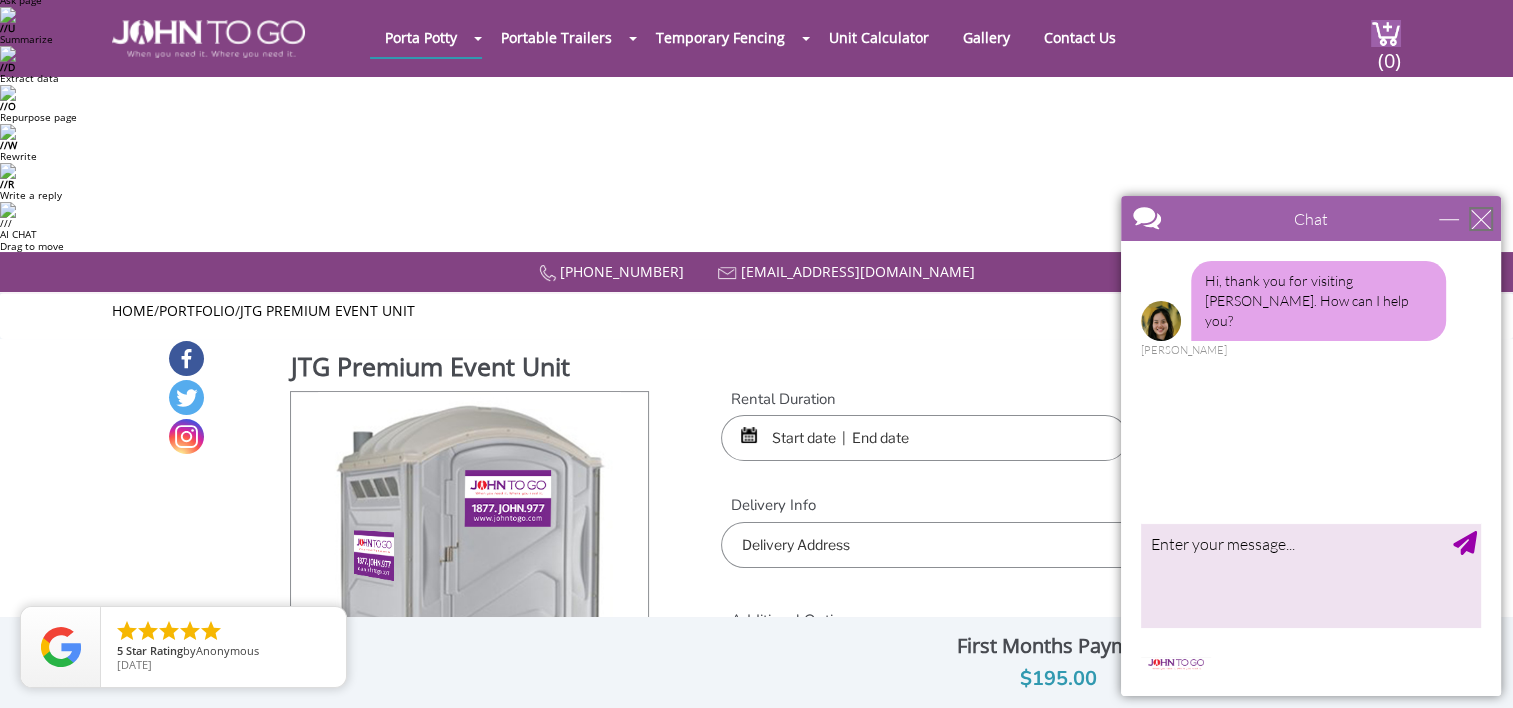 click at bounding box center [1481, 219] 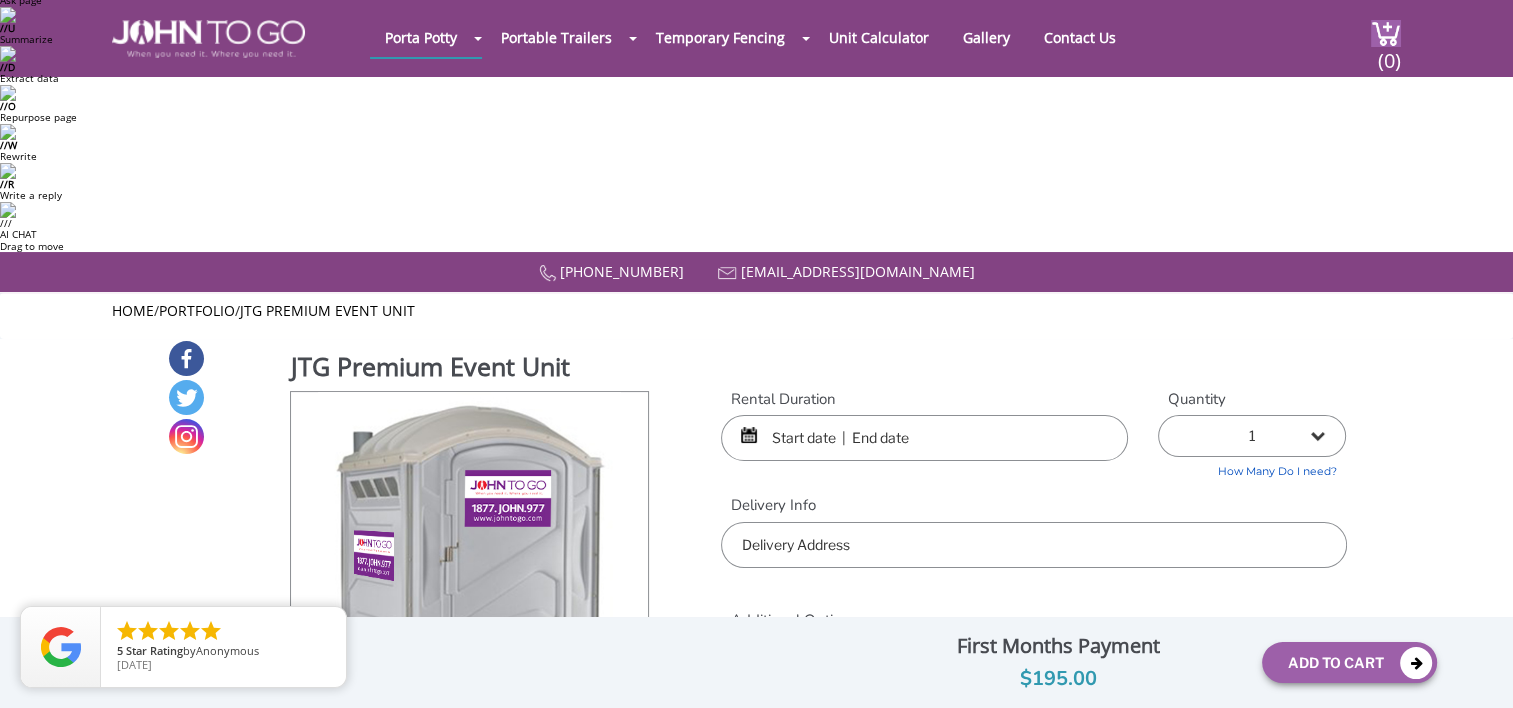 scroll, scrollTop: 0, scrollLeft: 0, axis: both 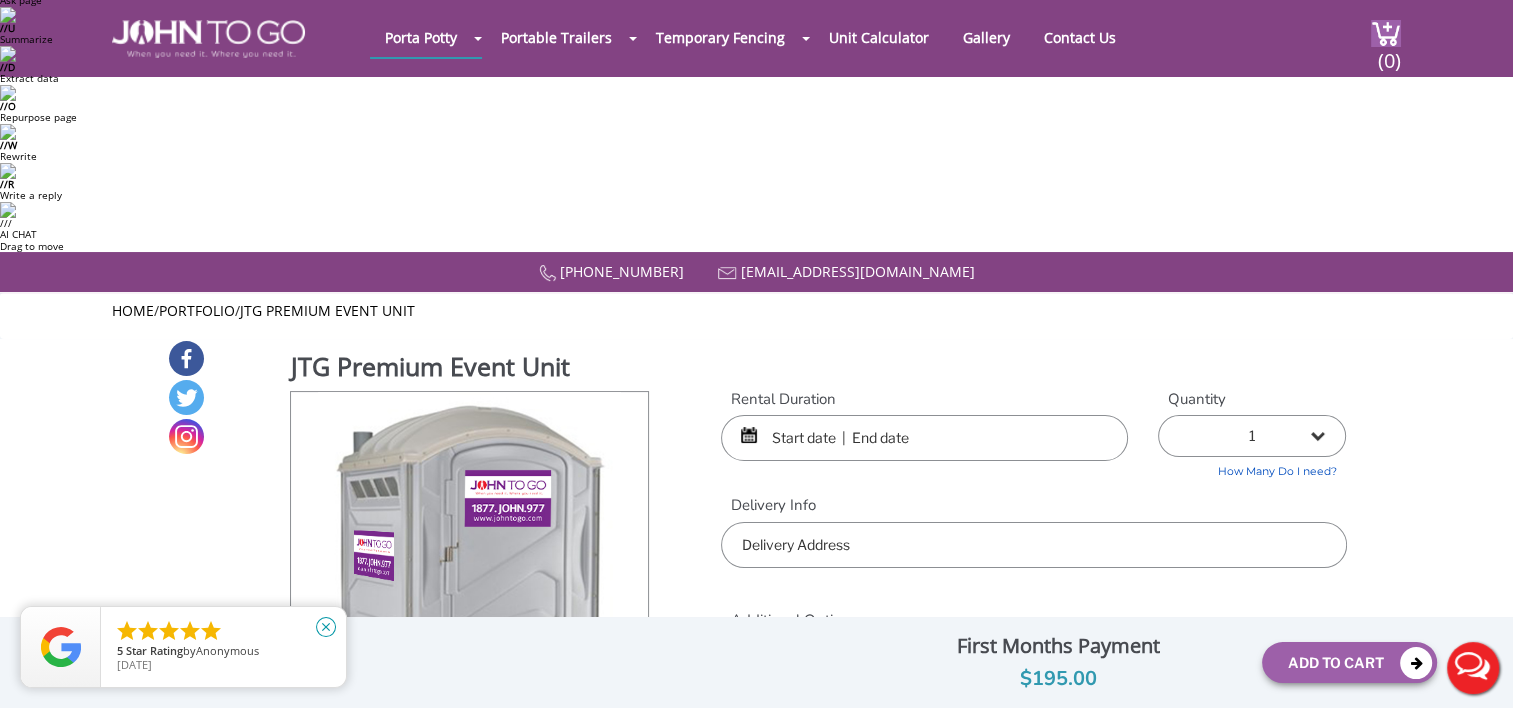 click on "close" at bounding box center (326, 627) 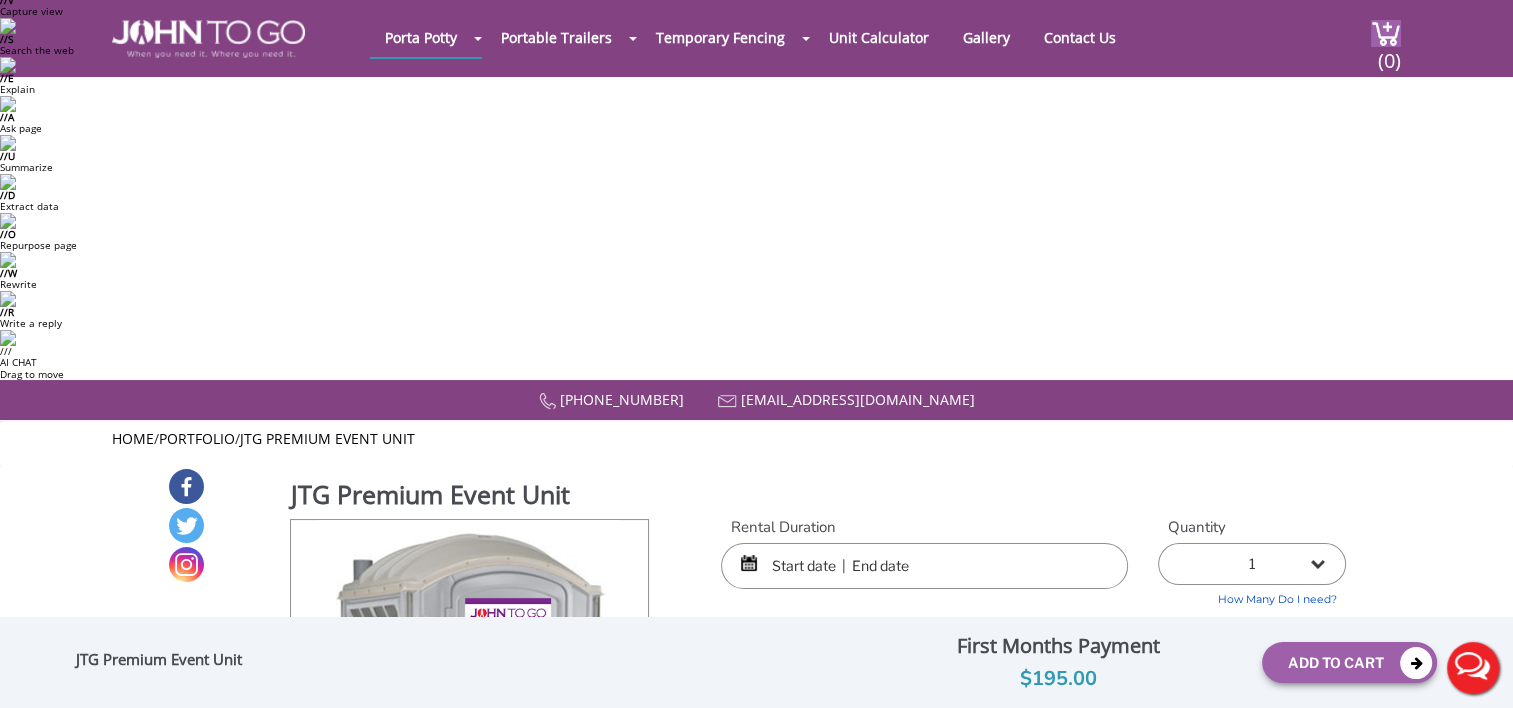 scroll, scrollTop: 0, scrollLeft: 0, axis: both 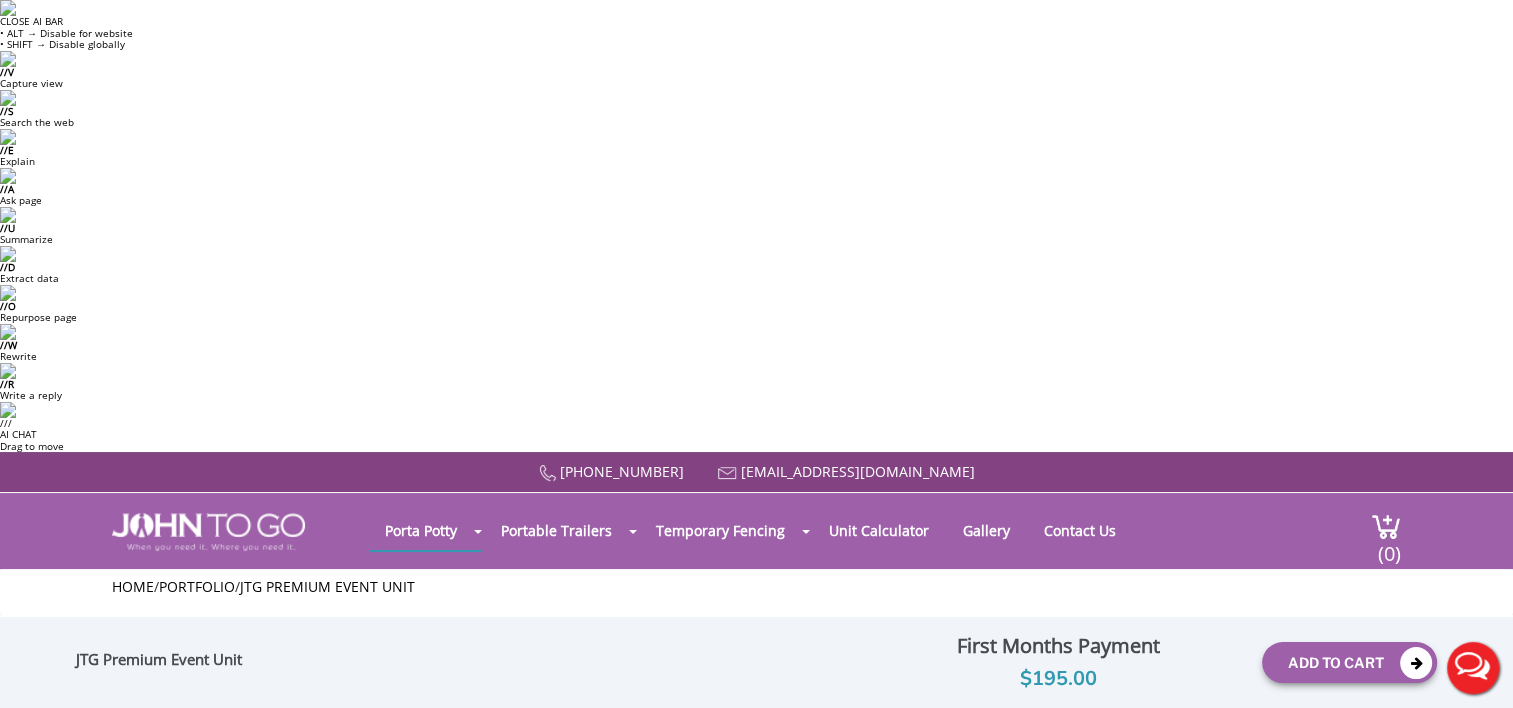 click at bounding box center [924, 714] 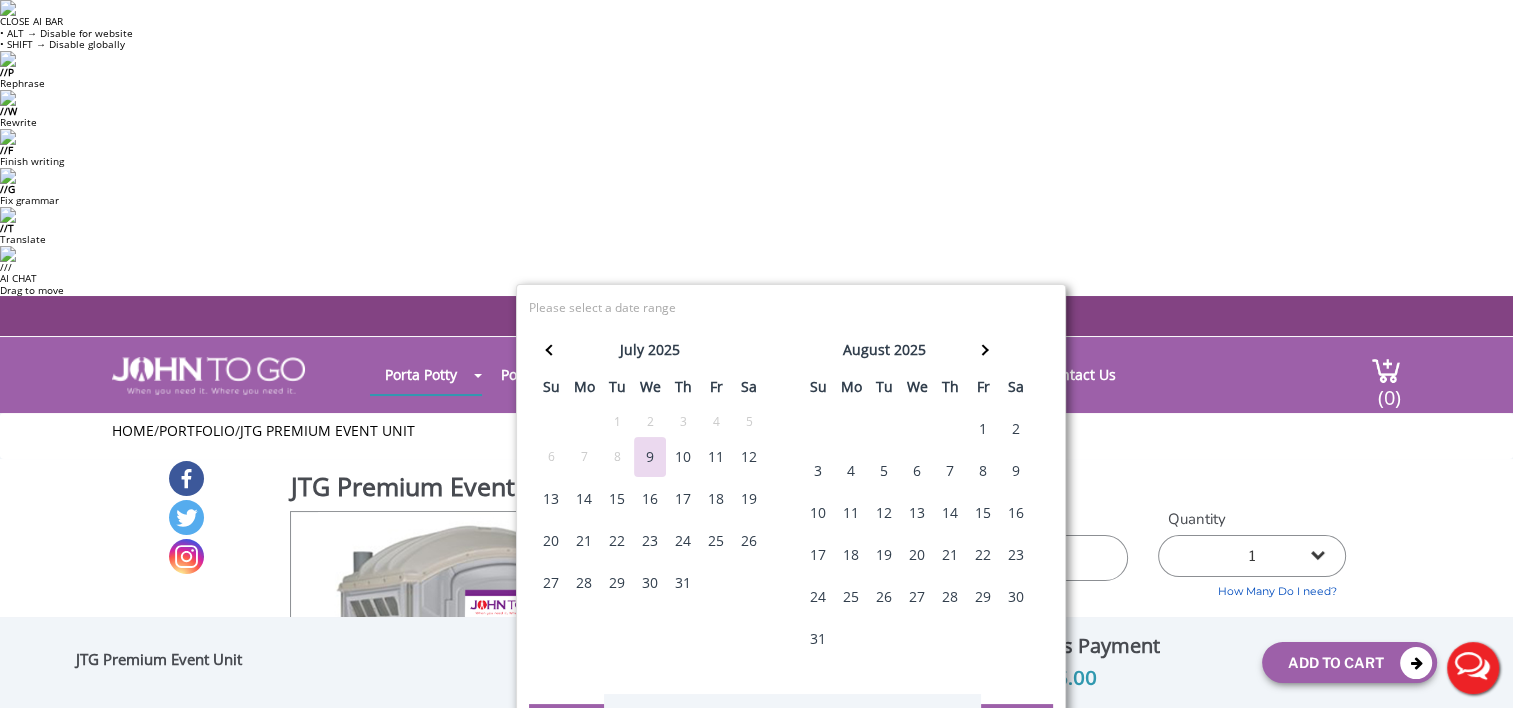 click on "15" at bounding box center [617, 499] 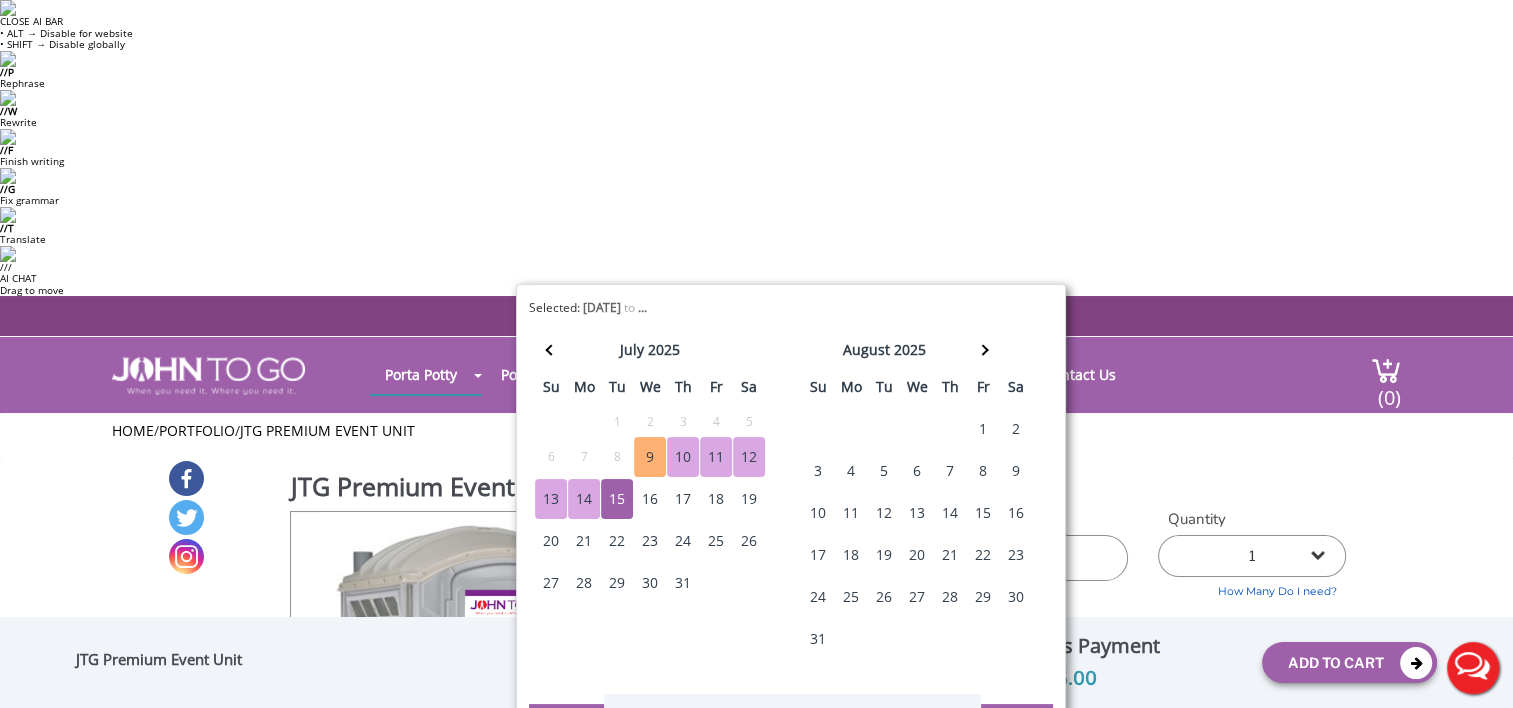 click at bounding box center [924, 558] 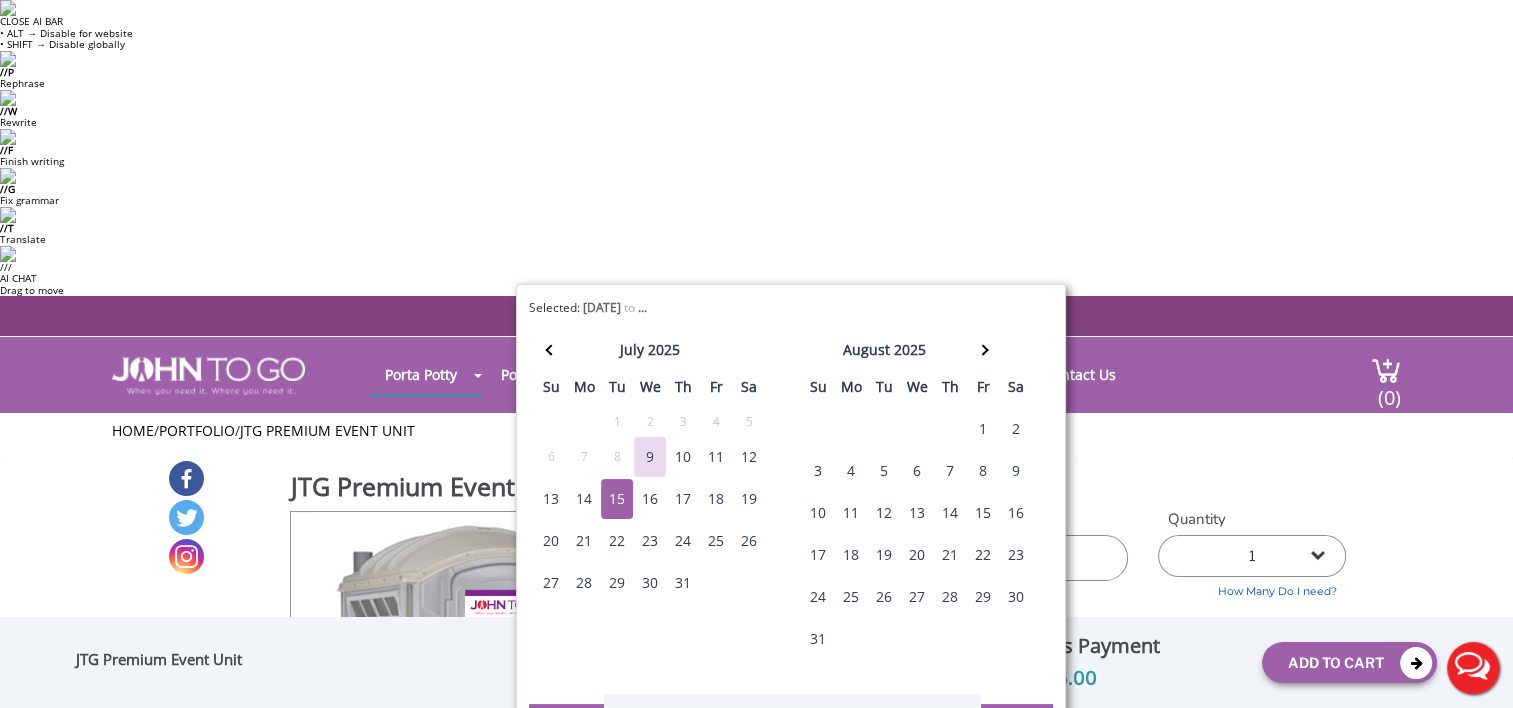 click on "15" at bounding box center (617, 499) 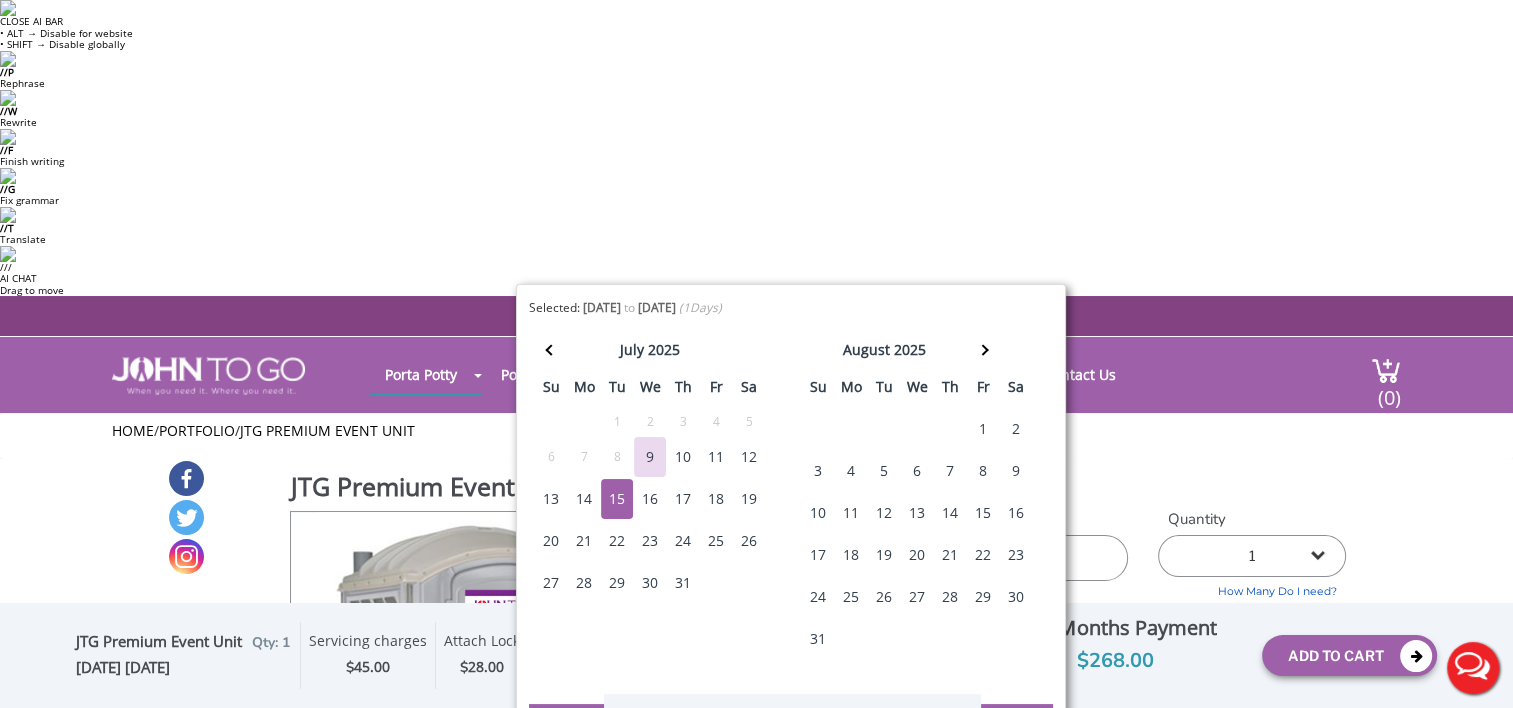 click on "07/15/2025 to 07/15/2025" at bounding box center (924, 558) 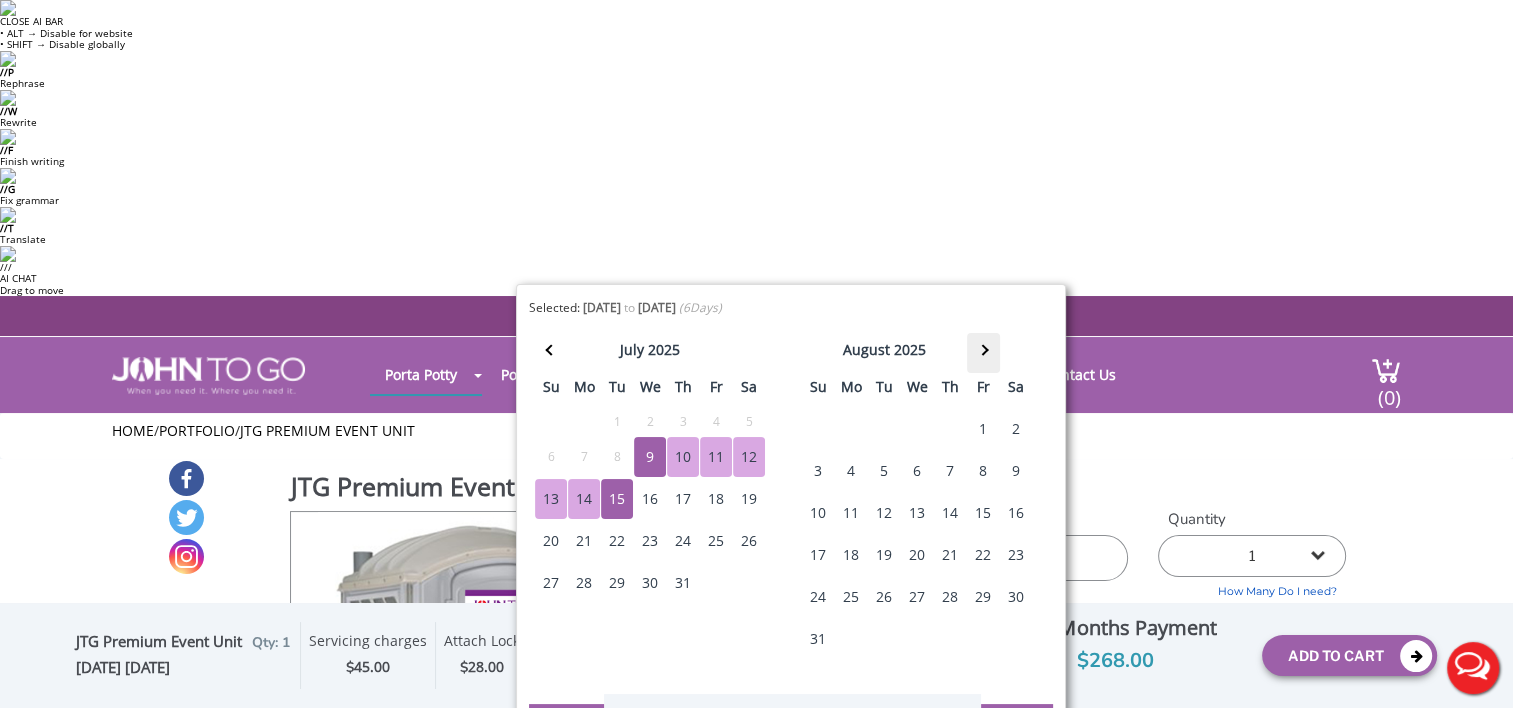 type on "07/09/2025 to 07/15/2025" 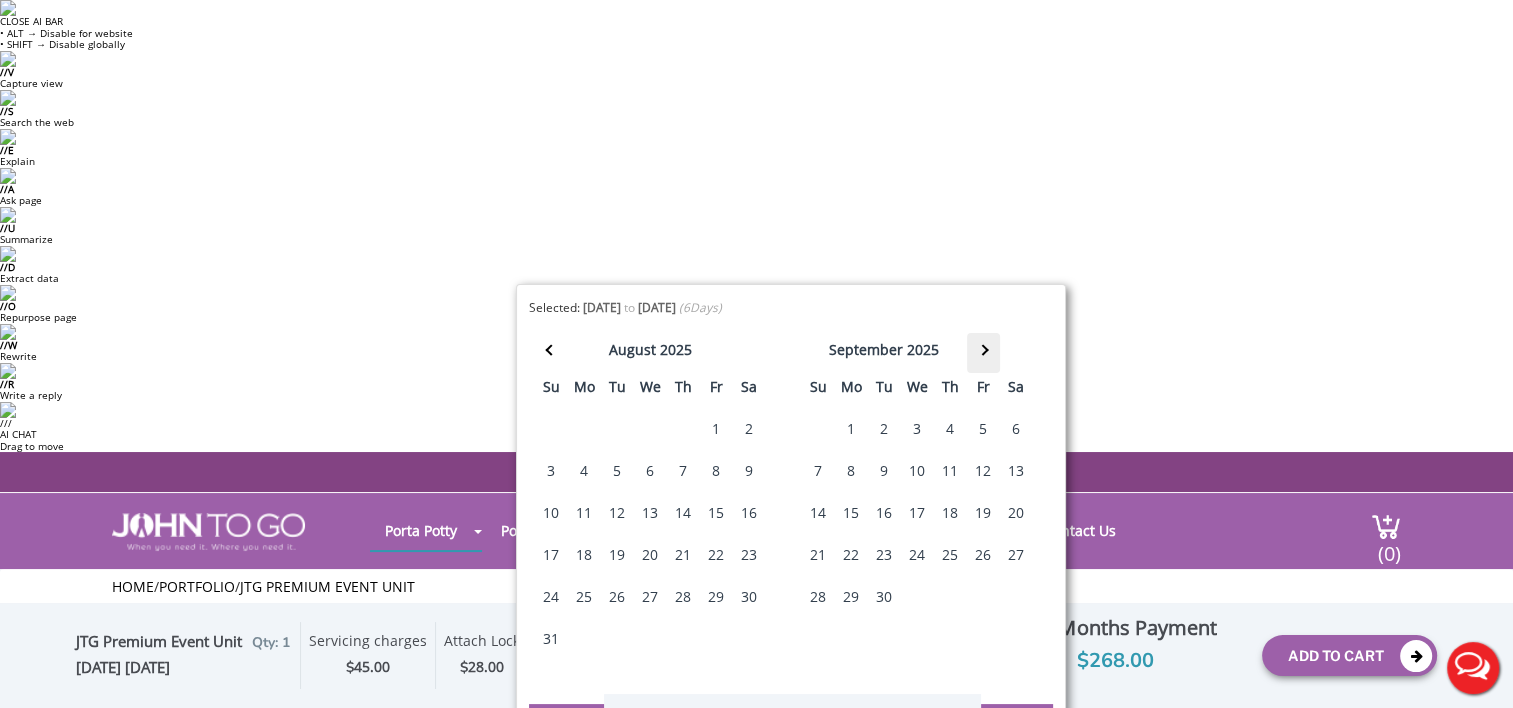 click at bounding box center [983, 353] 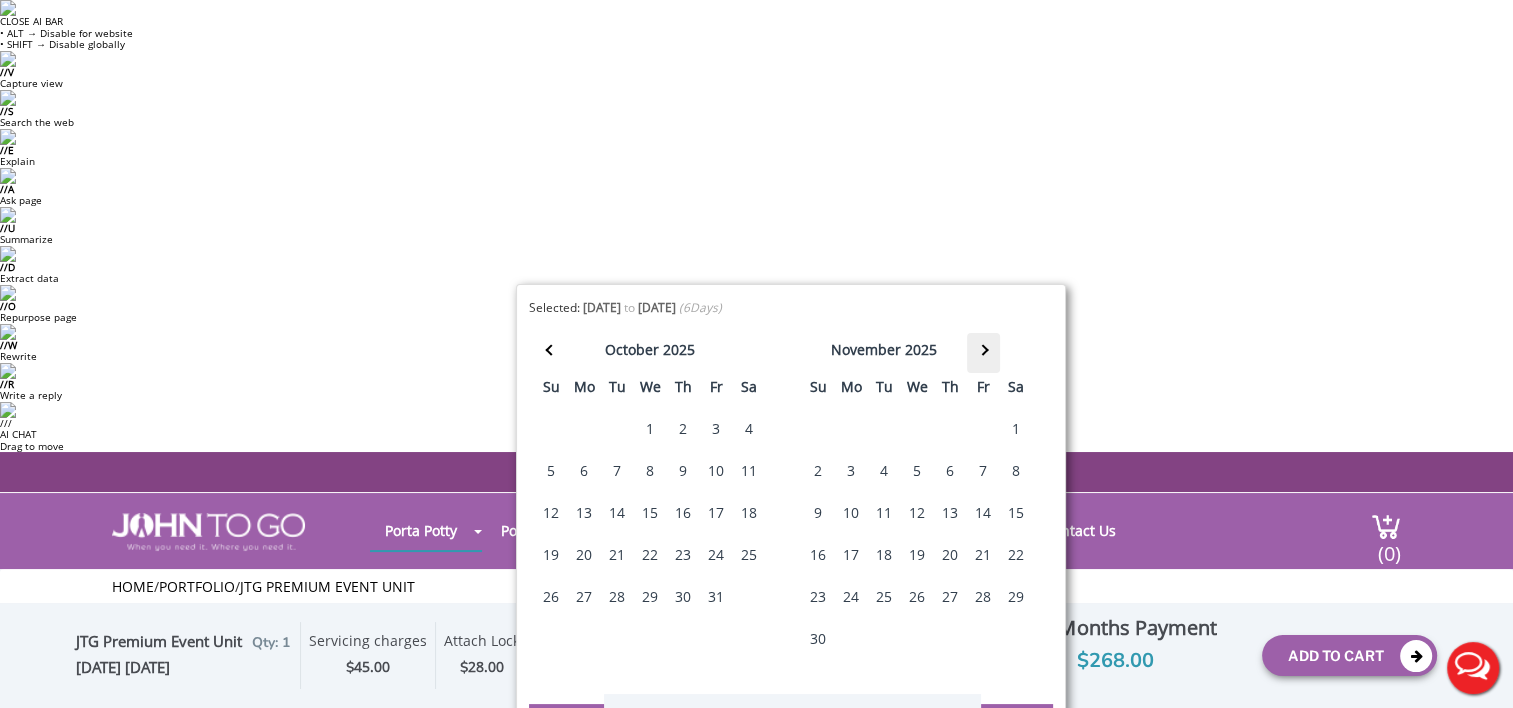 click at bounding box center (983, 353) 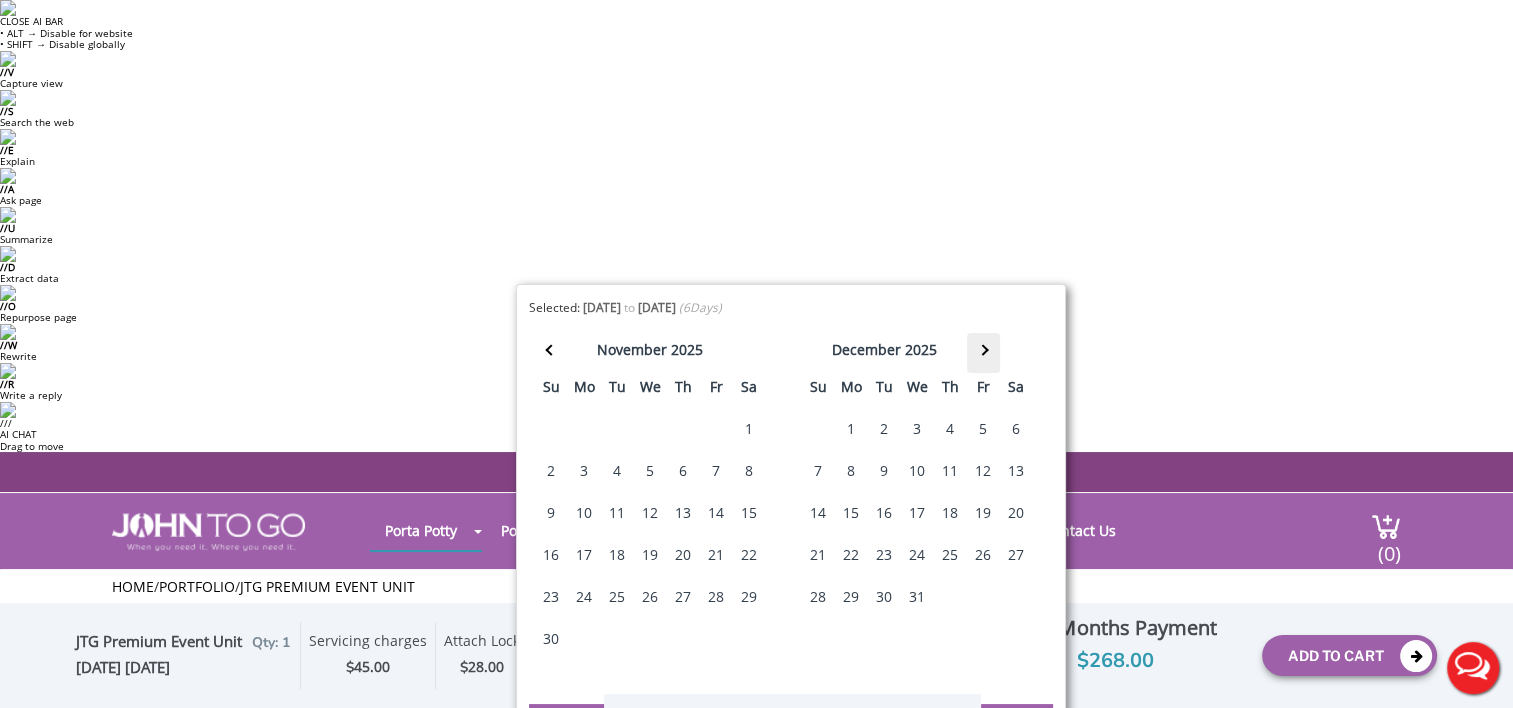 click at bounding box center [983, 353] 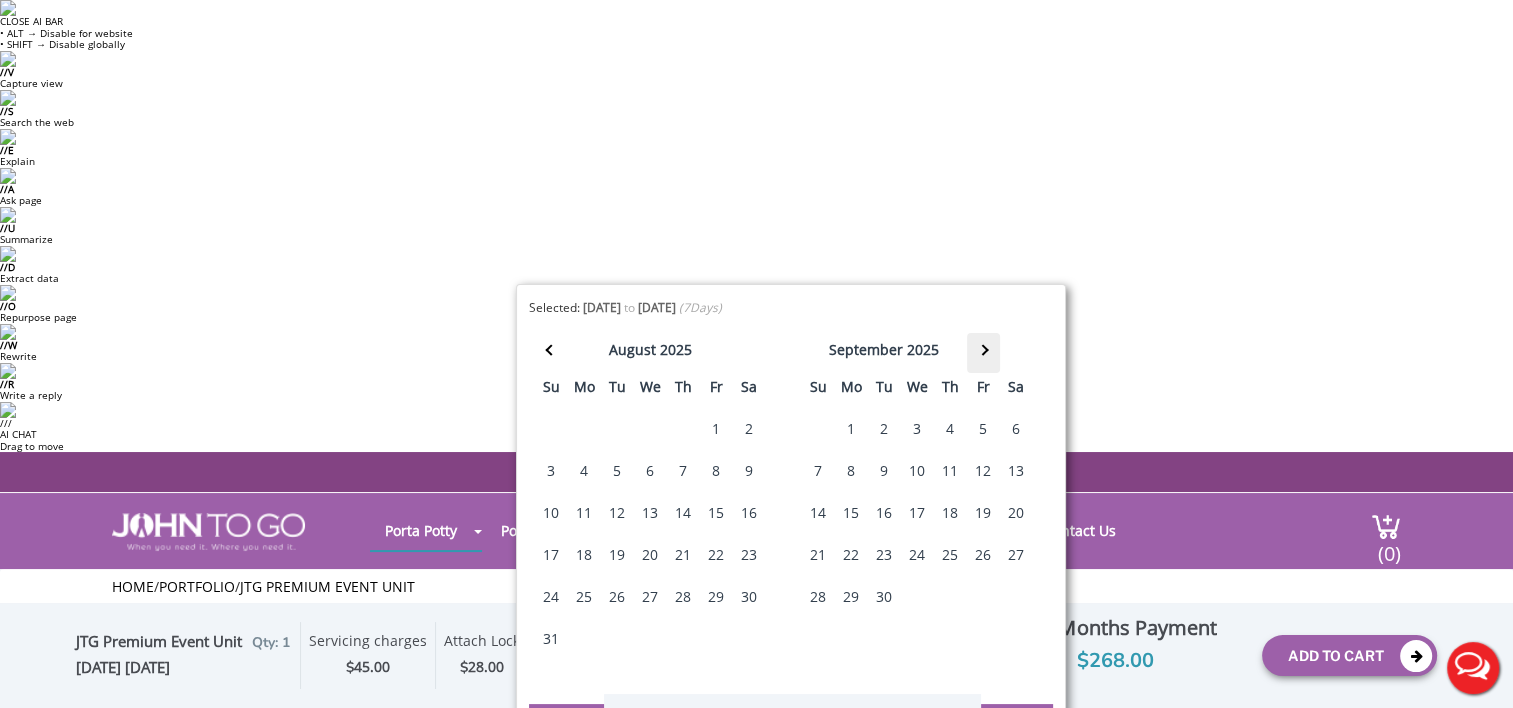 click at bounding box center (983, 353) 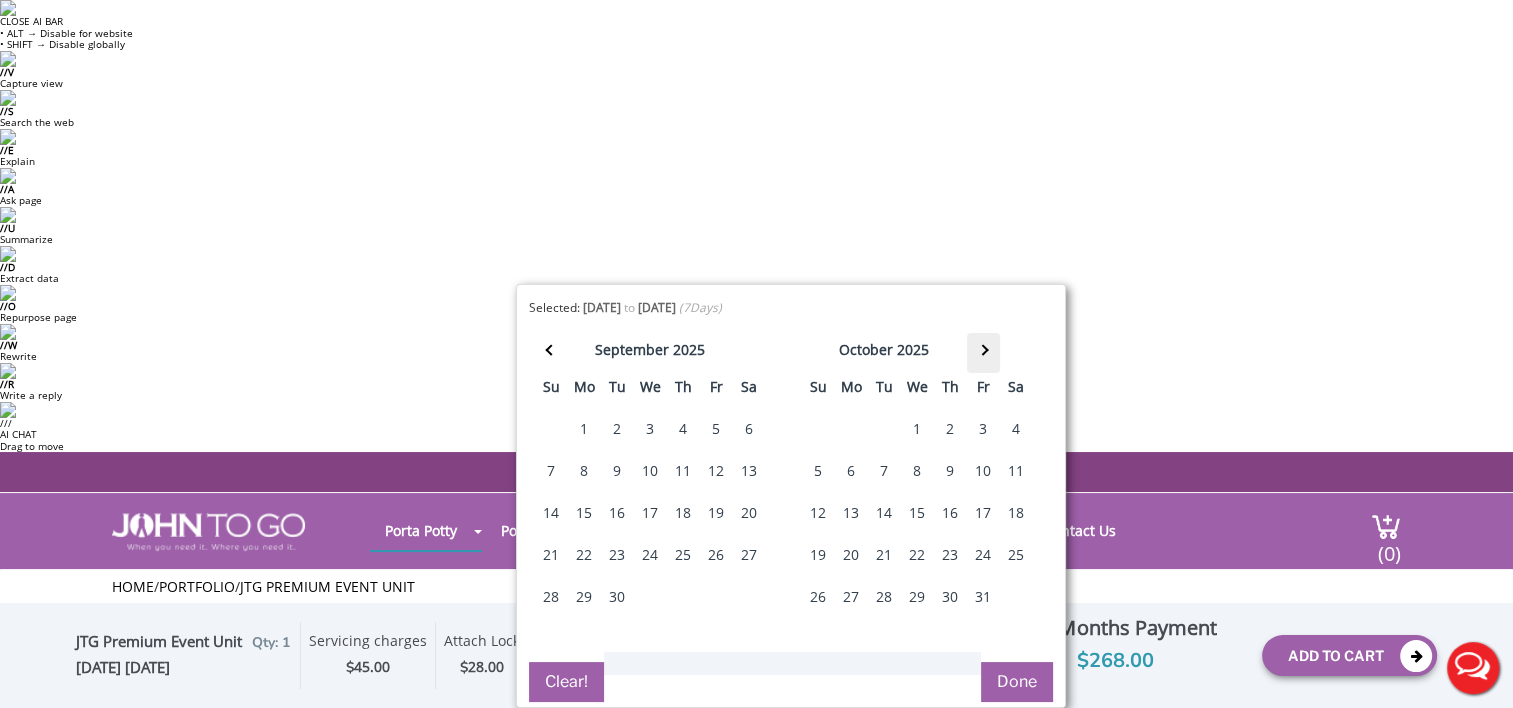 click at bounding box center [983, 353] 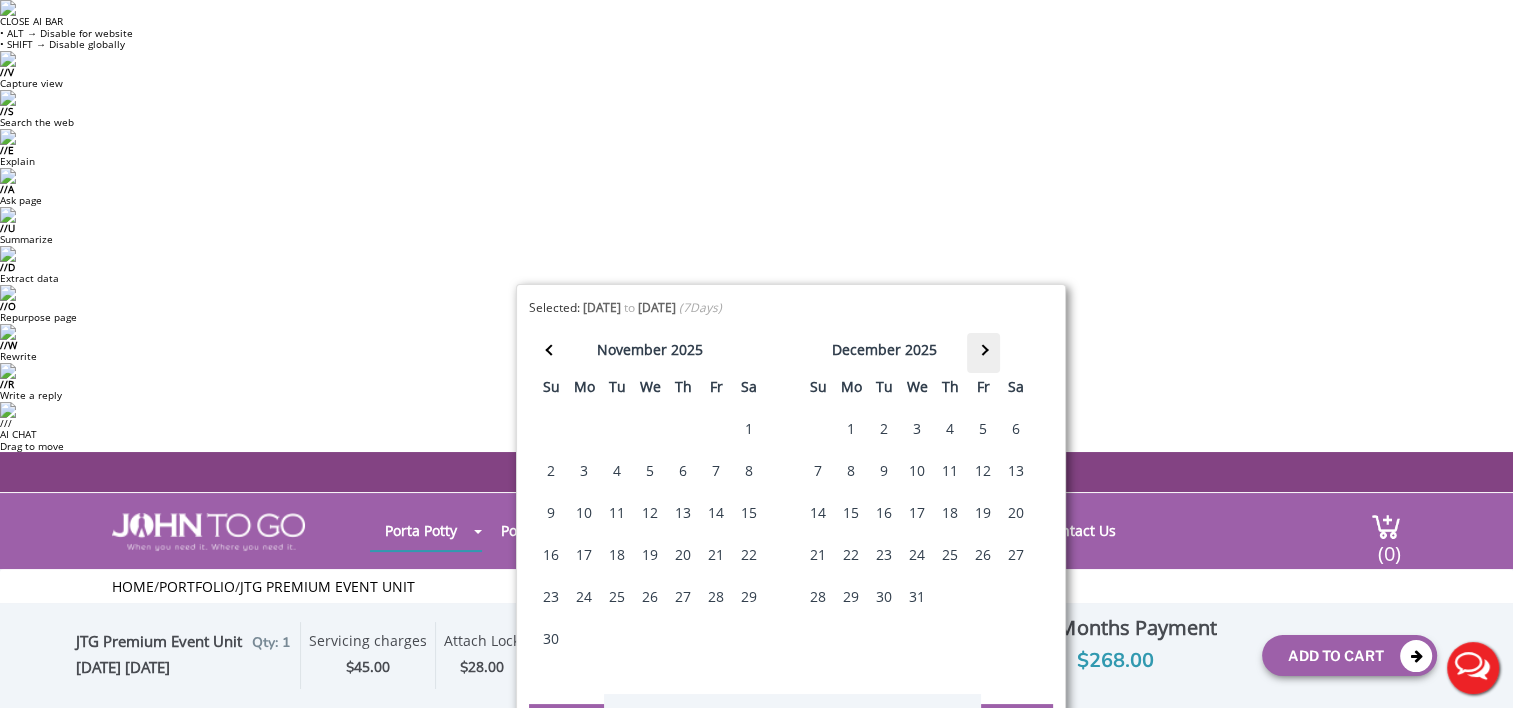 click at bounding box center [983, 353] 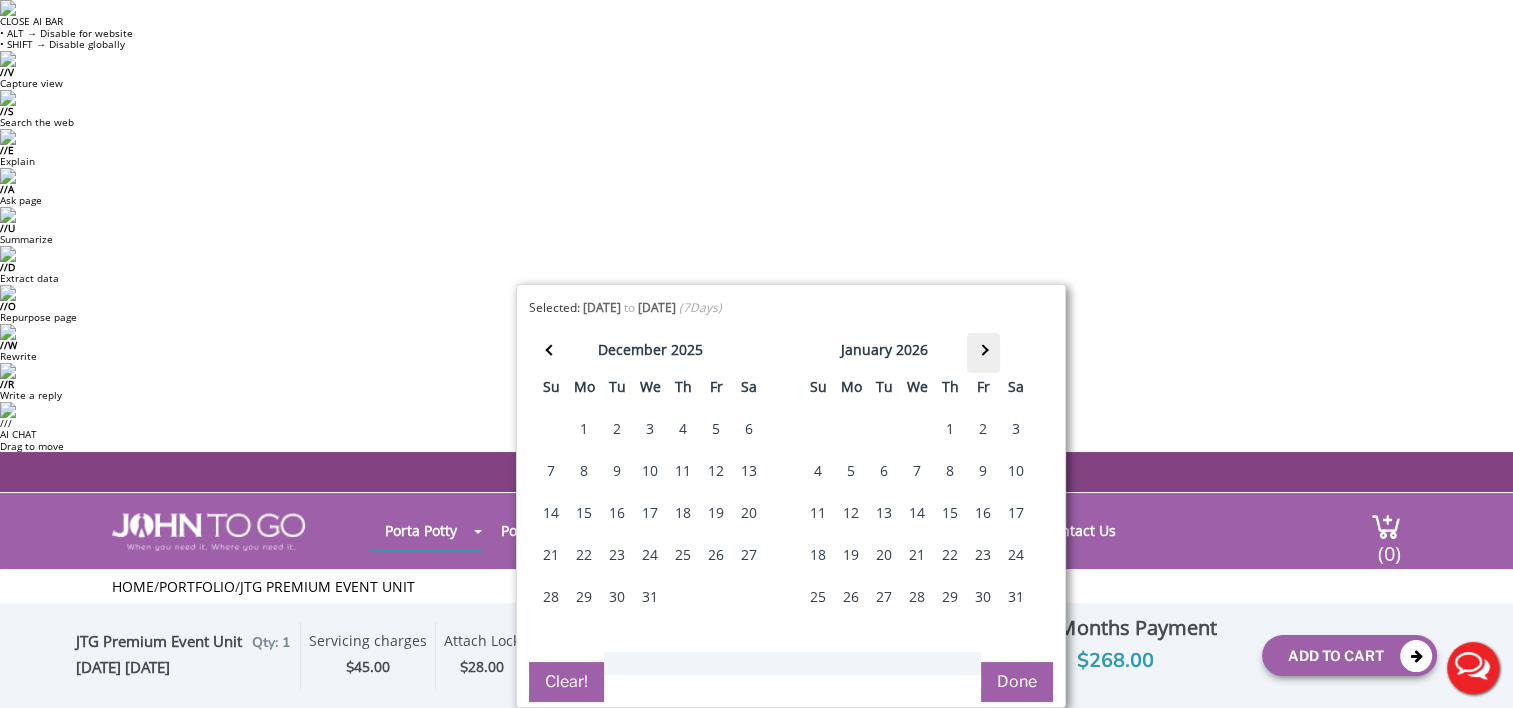 click at bounding box center (983, 353) 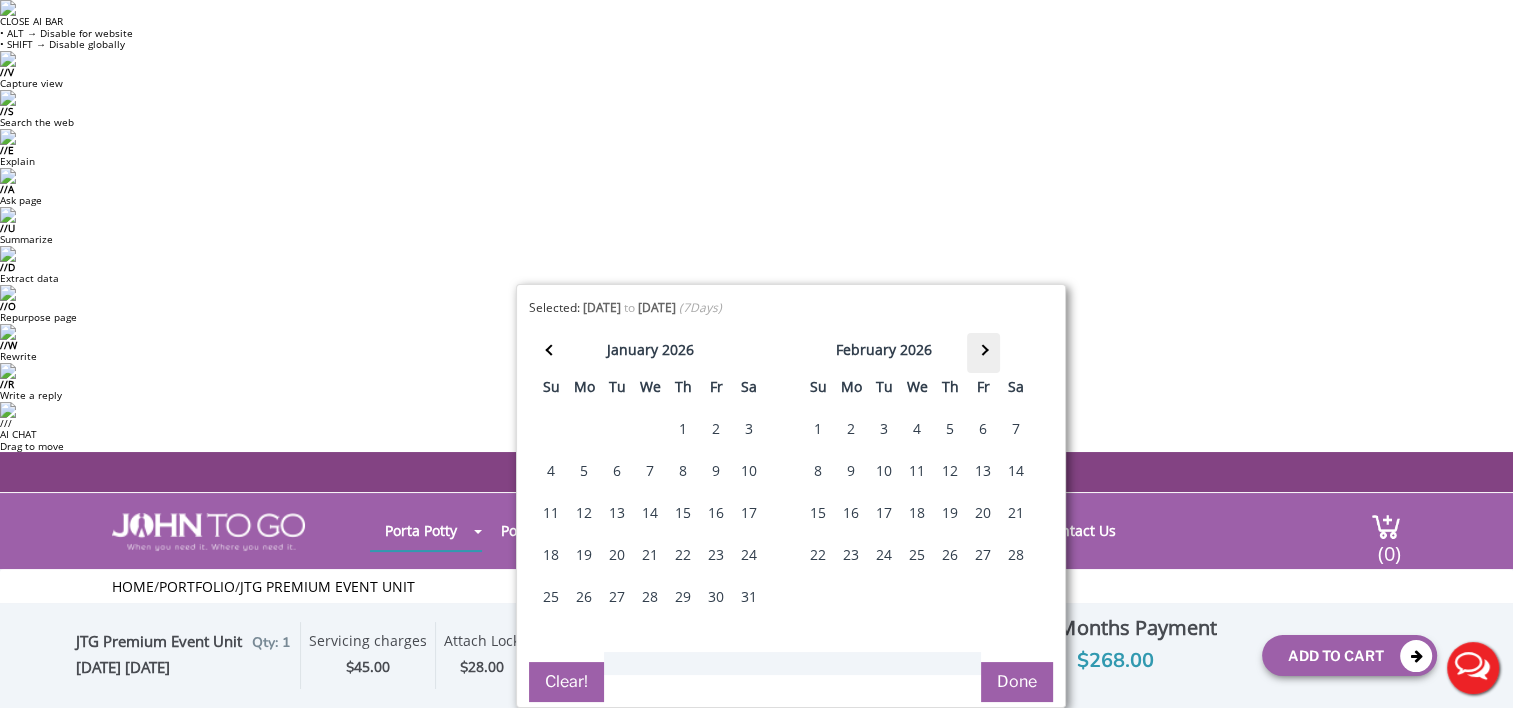 click at bounding box center (983, 353) 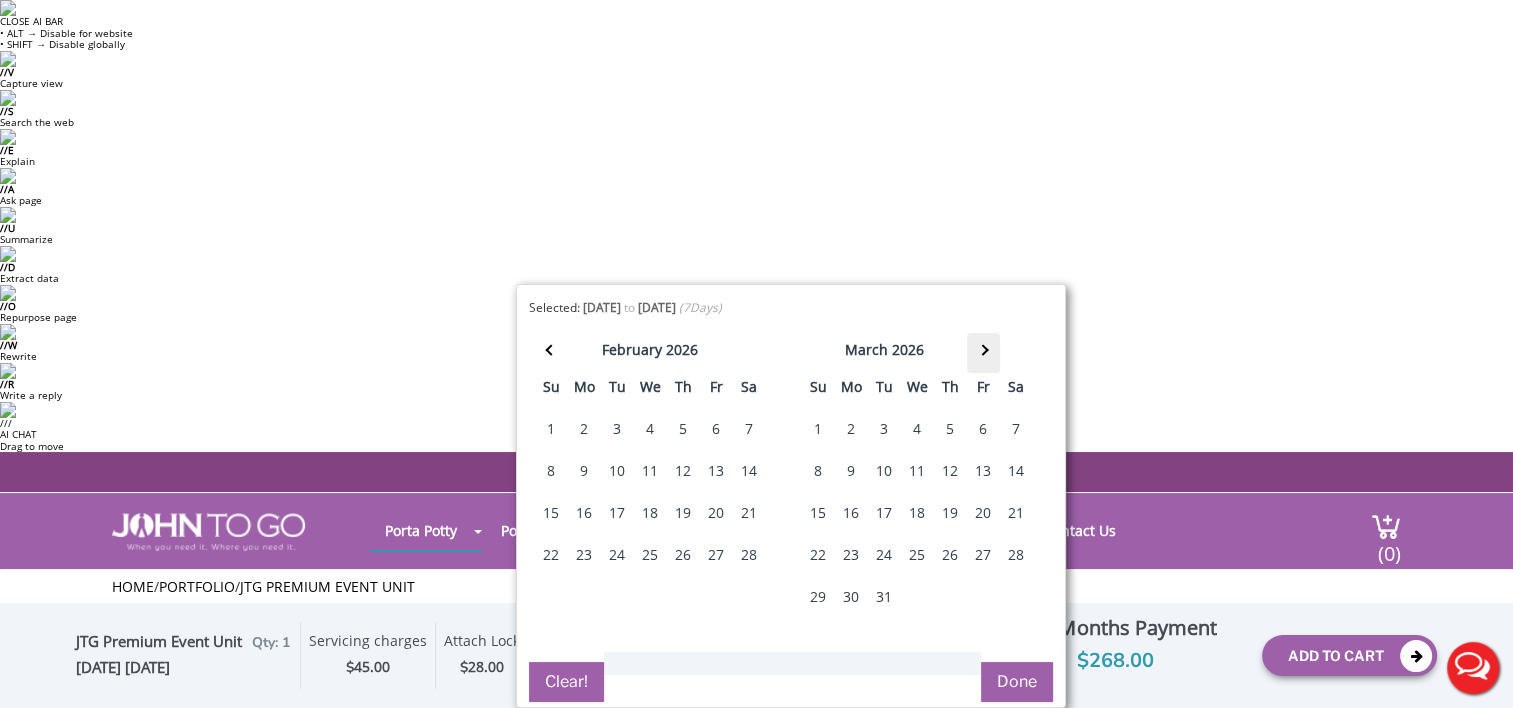 click at bounding box center (983, 353) 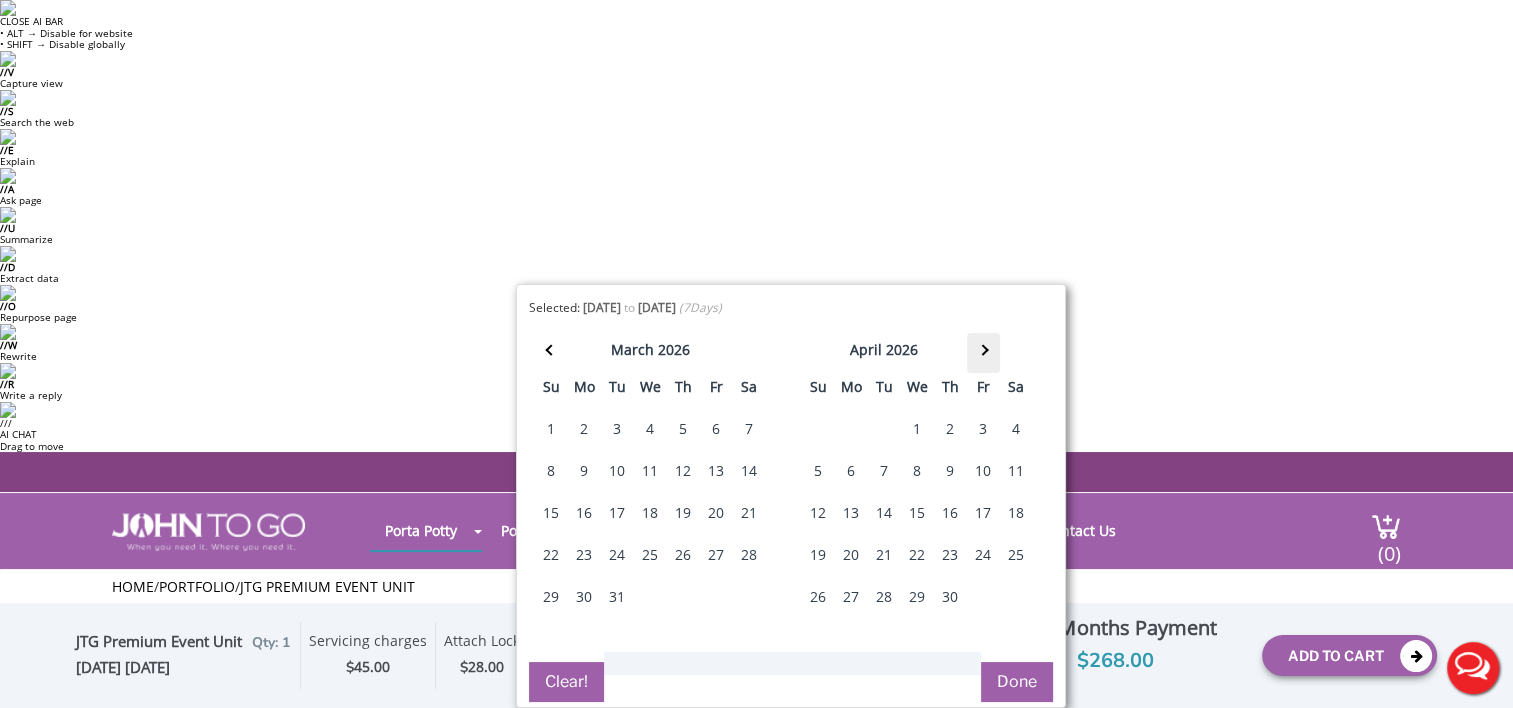 click at bounding box center [983, 353] 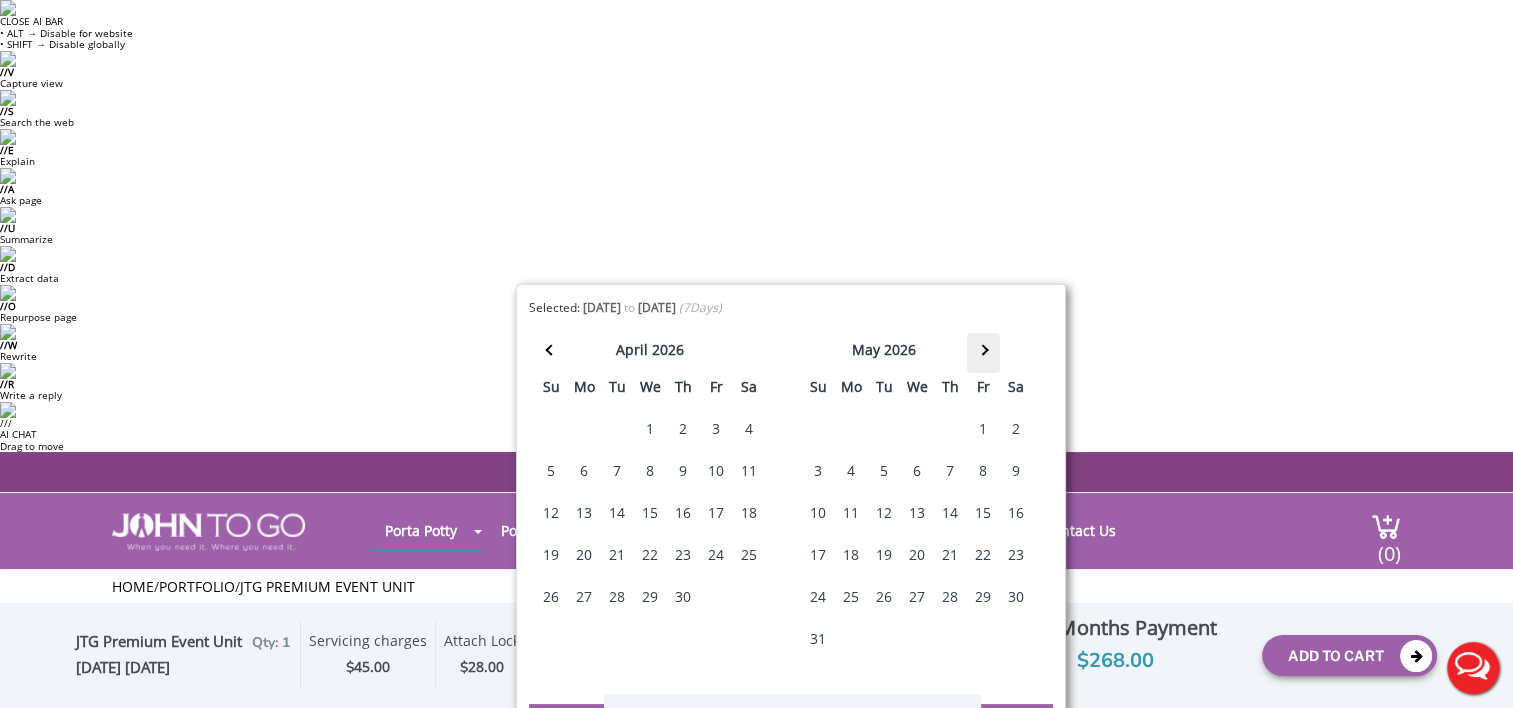 click at bounding box center (983, 353) 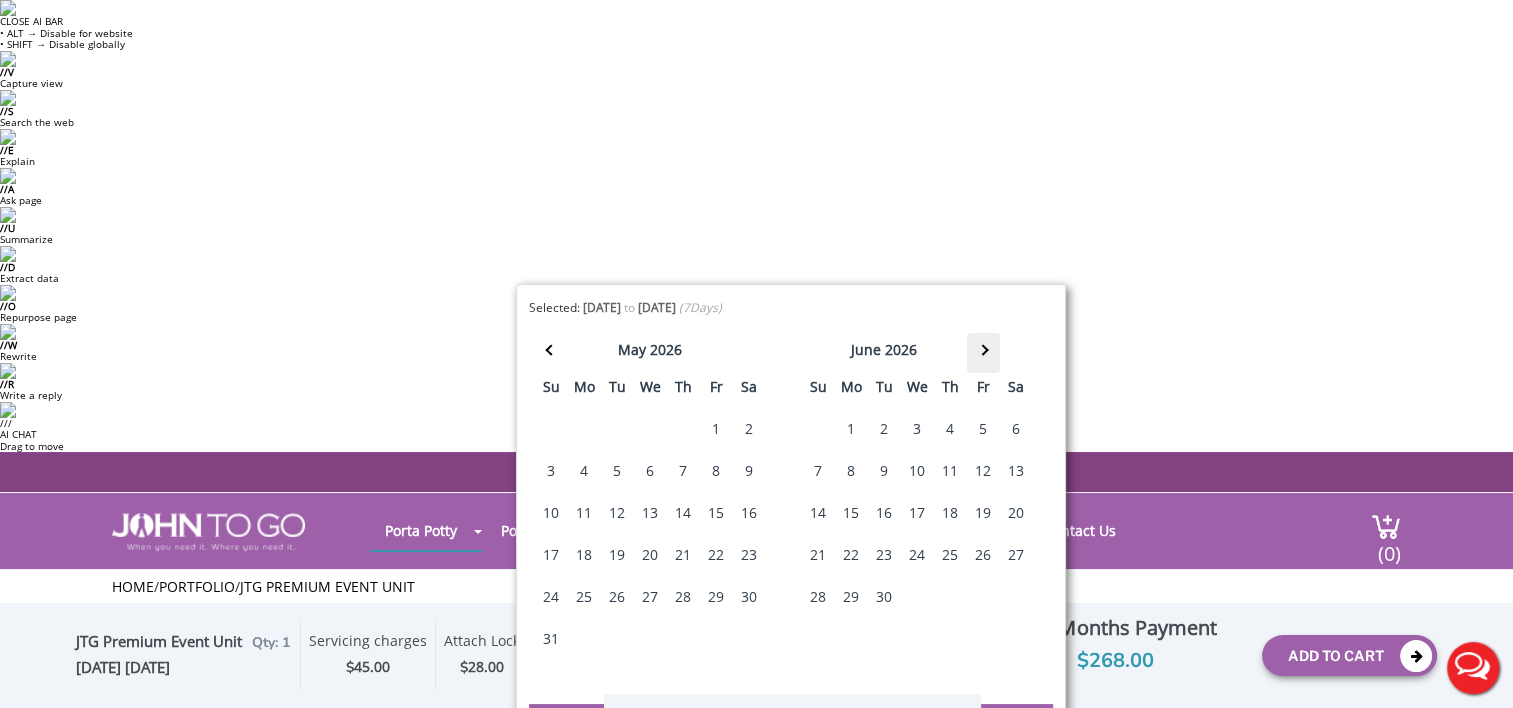 click at bounding box center (983, 353) 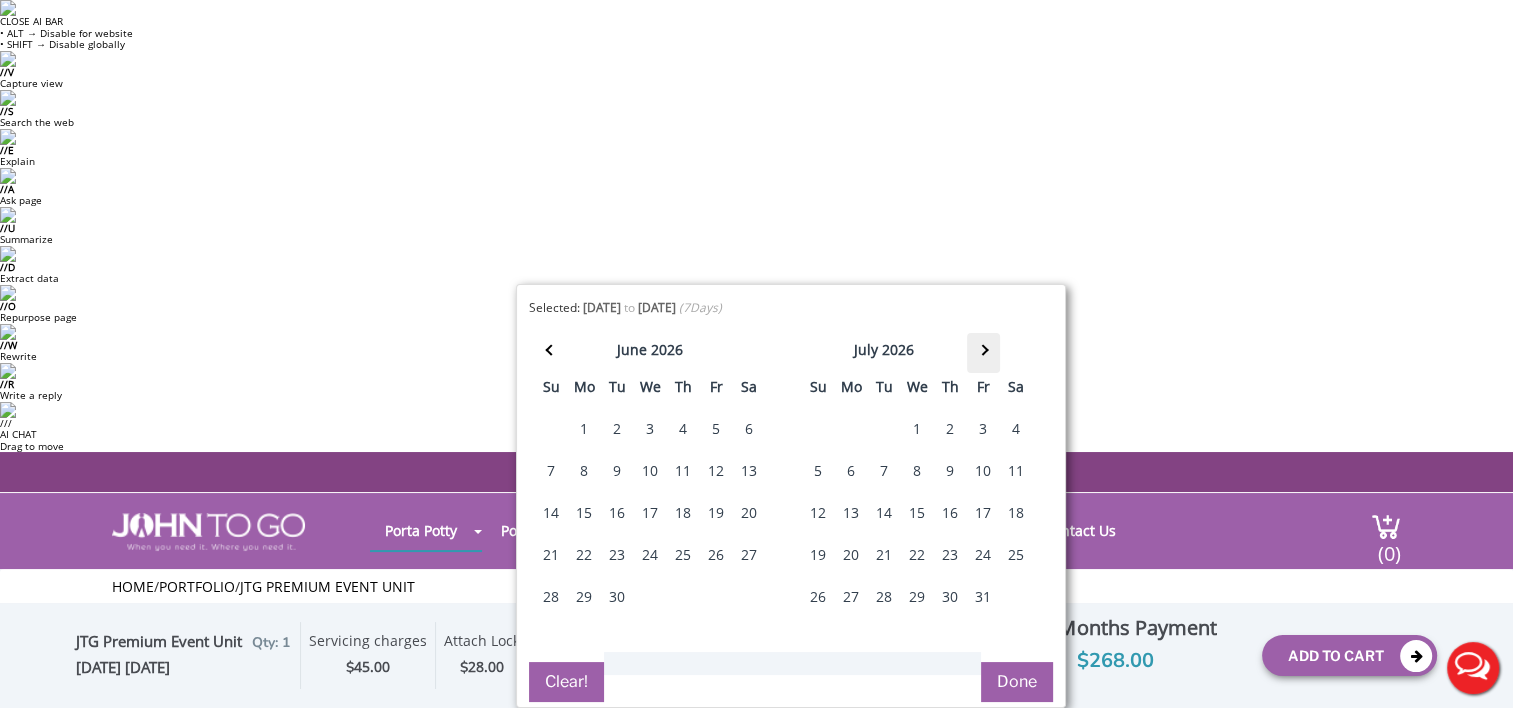 click at bounding box center (983, 353) 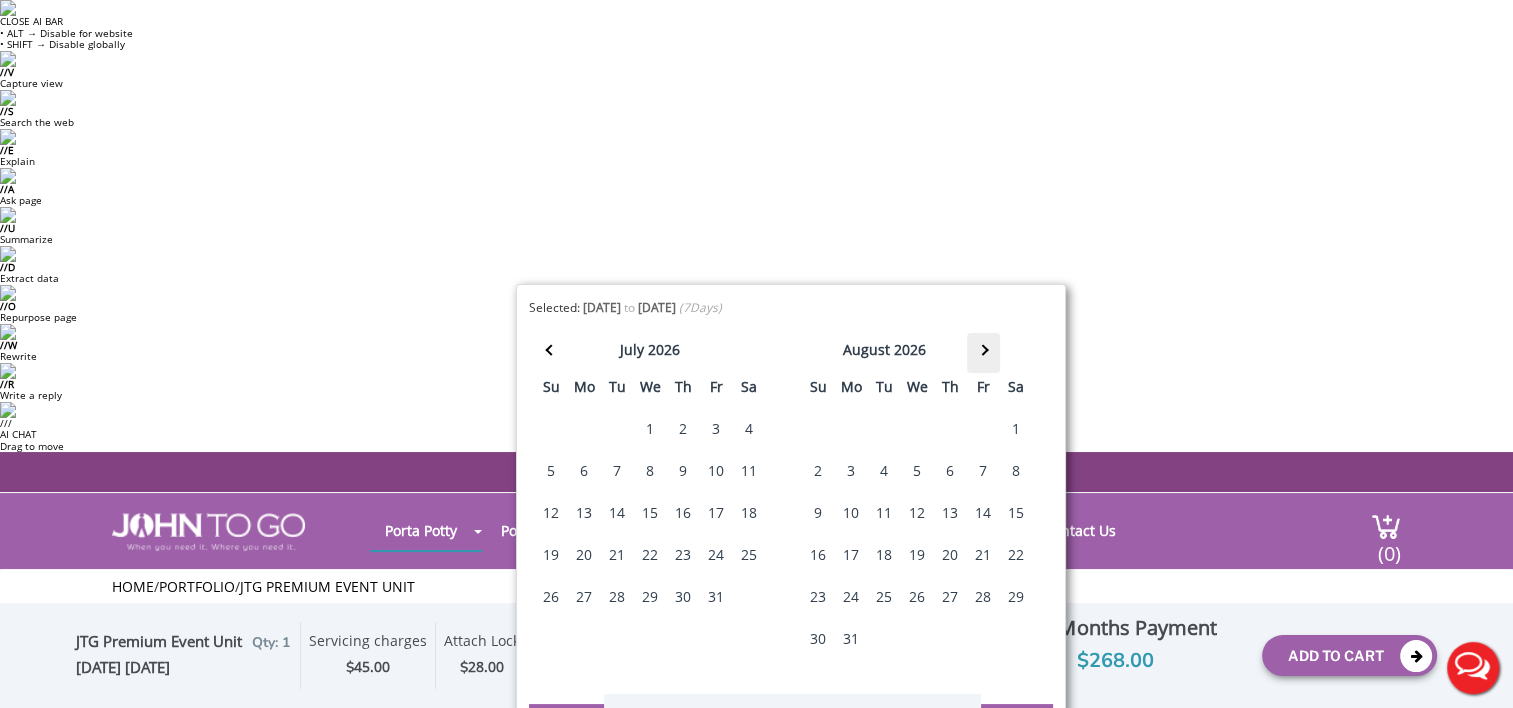 click at bounding box center [983, 353] 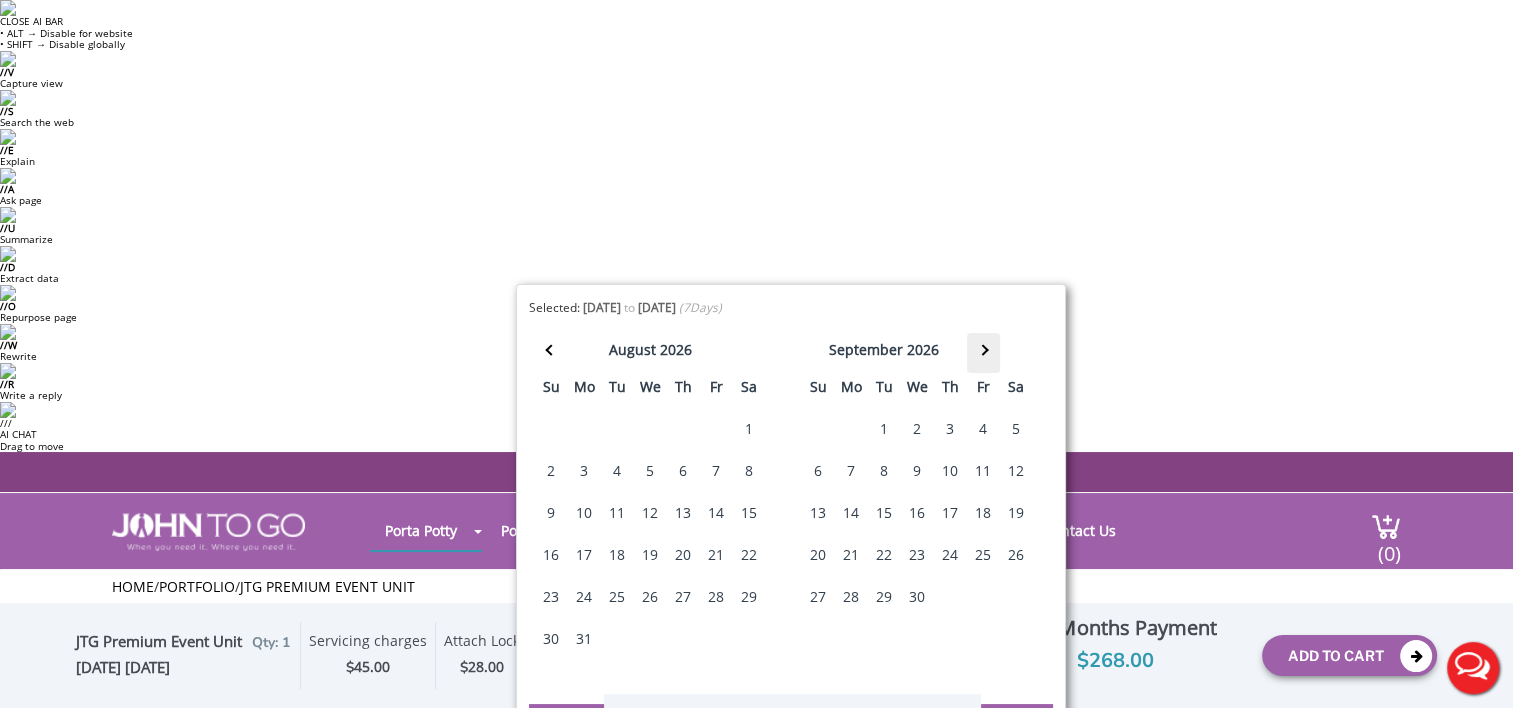 click at bounding box center [983, 353] 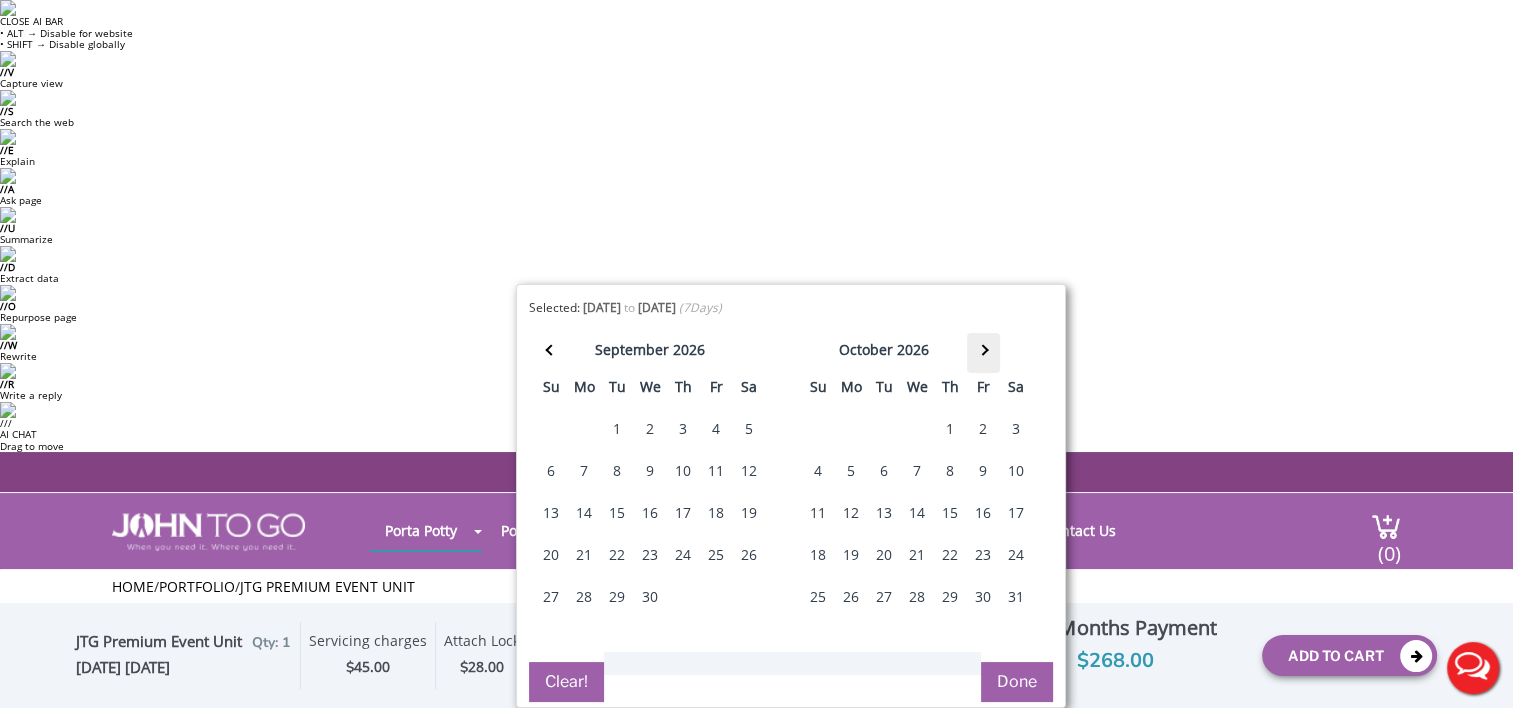 click at bounding box center (983, 353) 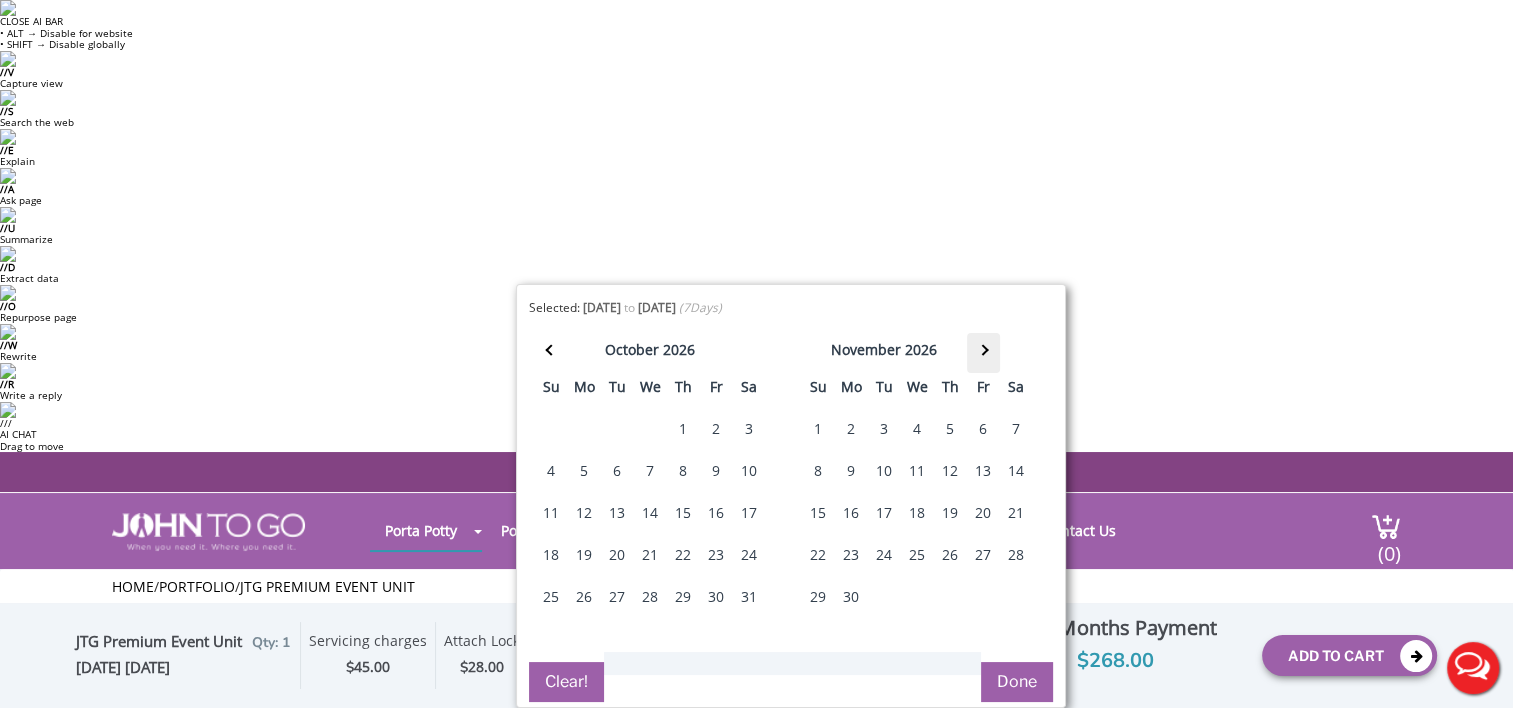 click at bounding box center (983, 353) 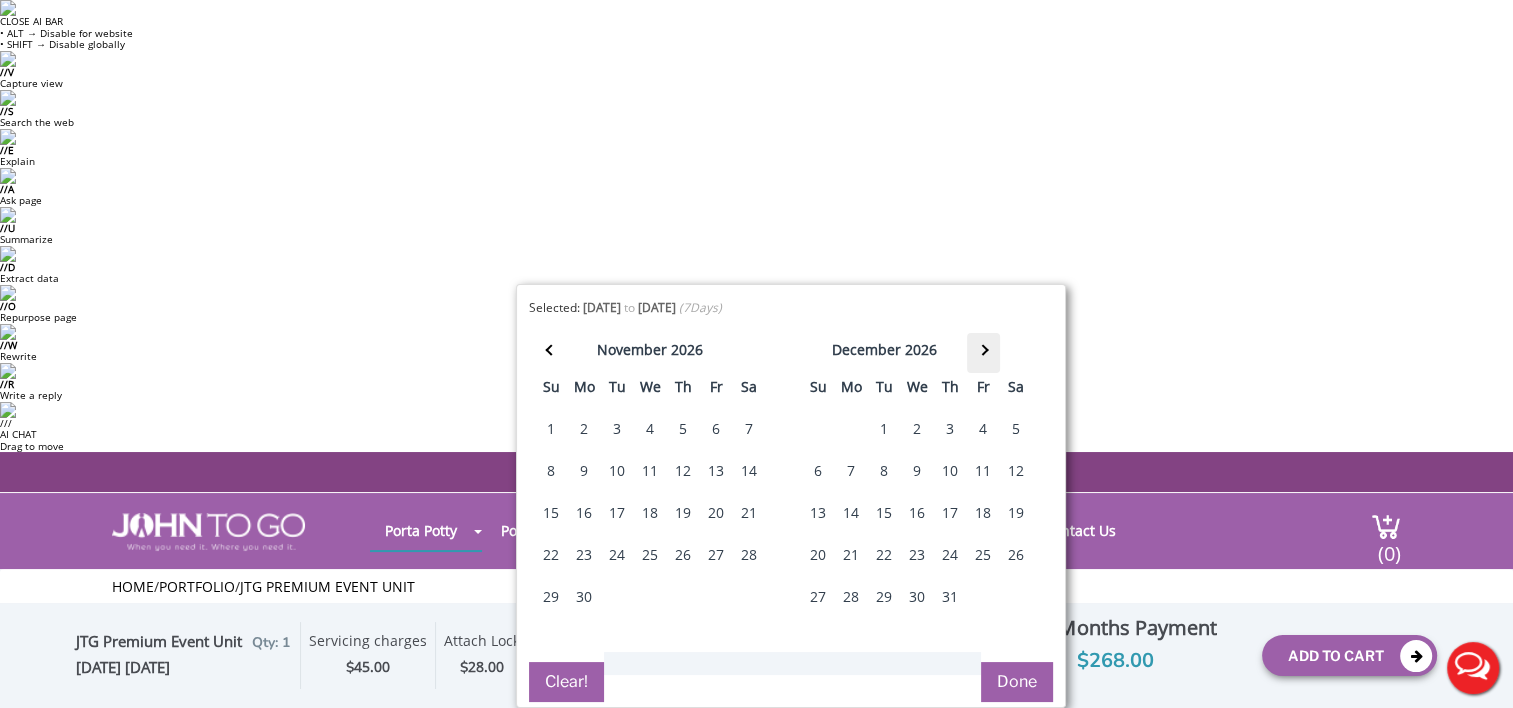 click at bounding box center [983, 353] 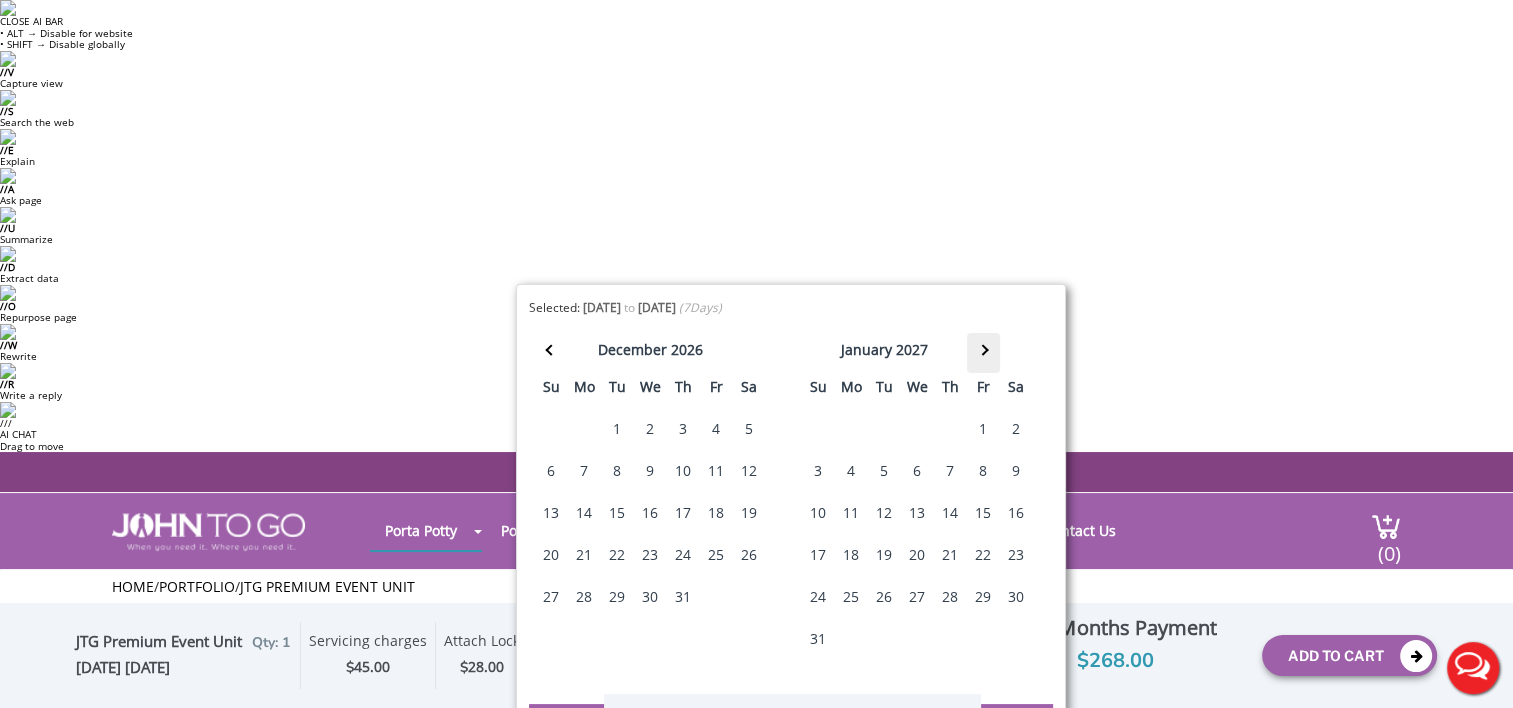 click at bounding box center (983, 353) 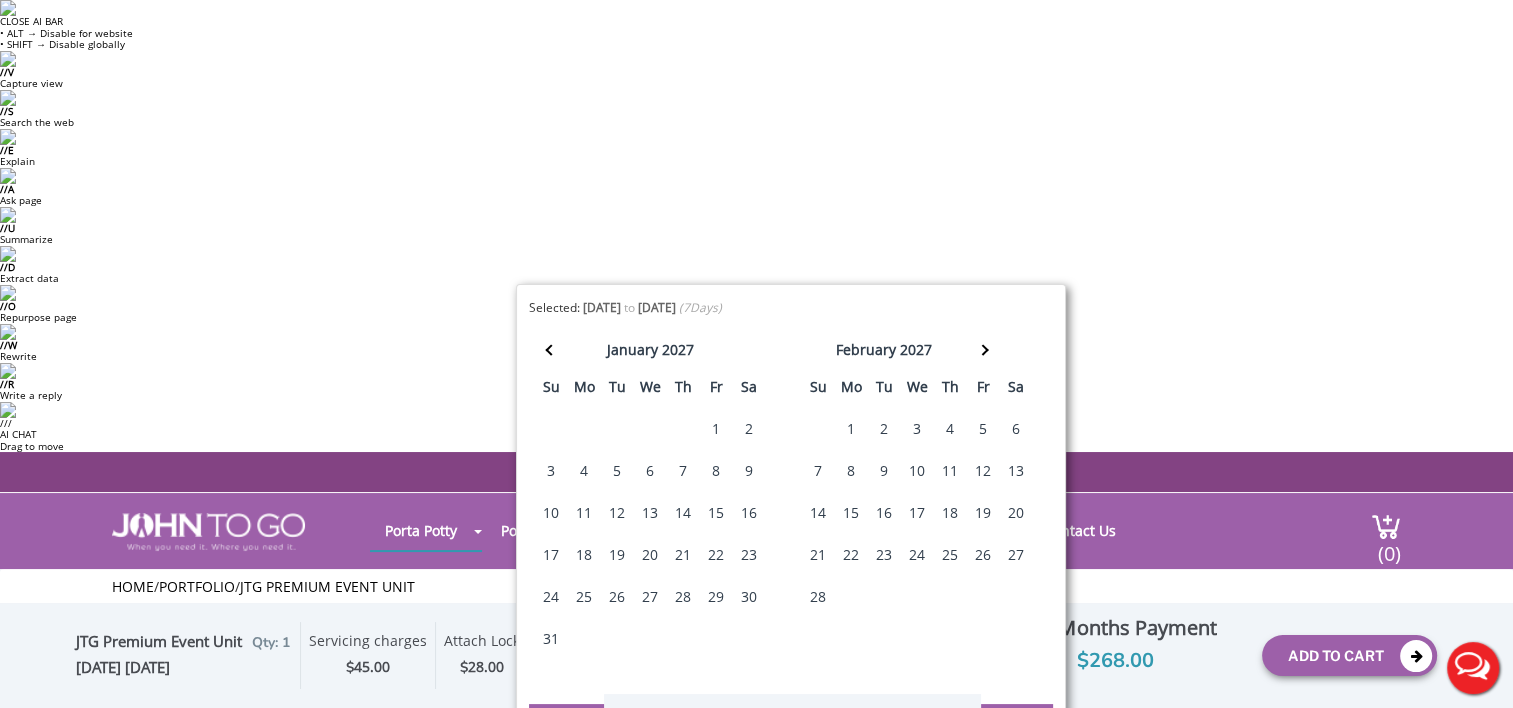 click on "28" at bounding box center [818, 597] 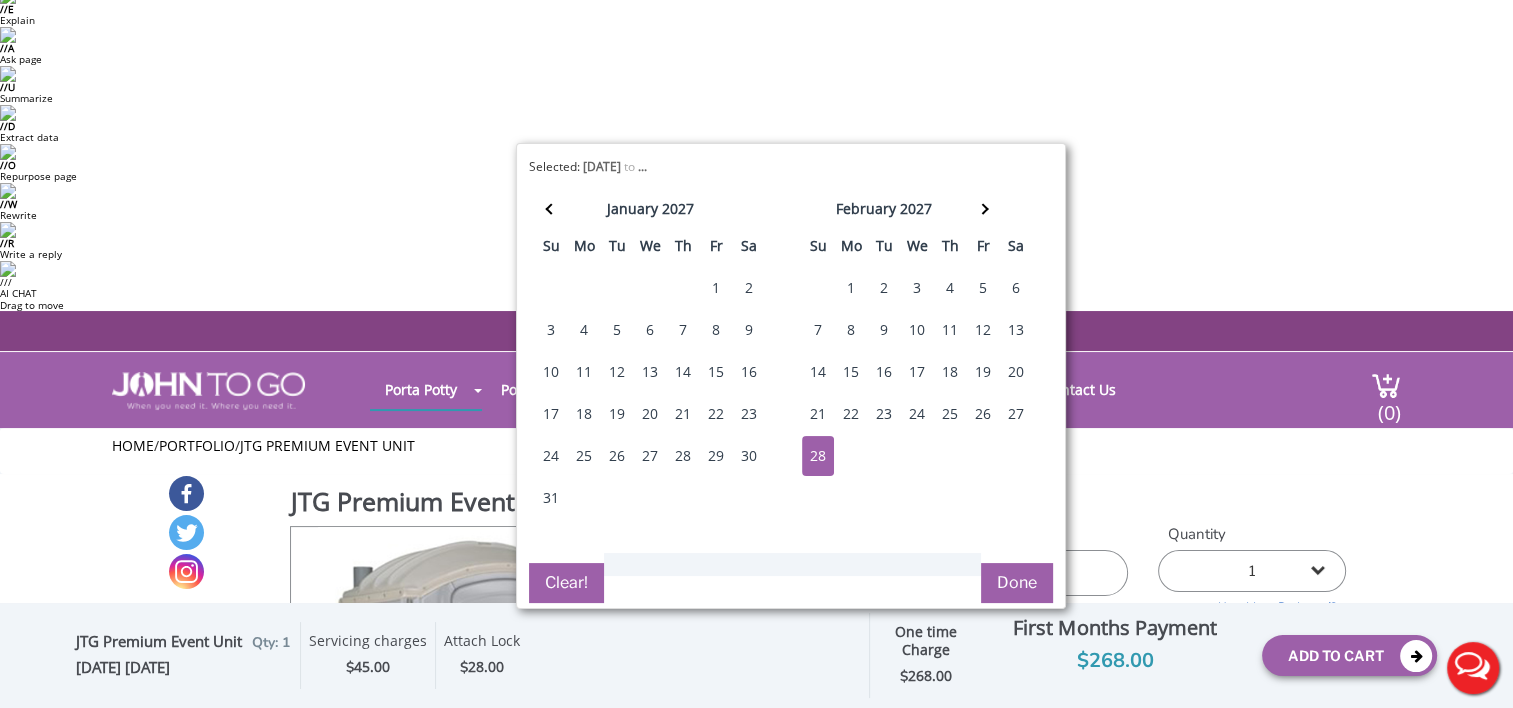 scroll, scrollTop: 300, scrollLeft: 0, axis: vertical 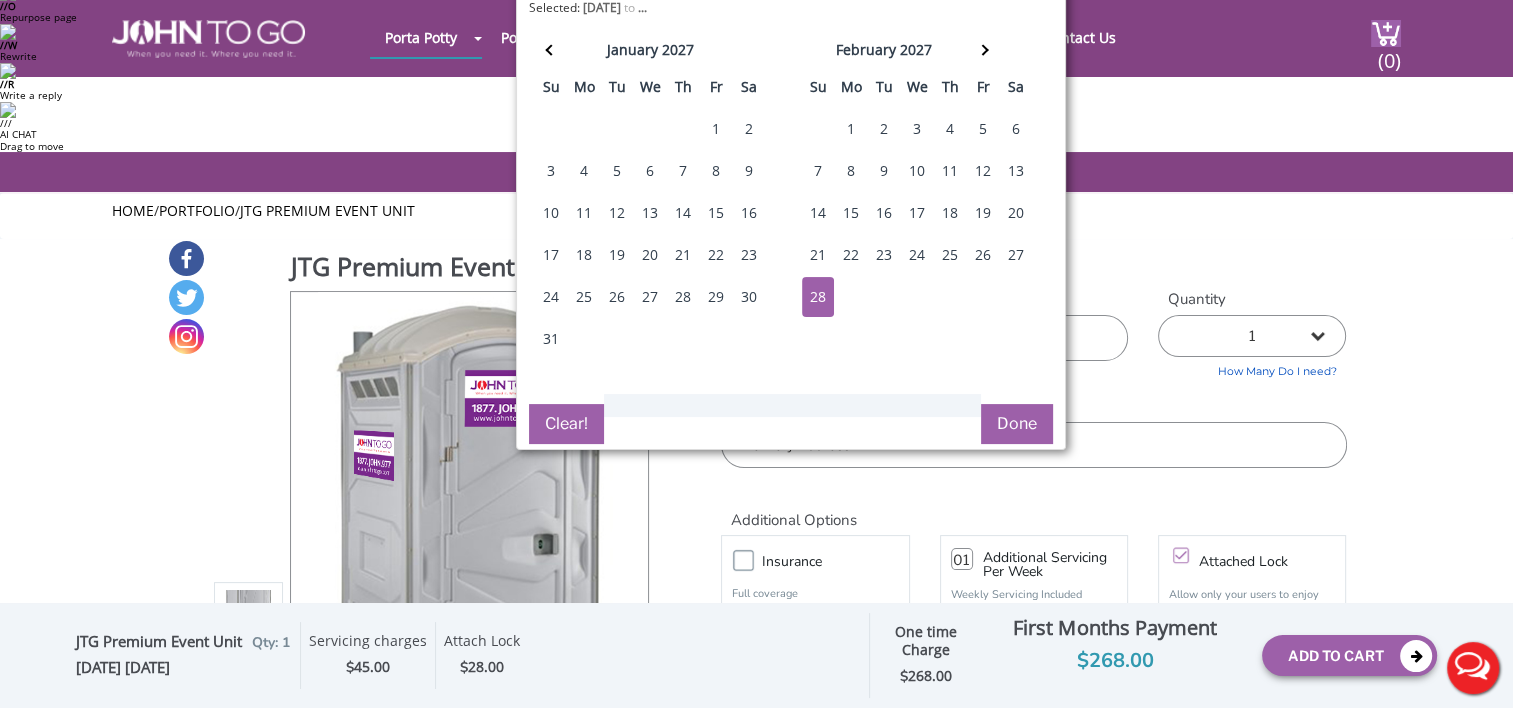 click on "Done" at bounding box center [1017, 424] 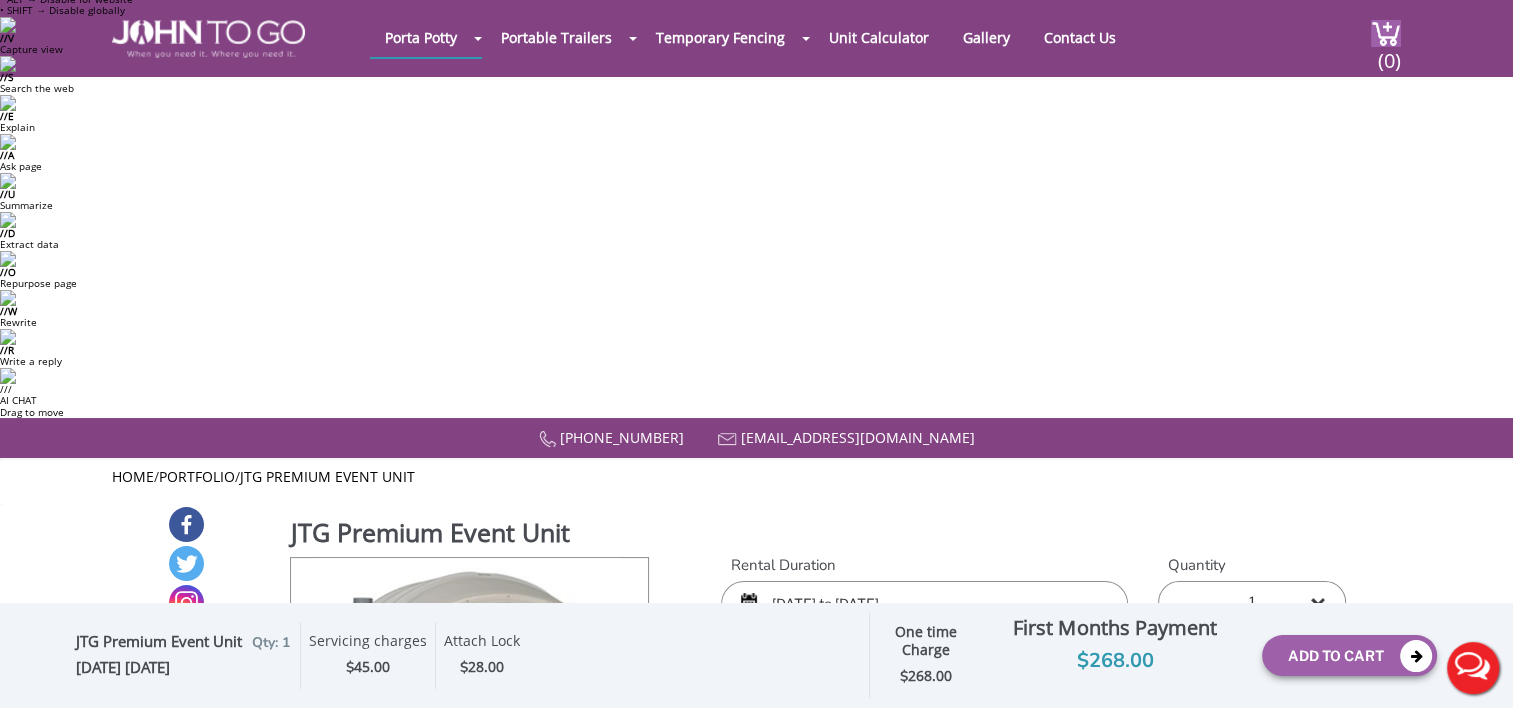 scroll, scrollTop: 0, scrollLeft: 0, axis: both 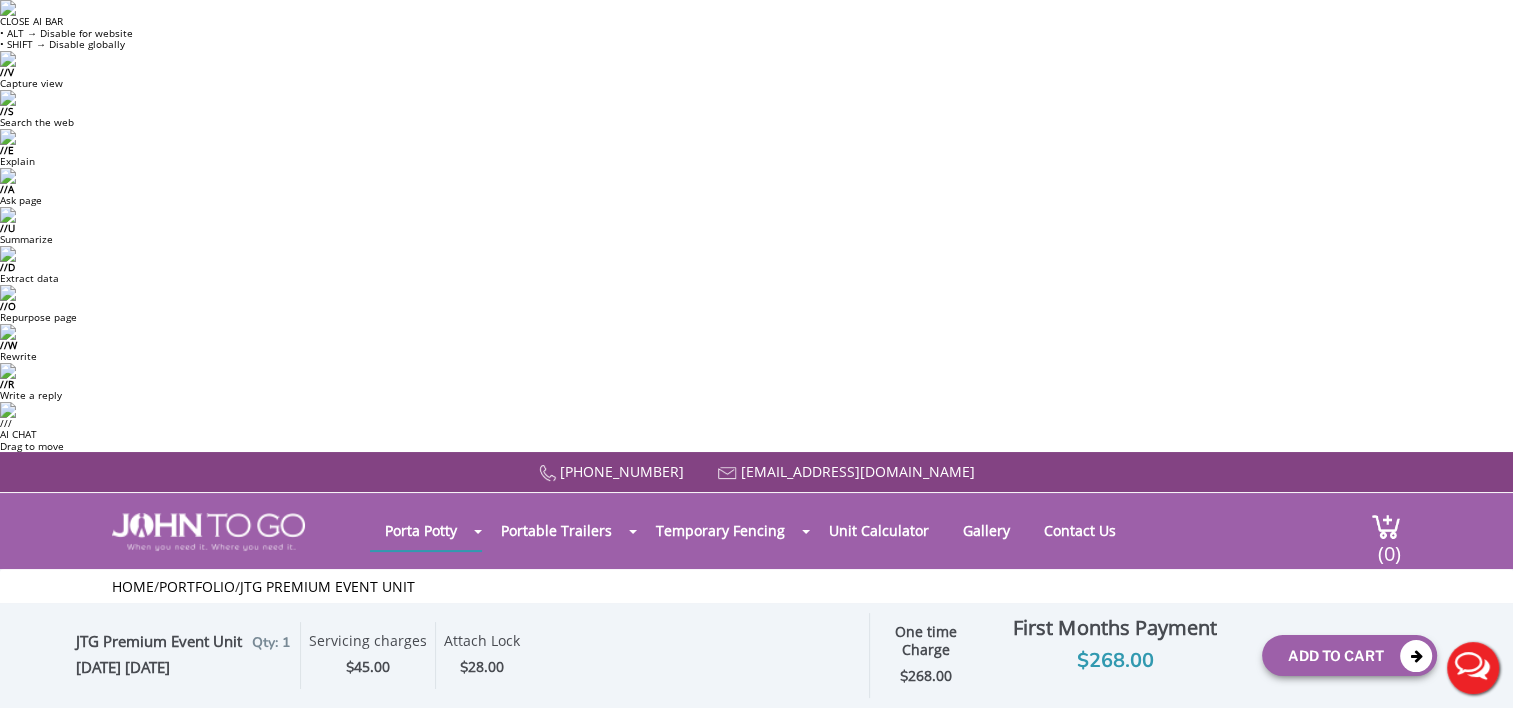 click on "1
2 (5% discount)
3 (8% discount)
4 (10% discount)
5 (12% discount)
6 (12% discount)
7 (12% discount)
8 (12% discount)
9 (12% discount)
10 (12% discount)
11 (12% discount)
12 (12% discount)
13 (12% discount)
14 (12% discount)
15 (12% discount)
16 (12% discount)
17 (12% discount)
18 (12% discount)
19 (12% discount)
20 (12% discount)
21 (12% discount)
22 (12% discount)
23 (12% discount)
24 (12% discount)
25 (12% discount)" at bounding box center [1252, 712] 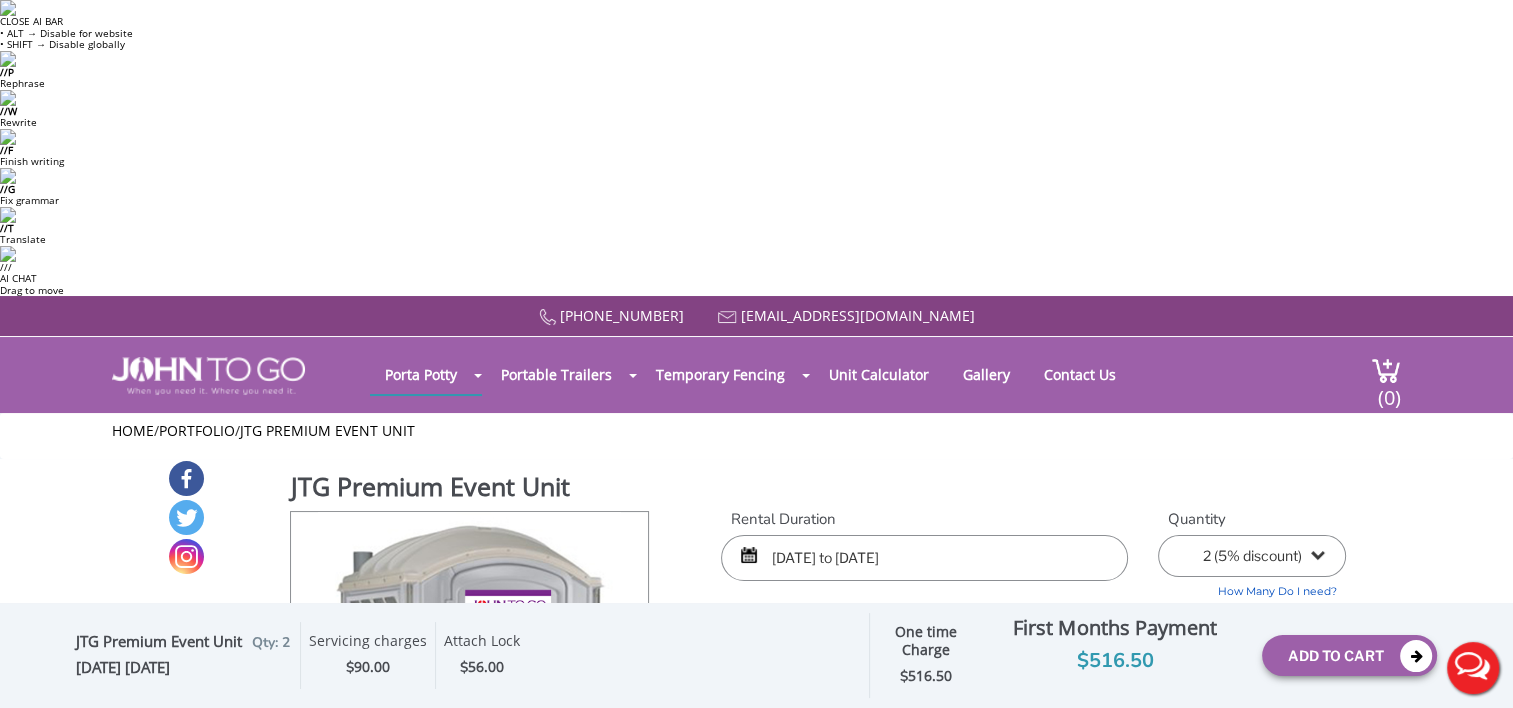 click at bounding box center [1033, 664] 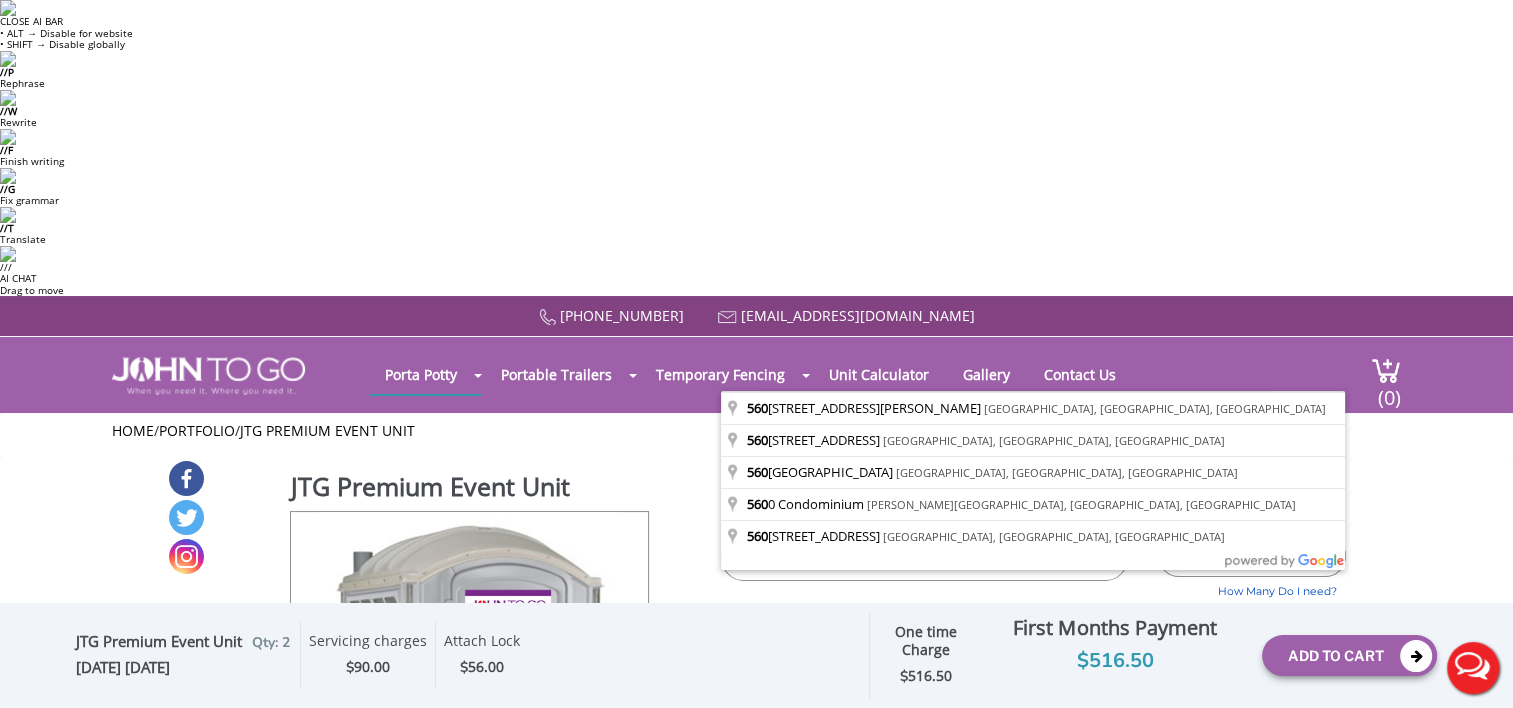 type on "5" 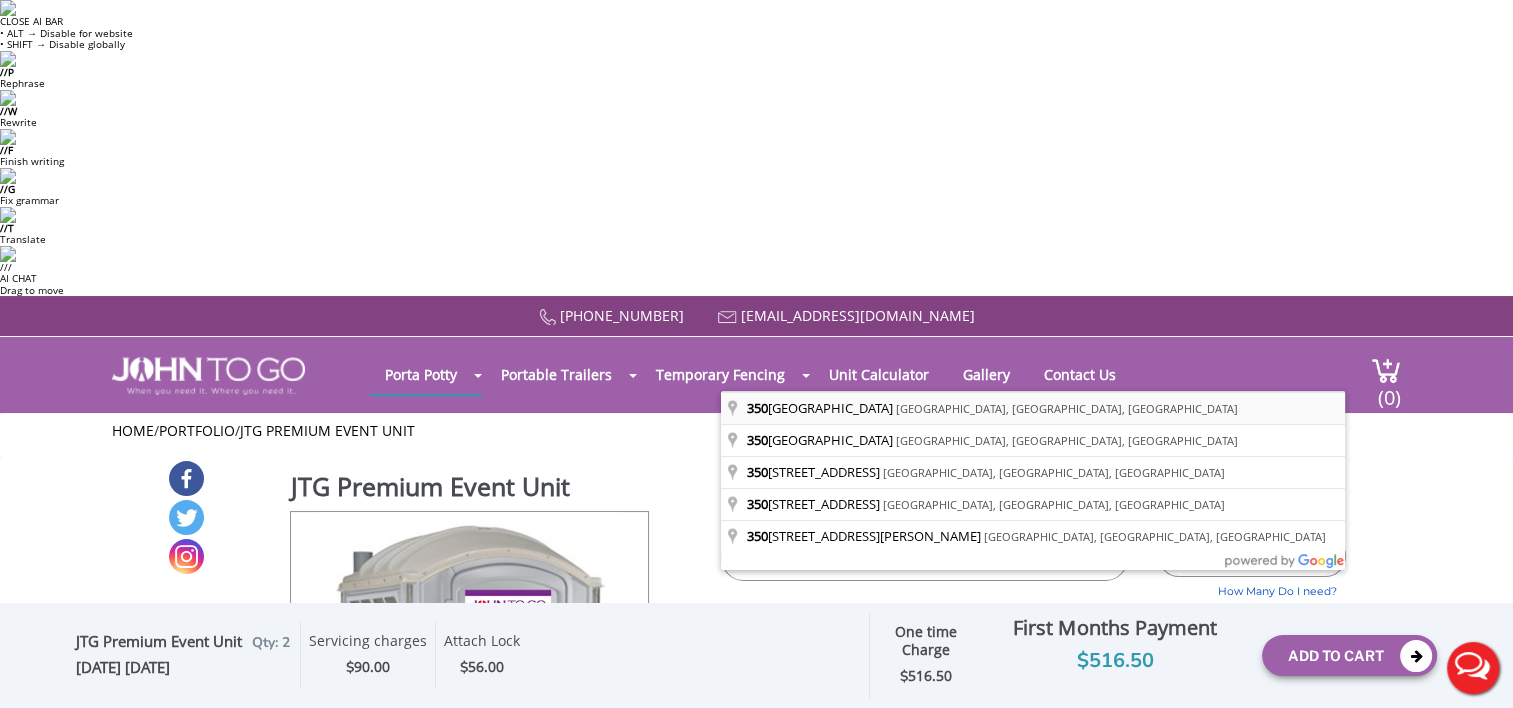 type on "350 Northwest 54th Street, Miami, FL, USA" 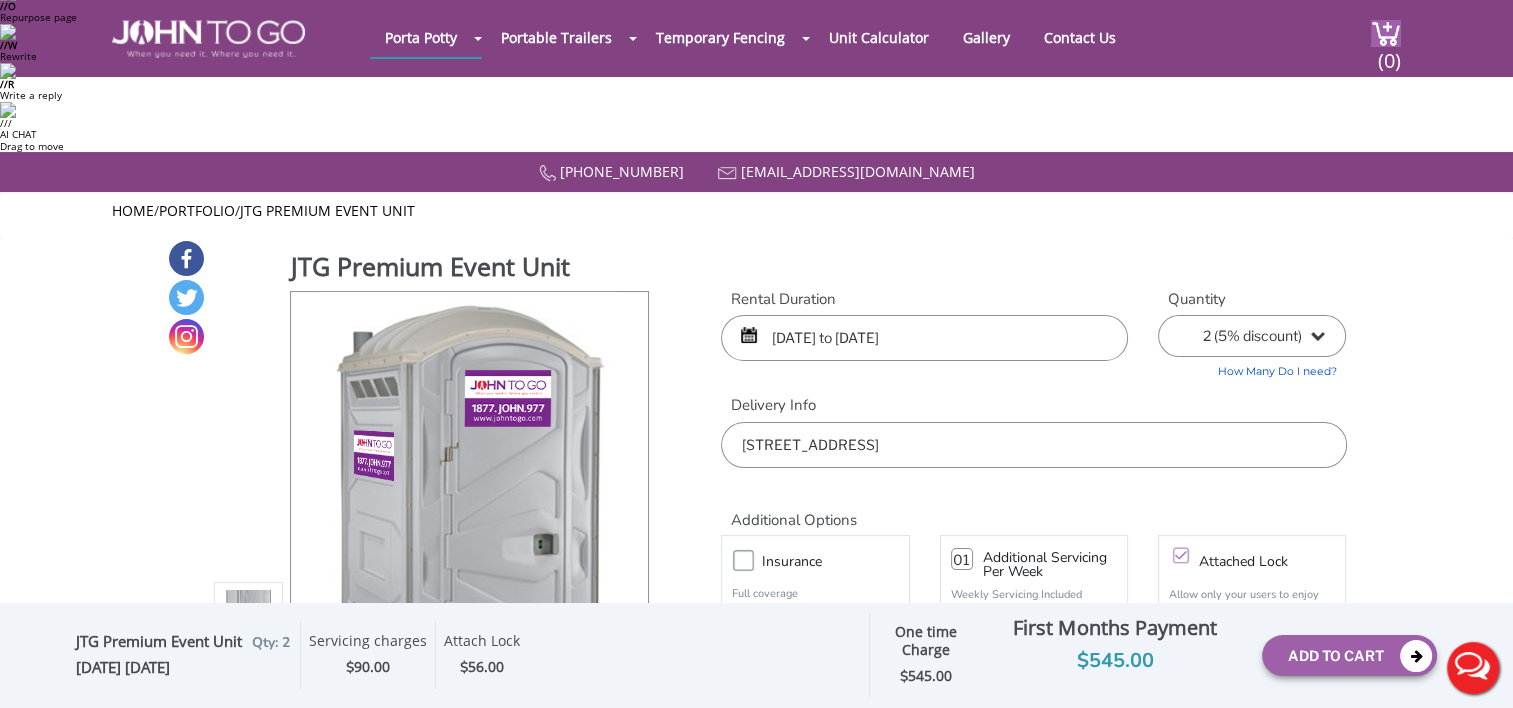 scroll, scrollTop: 200, scrollLeft: 0, axis: vertical 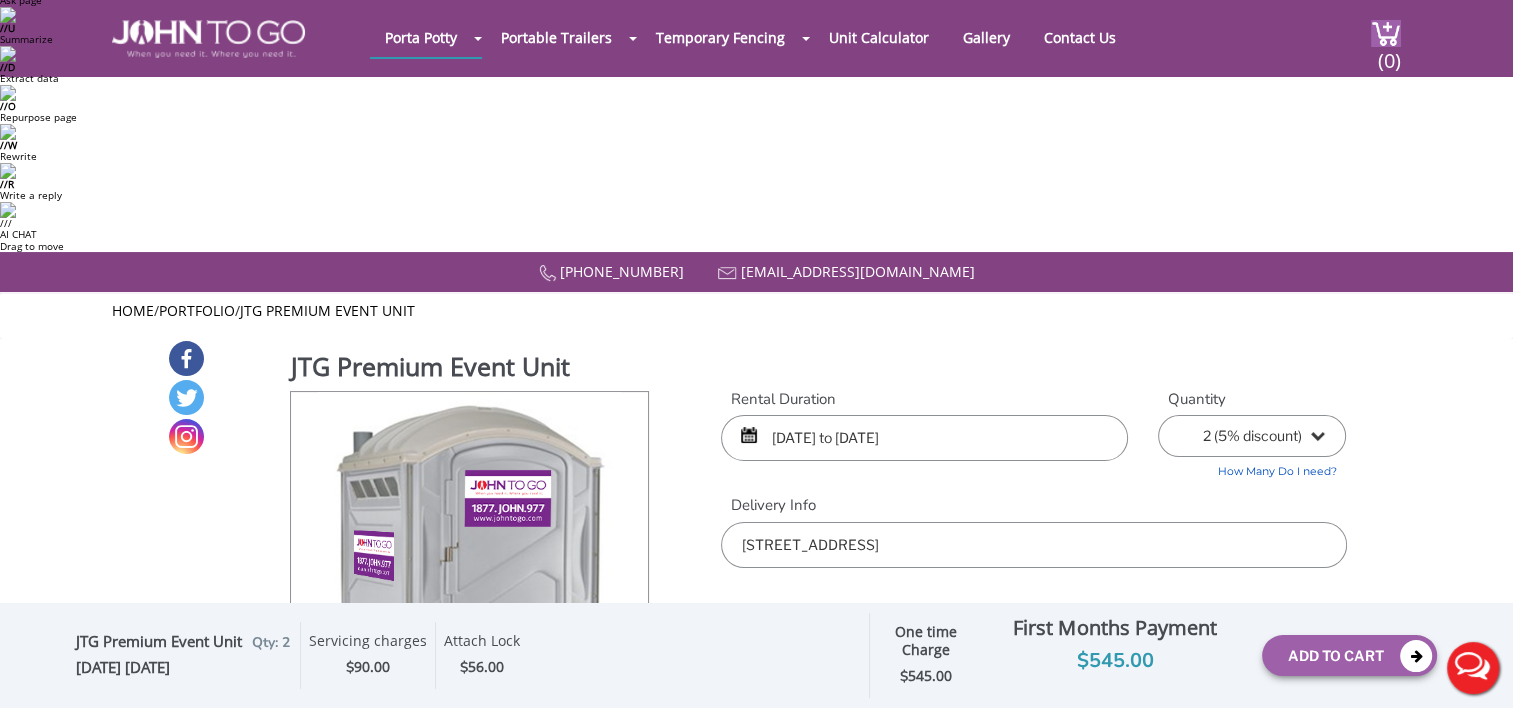 click on "Attached lock" at bounding box center (1272, 661) 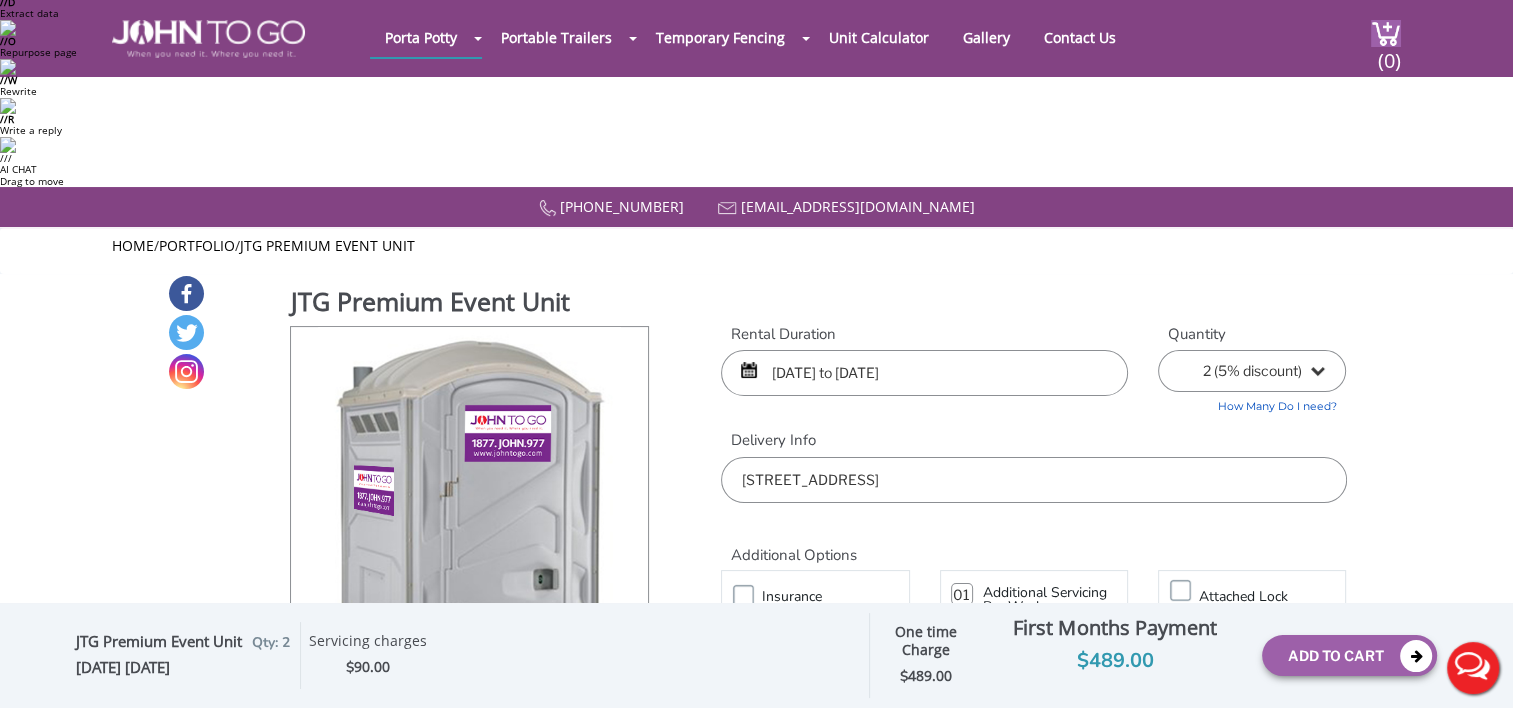 scroll, scrollTop: 300, scrollLeft: 0, axis: vertical 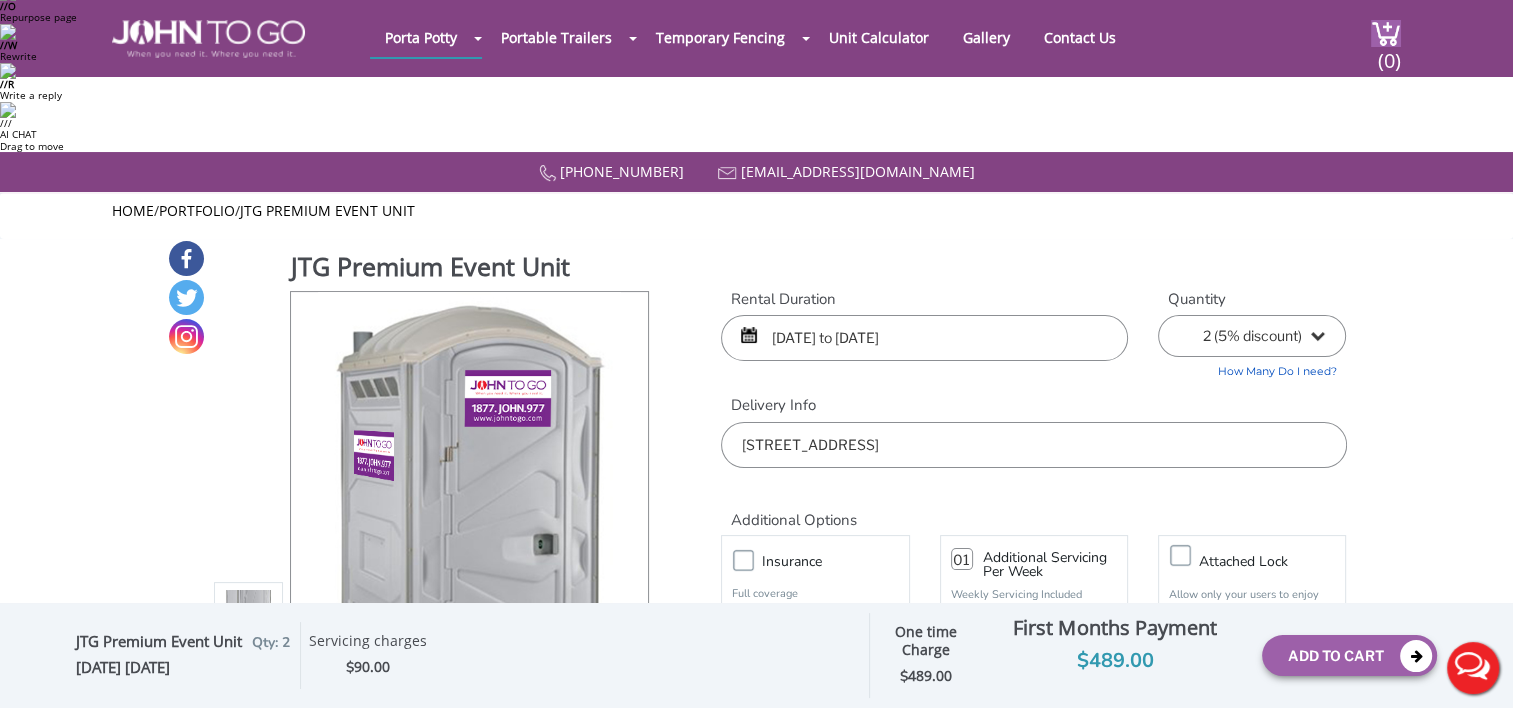 click on "01" at bounding box center (962, 559) 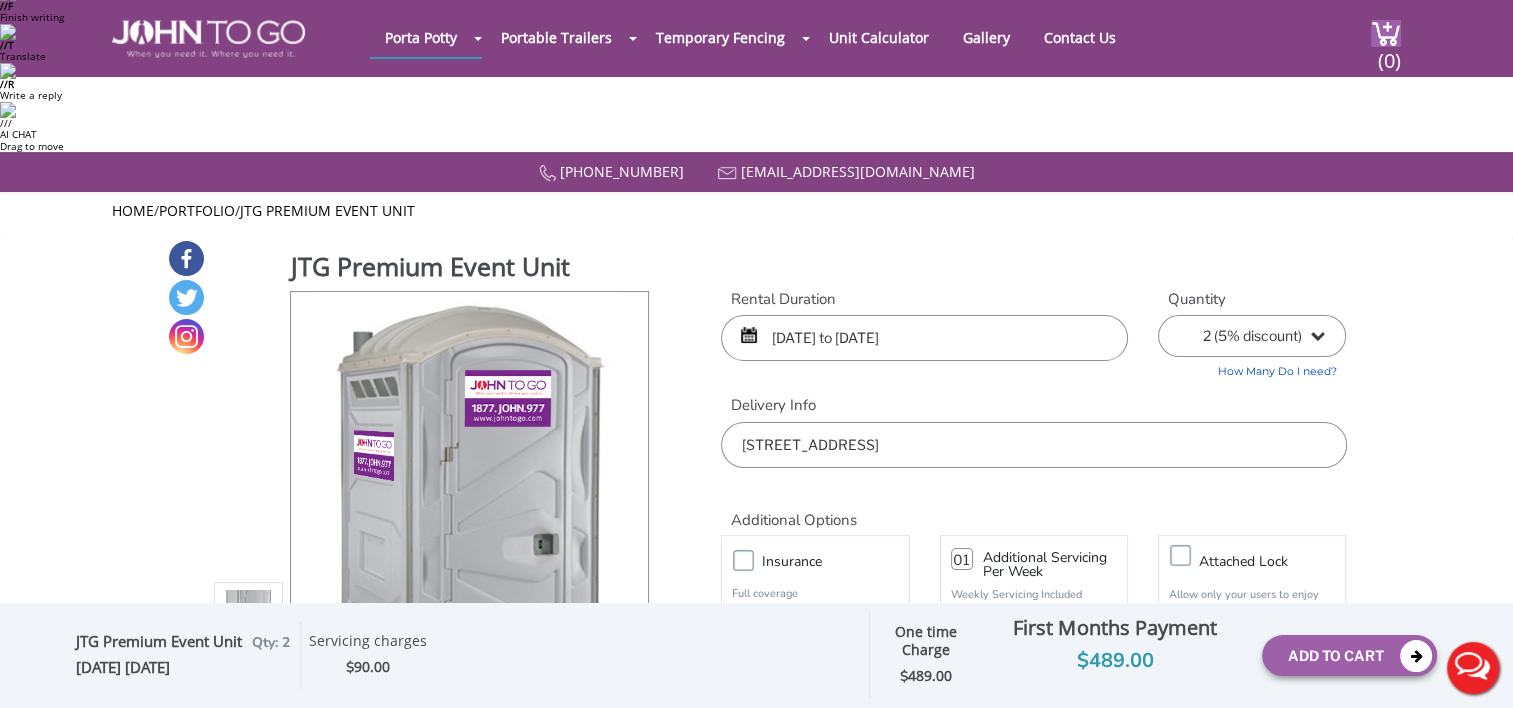 drag, startPoint x: 967, startPoint y: 109, endPoint x: 930, endPoint y: 109, distance: 37 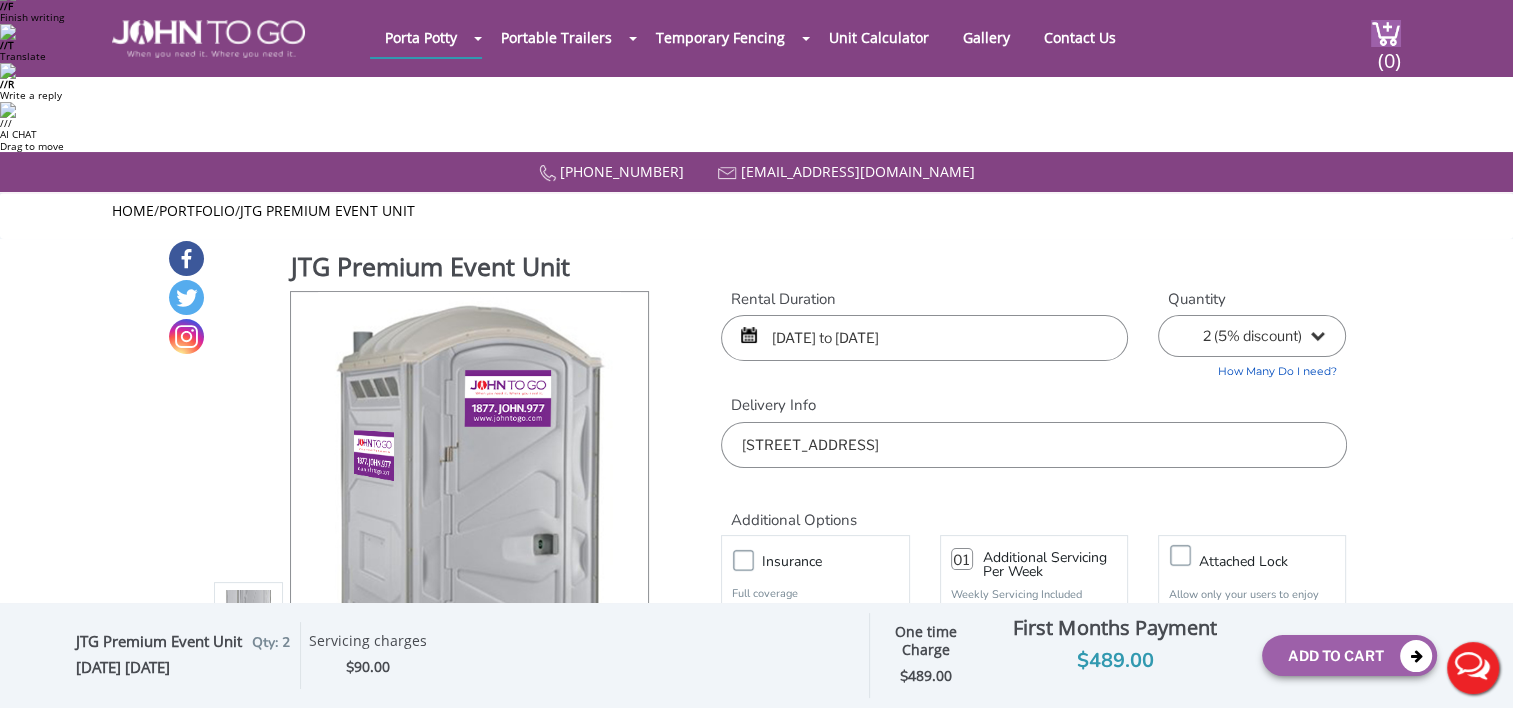 click on "01
Additional Servicing Per Week
Weekly Servicing Included
$45
(Per Additional Service)" at bounding box center (1034, 590) 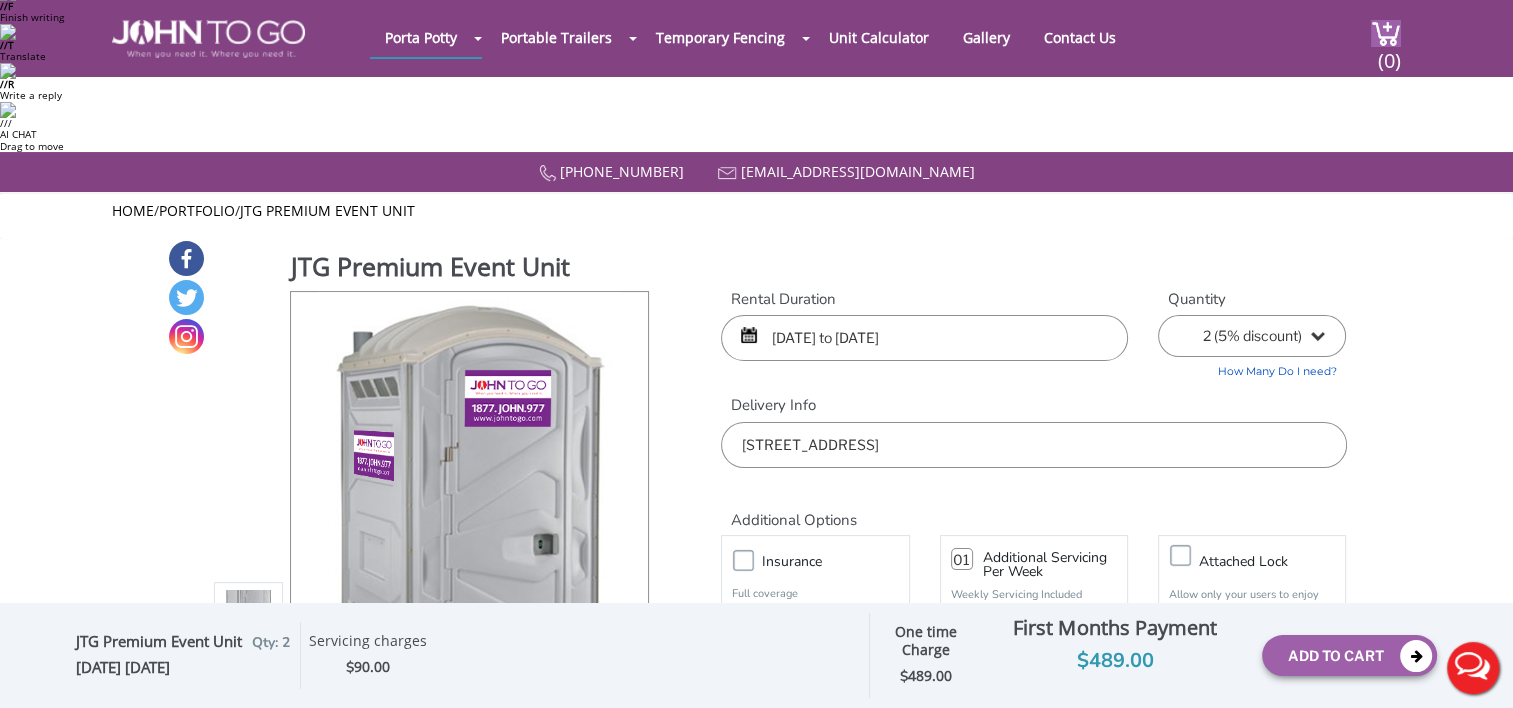 scroll, scrollTop: 0, scrollLeft: 0, axis: both 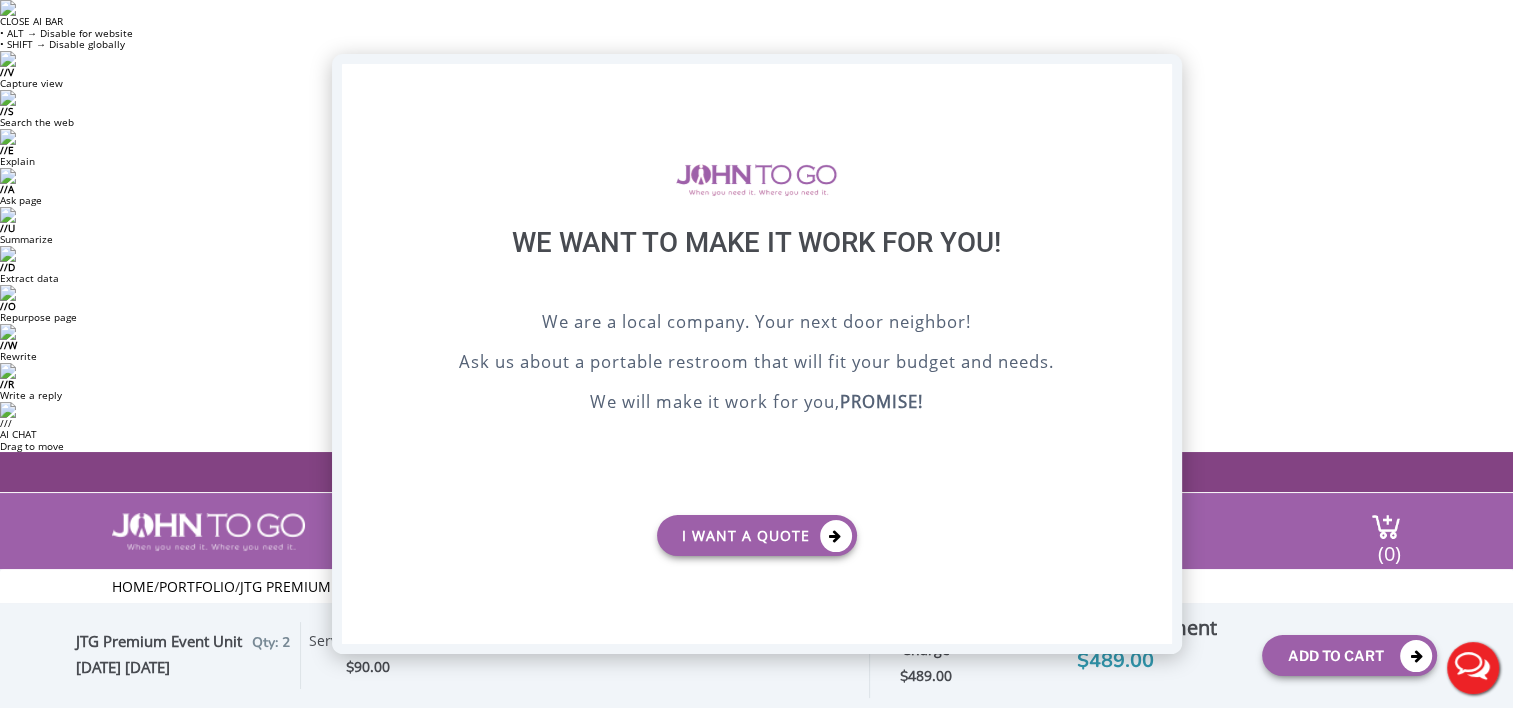 click on "X" at bounding box center (1155, 81) 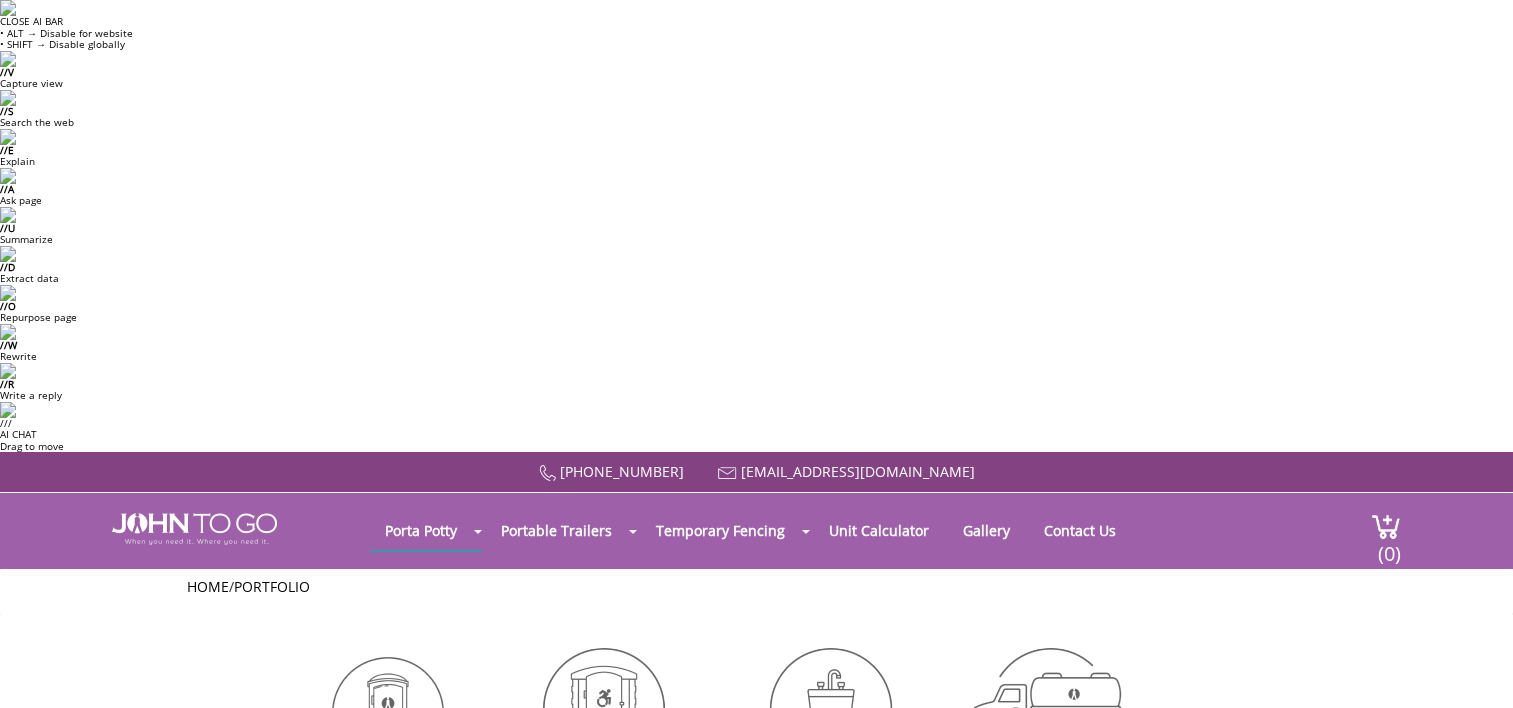 scroll, scrollTop: 581, scrollLeft: 0, axis: vertical 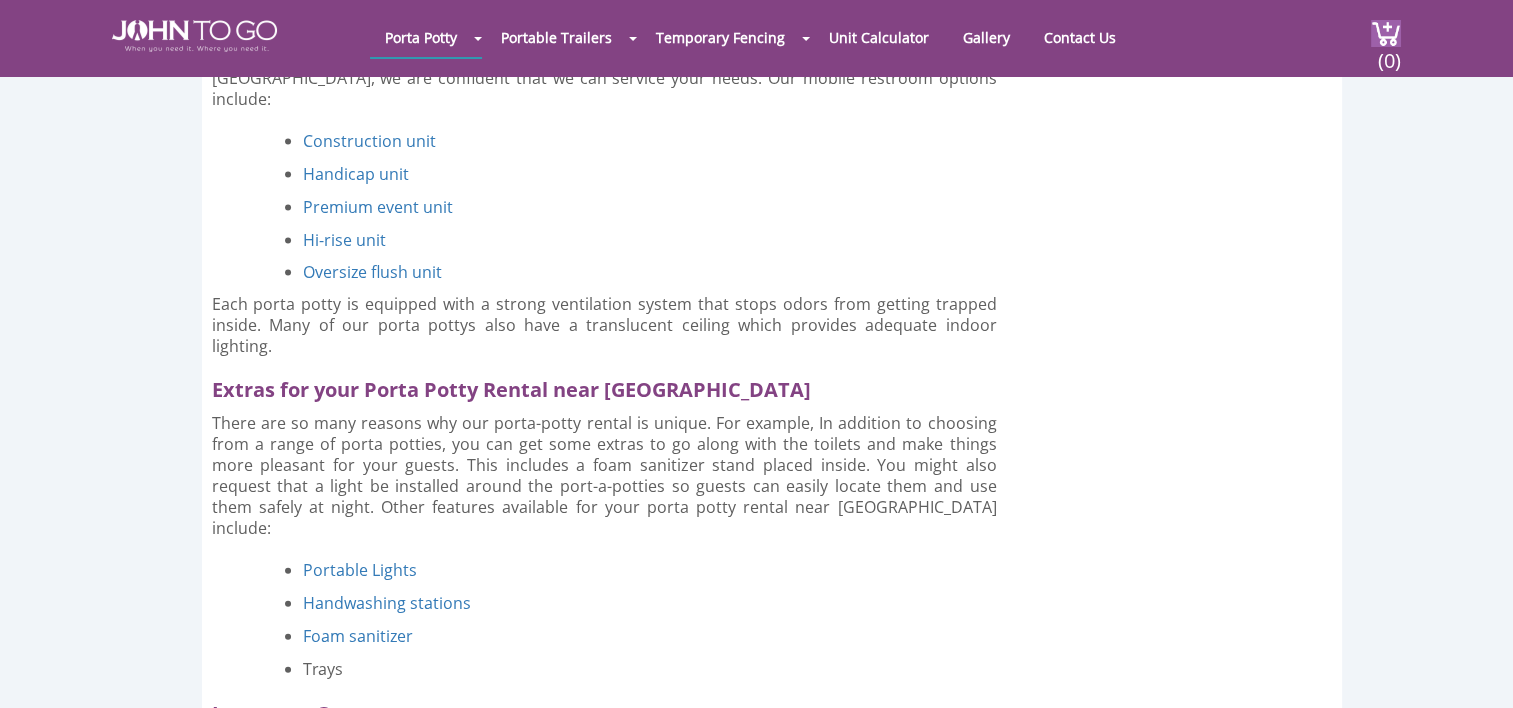 click at bounding box center [319, 971] 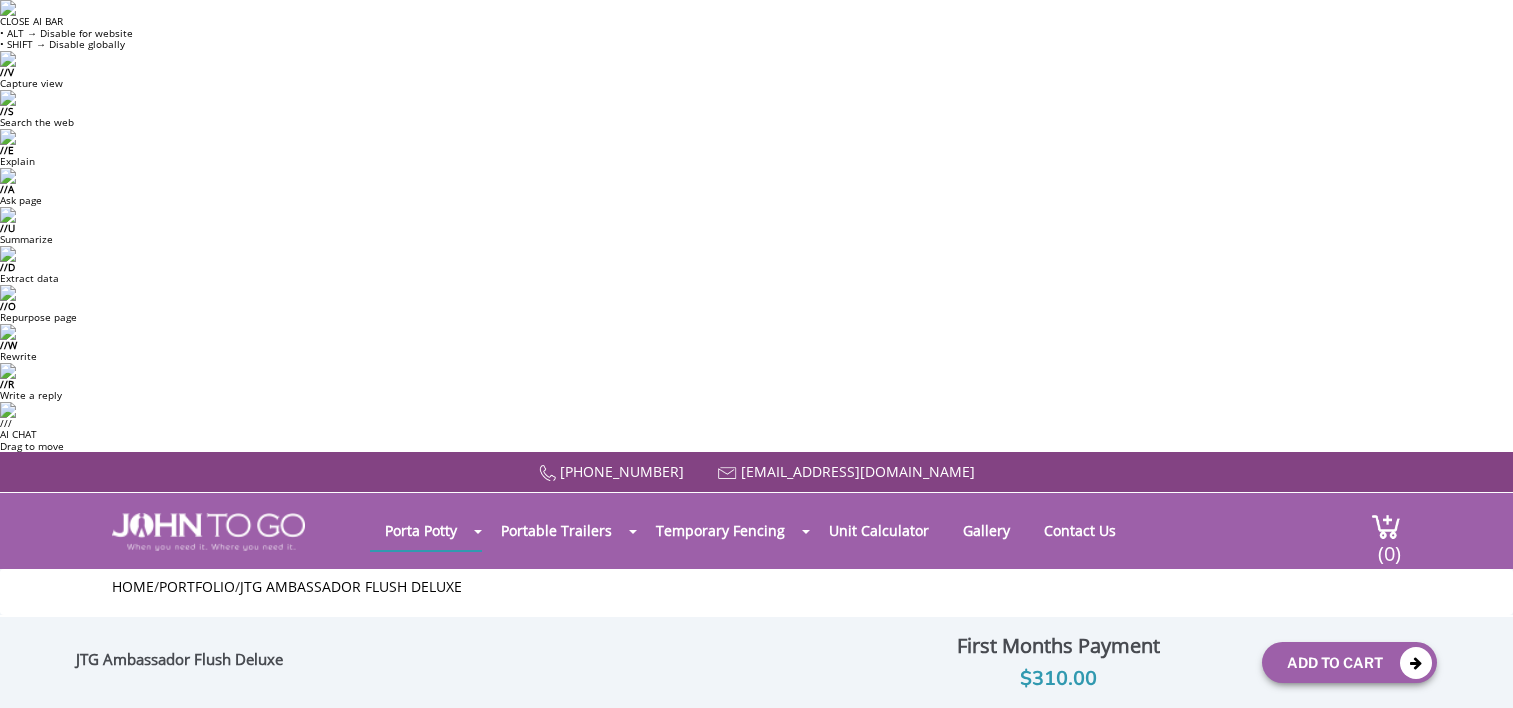 scroll, scrollTop: 0, scrollLeft: 0, axis: both 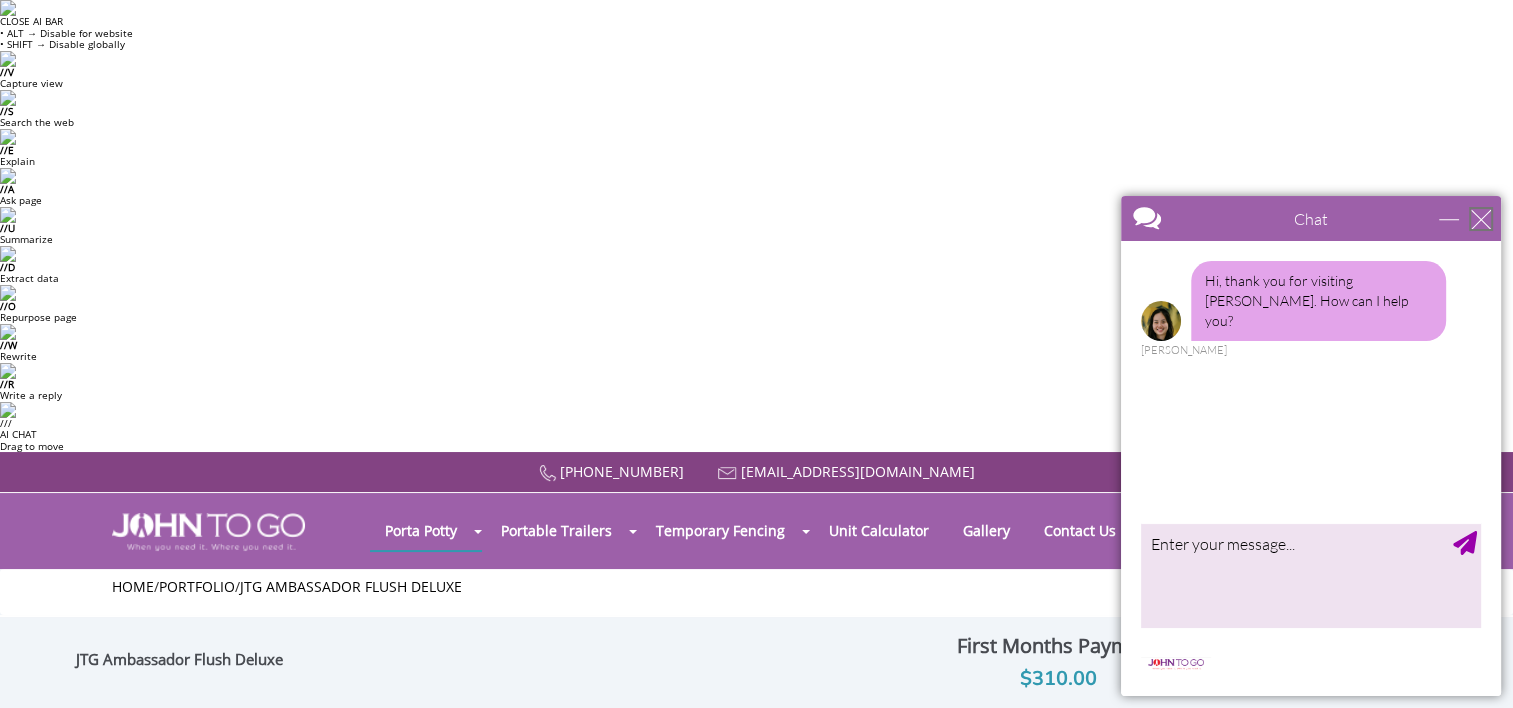 click at bounding box center (1481, 219) 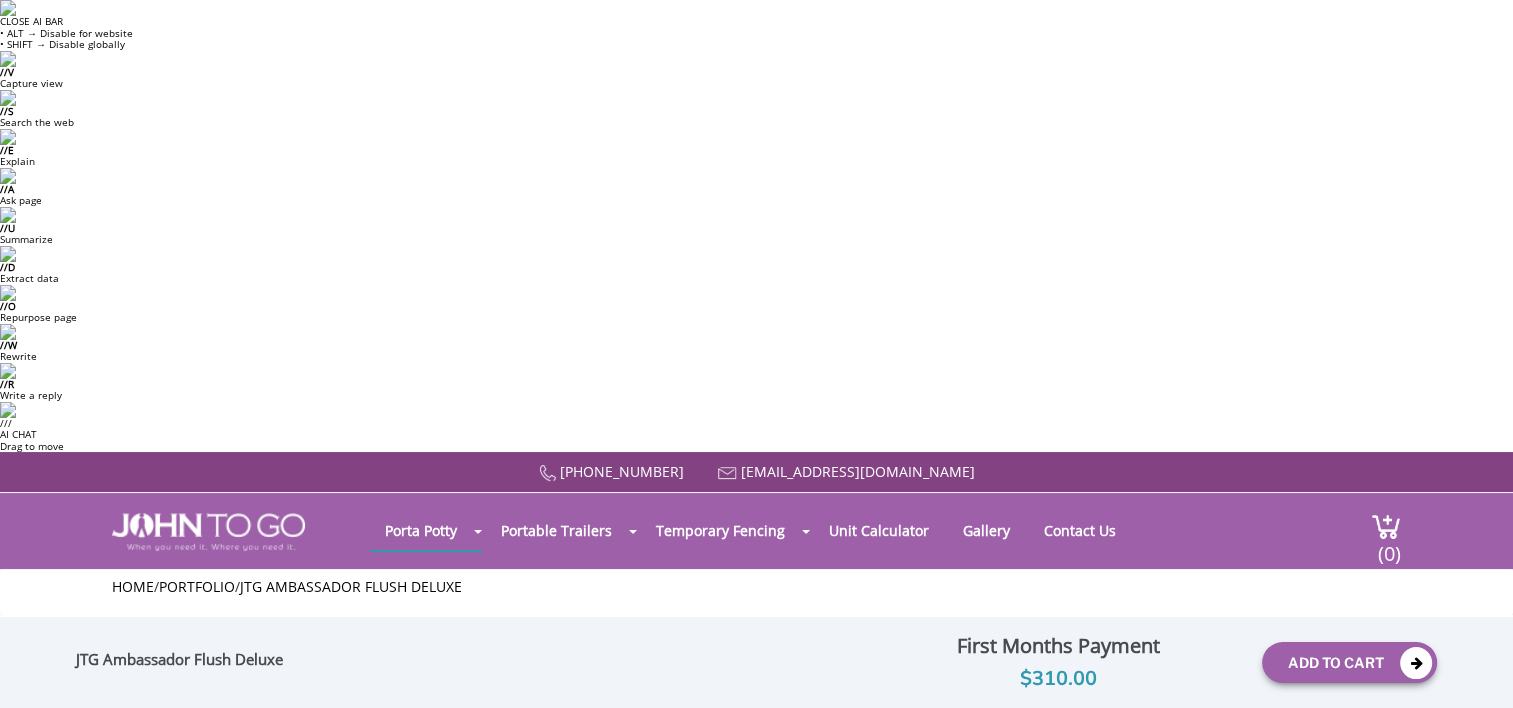 scroll, scrollTop: 0, scrollLeft: 0, axis: both 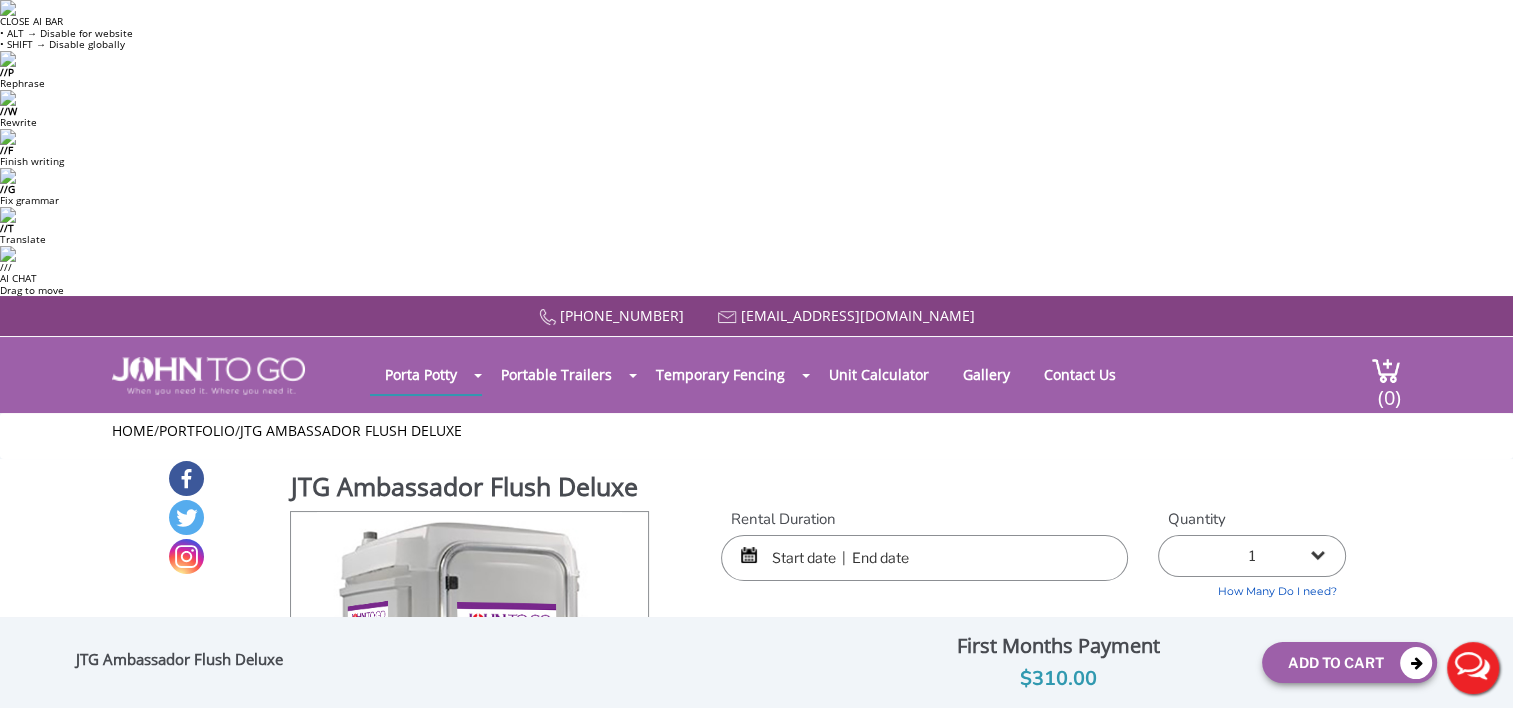 click at bounding box center [924, 558] 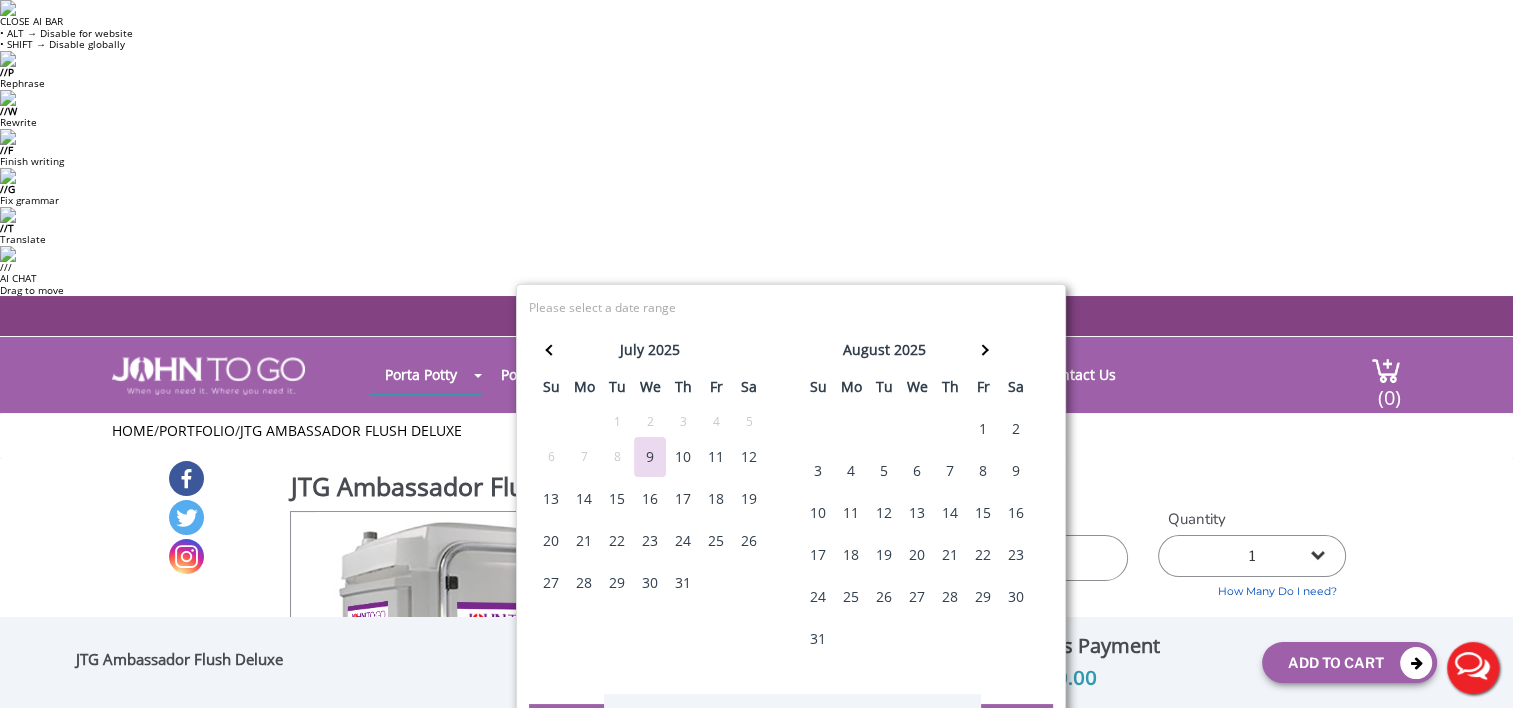 click on "15" at bounding box center [617, 499] 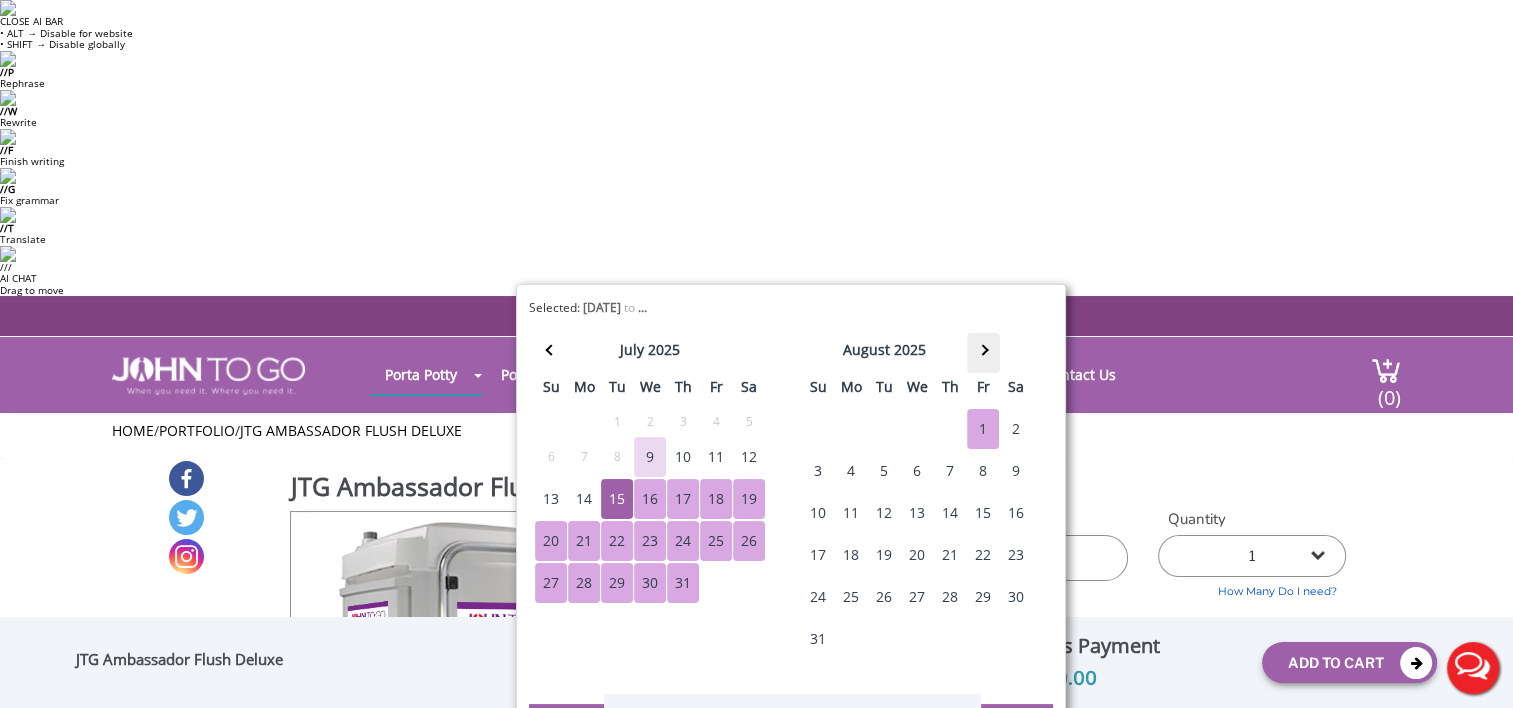 click at bounding box center (983, 353) 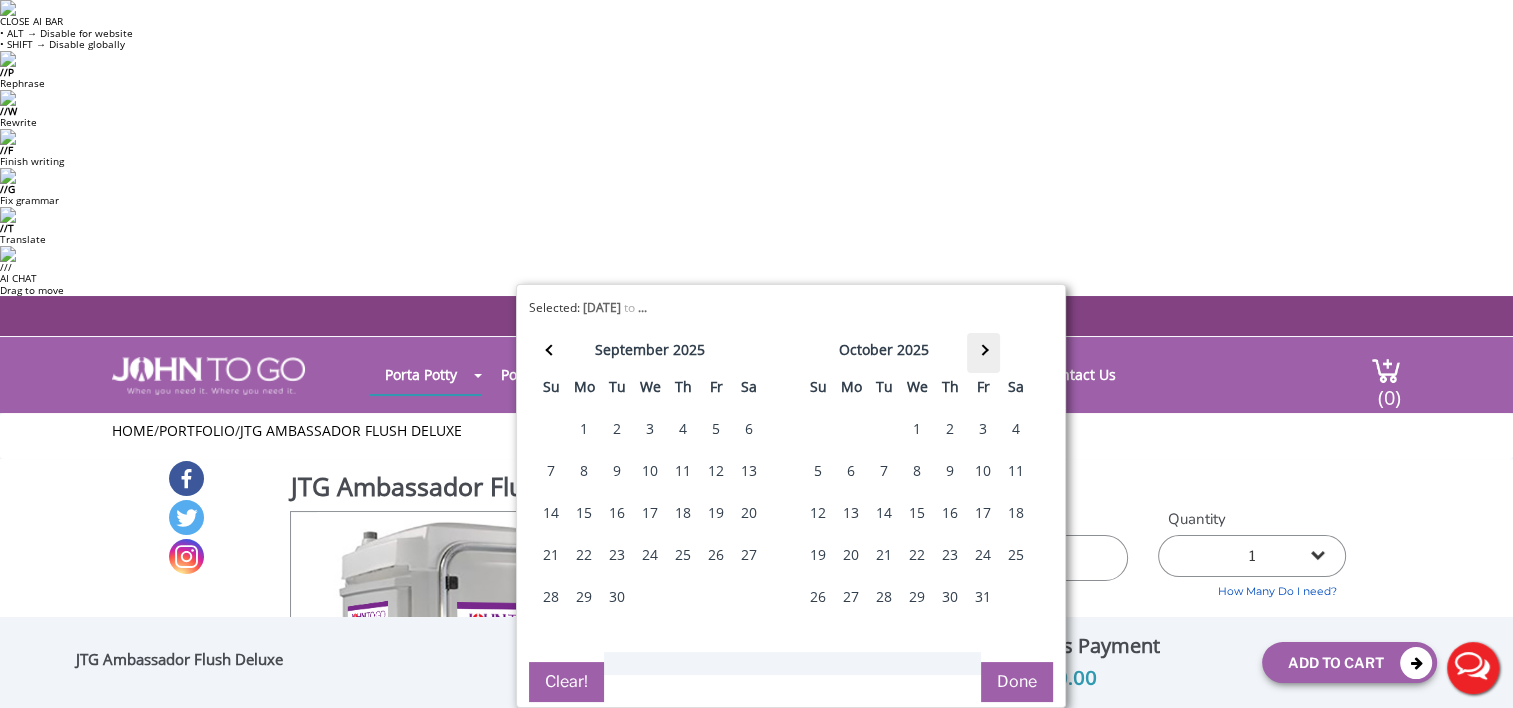 click at bounding box center [983, 353] 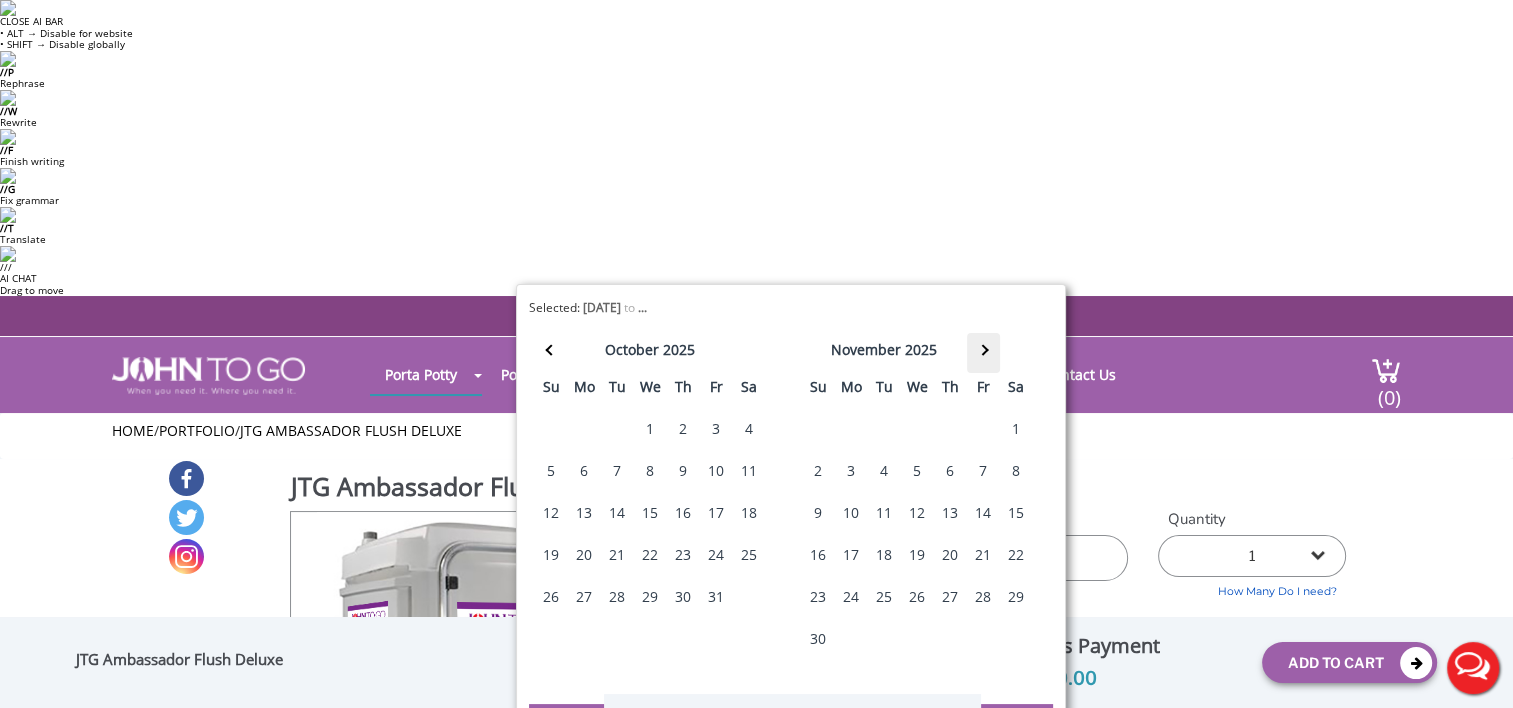 click at bounding box center (983, 353) 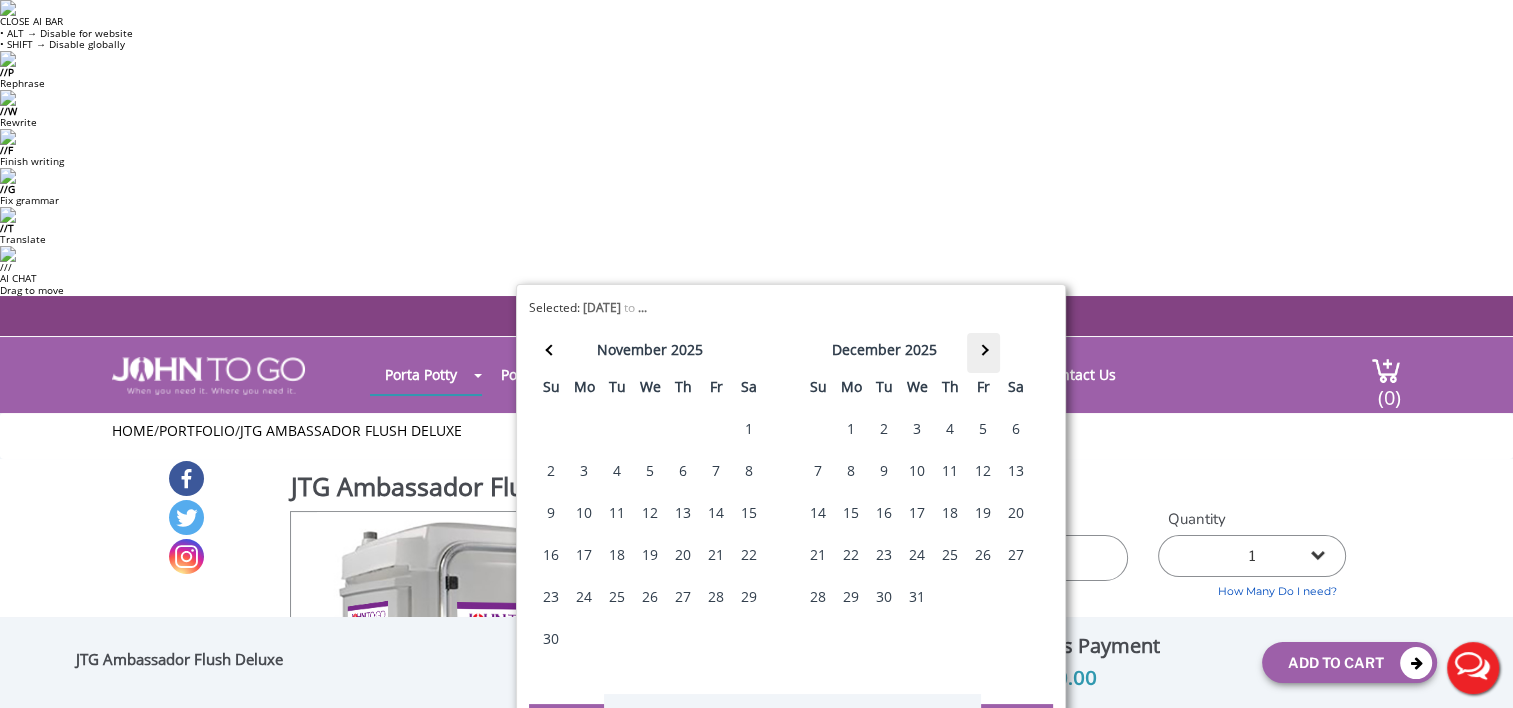 click at bounding box center (983, 353) 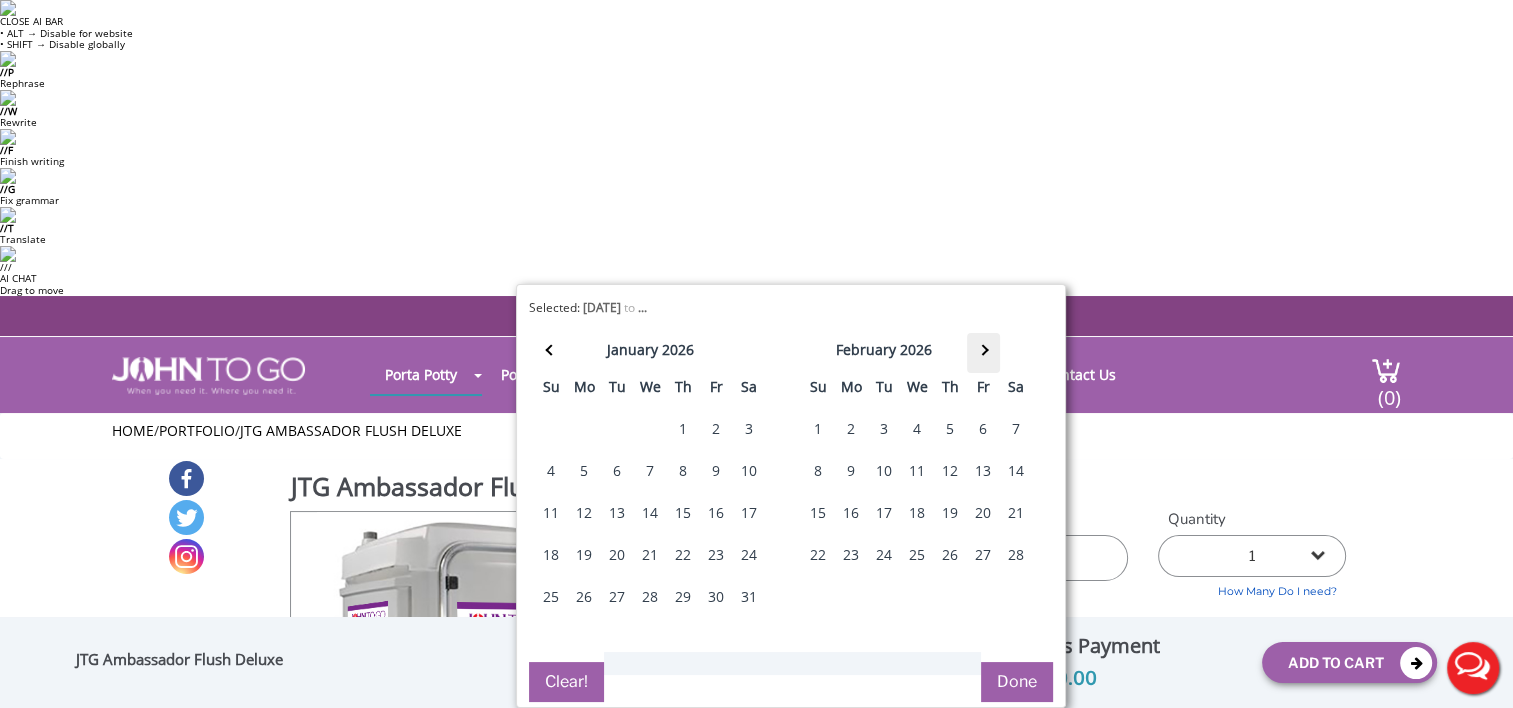click at bounding box center [983, 353] 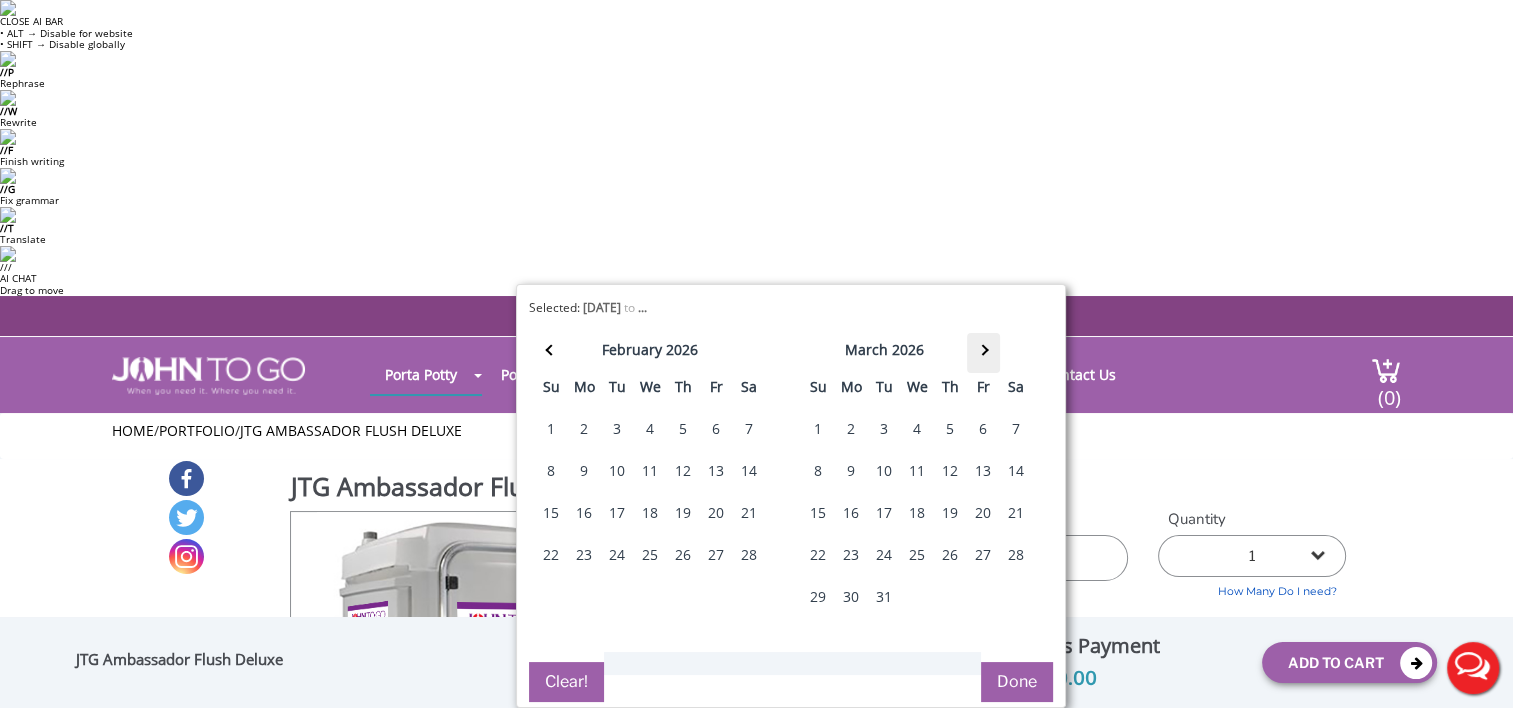 click at bounding box center [983, 353] 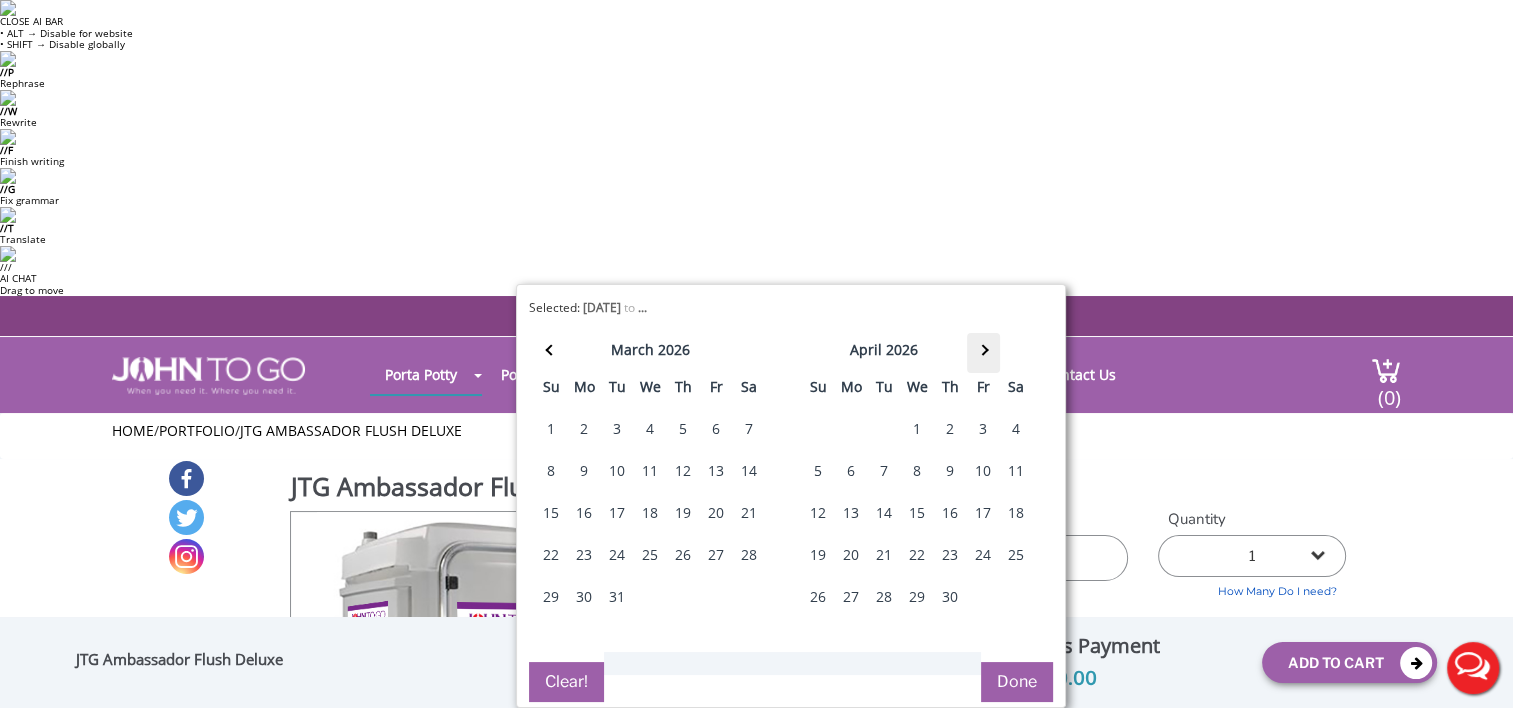 click at bounding box center [983, 353] 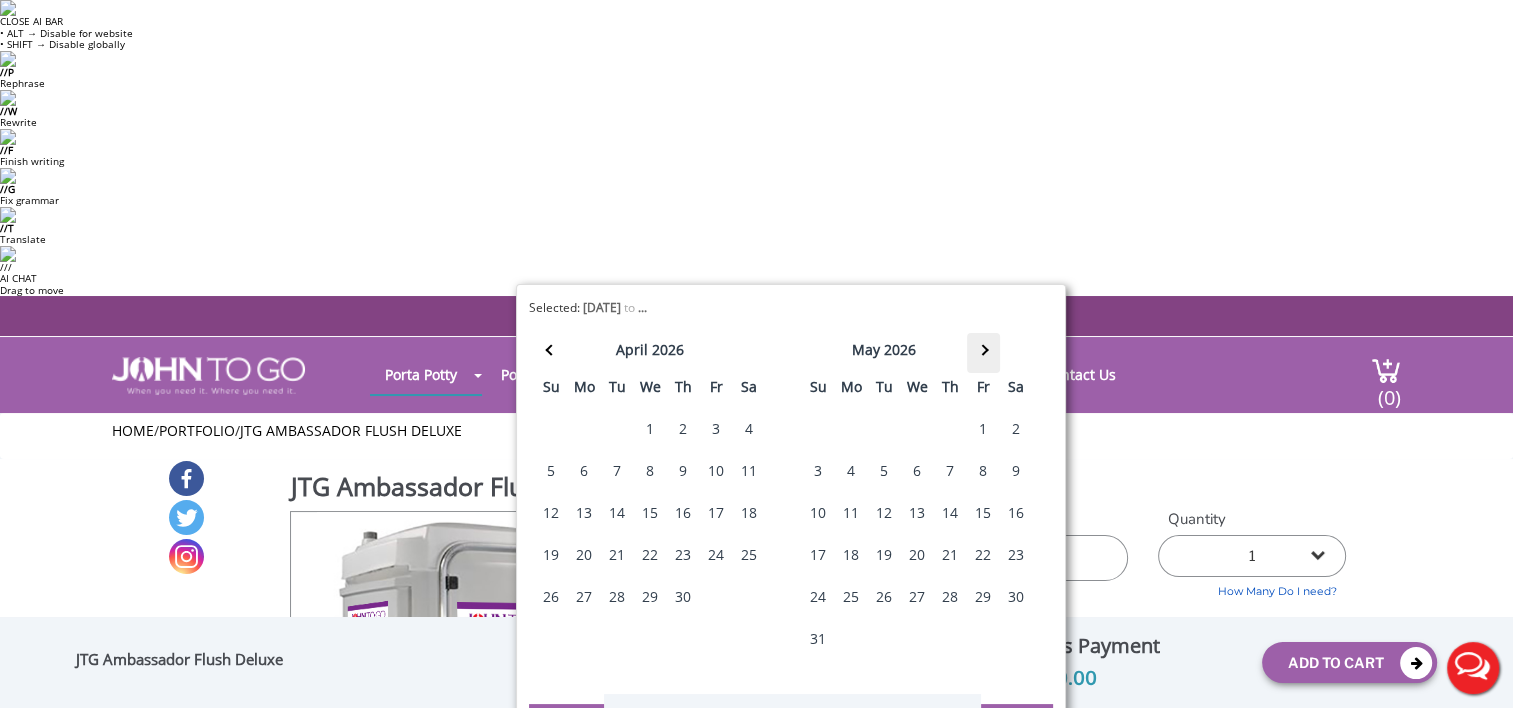 click at bounding box center (983, 353) 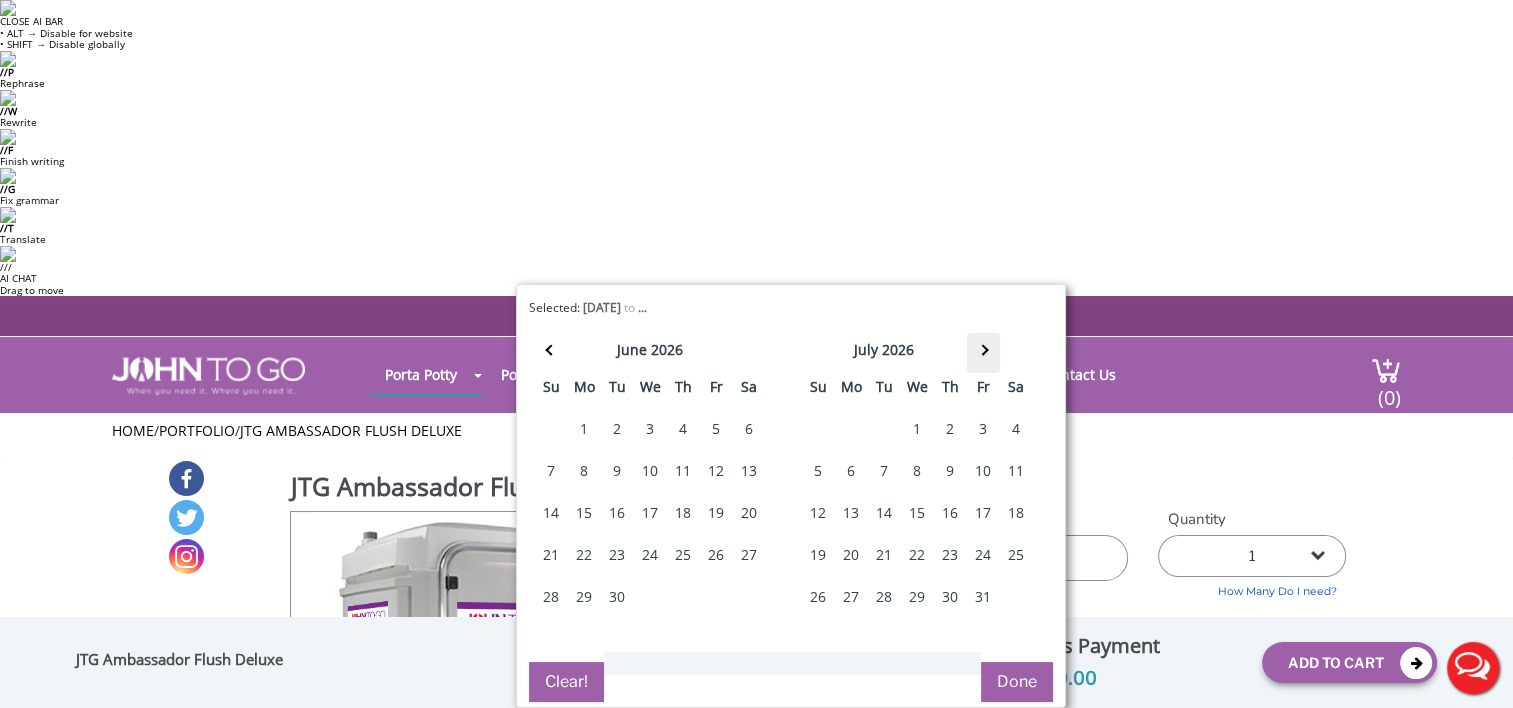 click at bounding box center [983, 353] 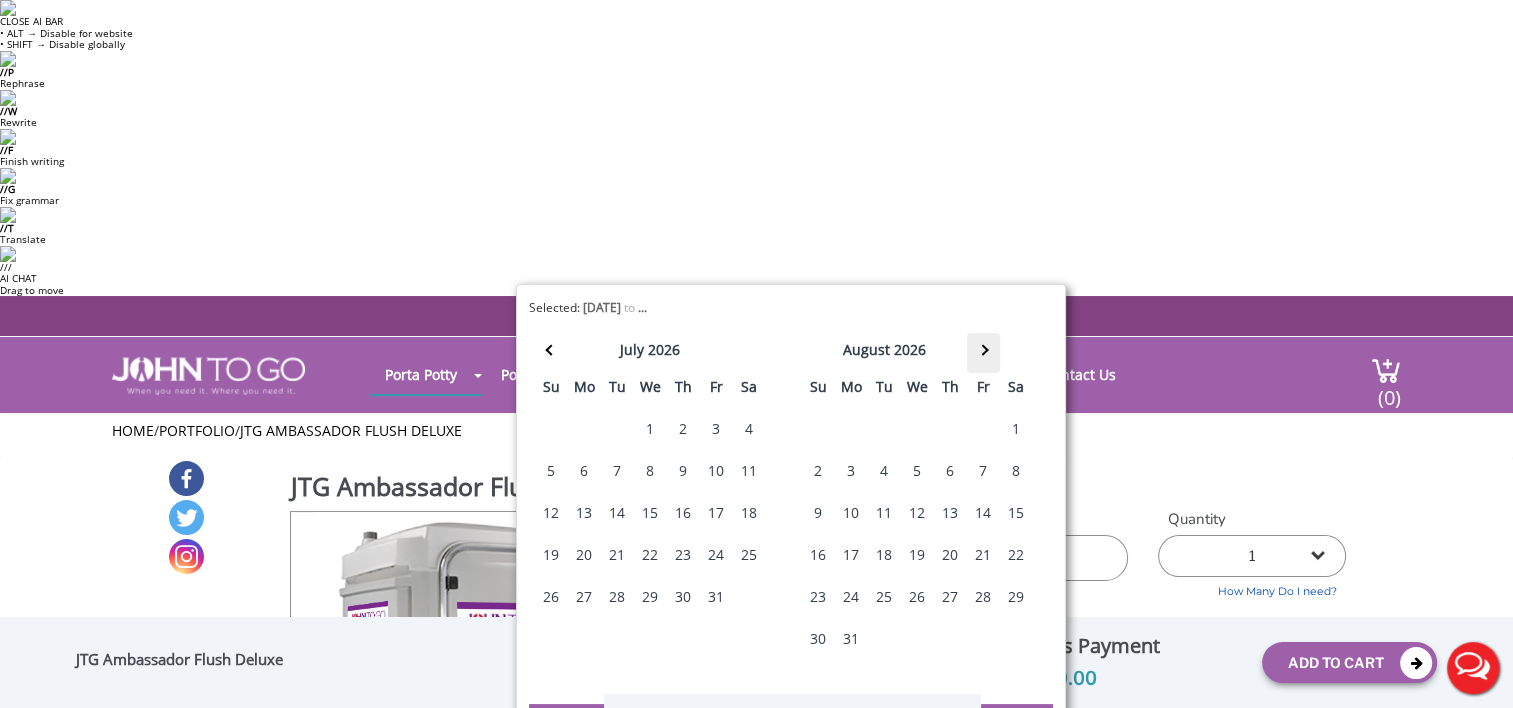 click at bounding box center [983, 353] 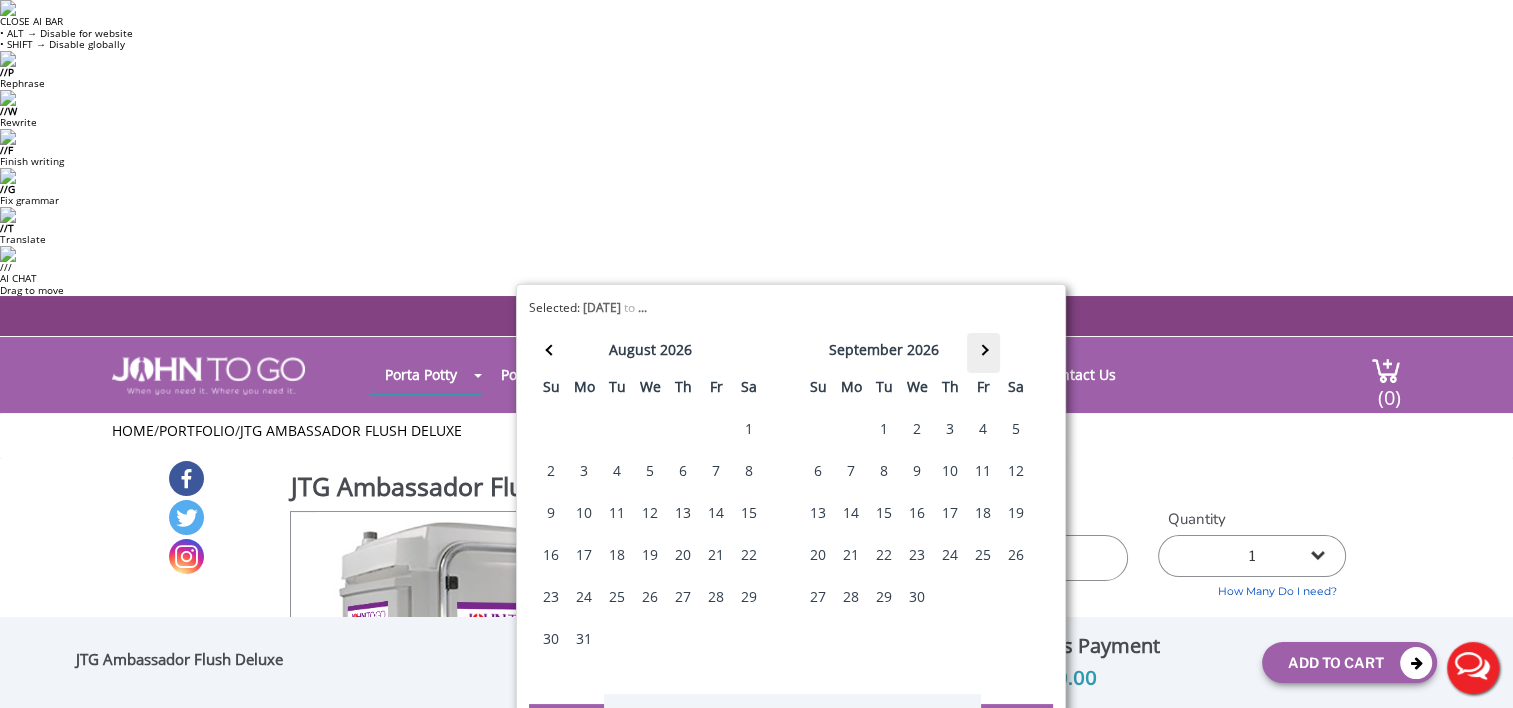 click at bounding box center [983, 353] 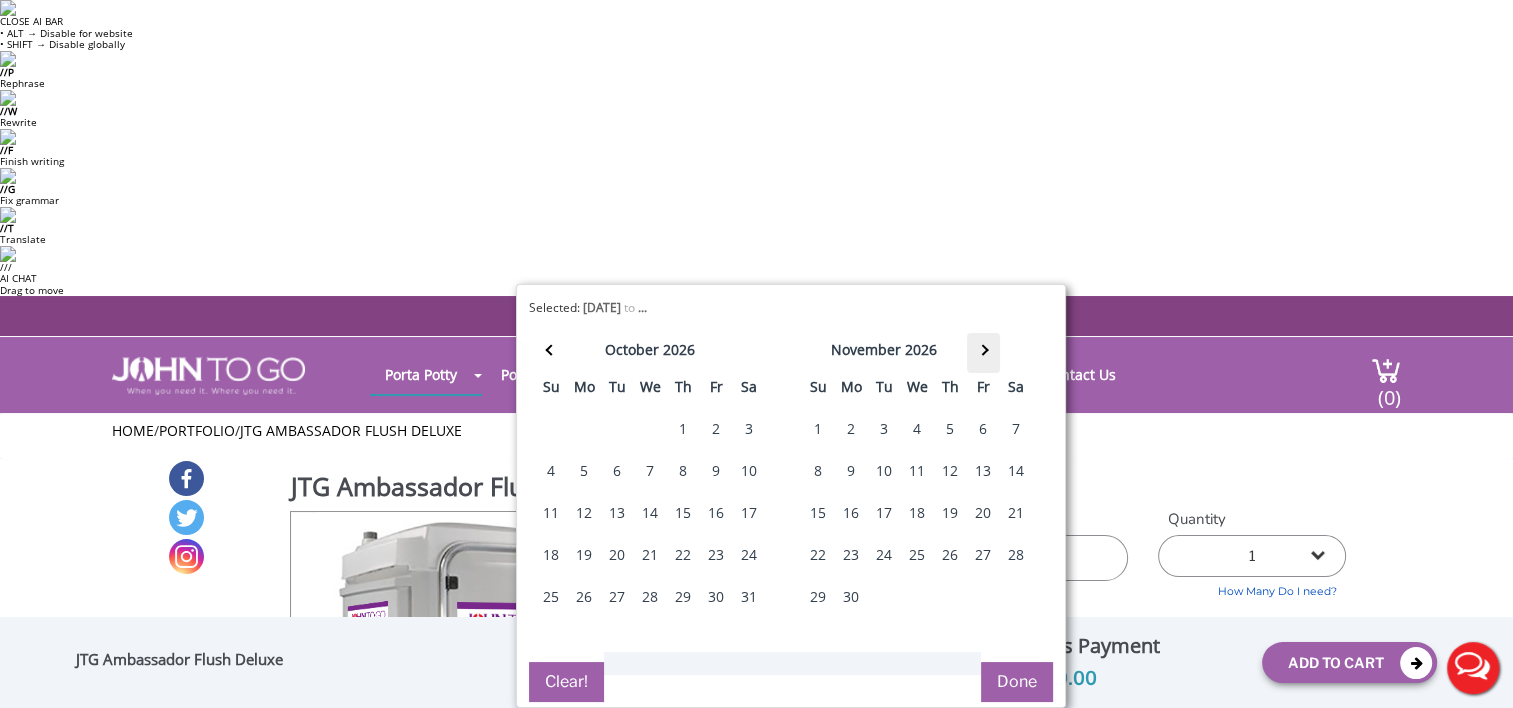 click at bounding box center [983, 353] 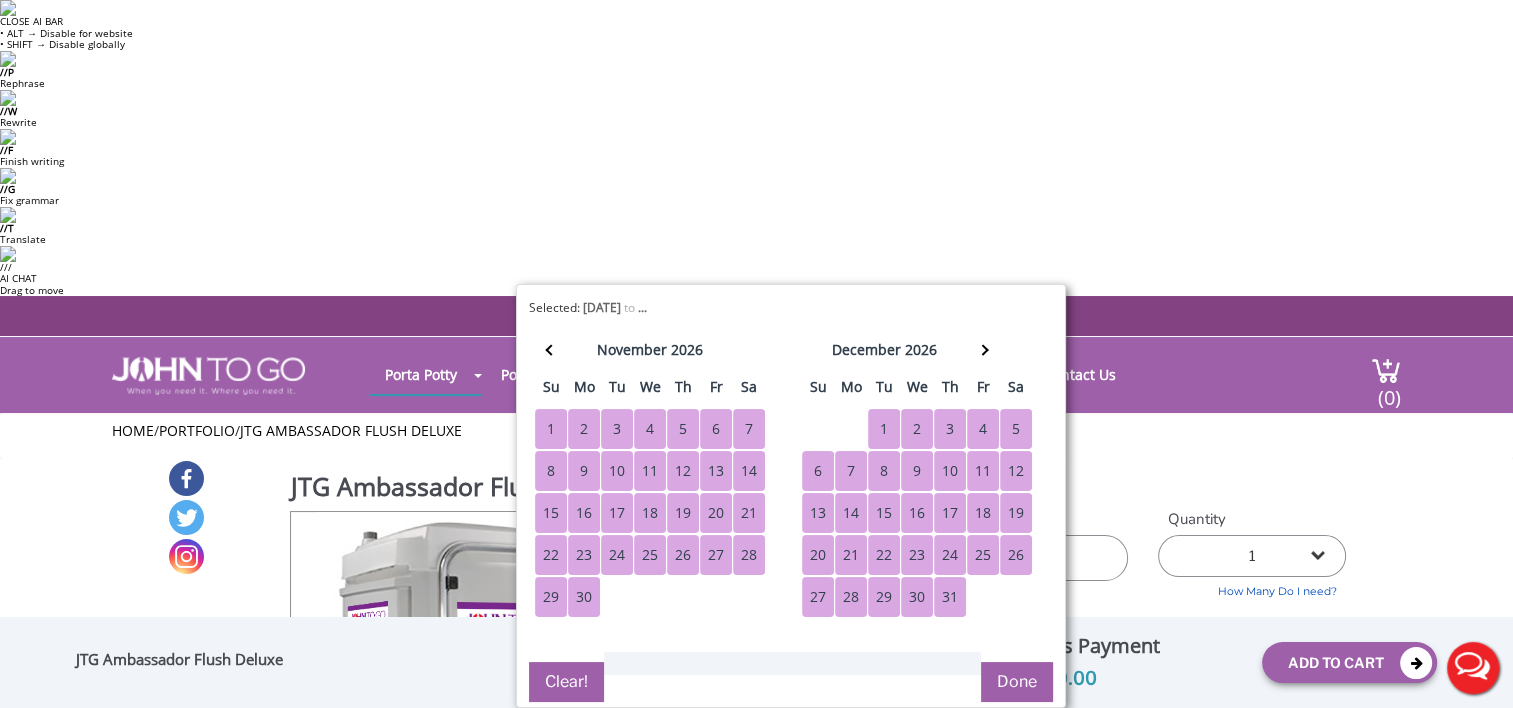 click on "31" at bounding box center [950, 597] 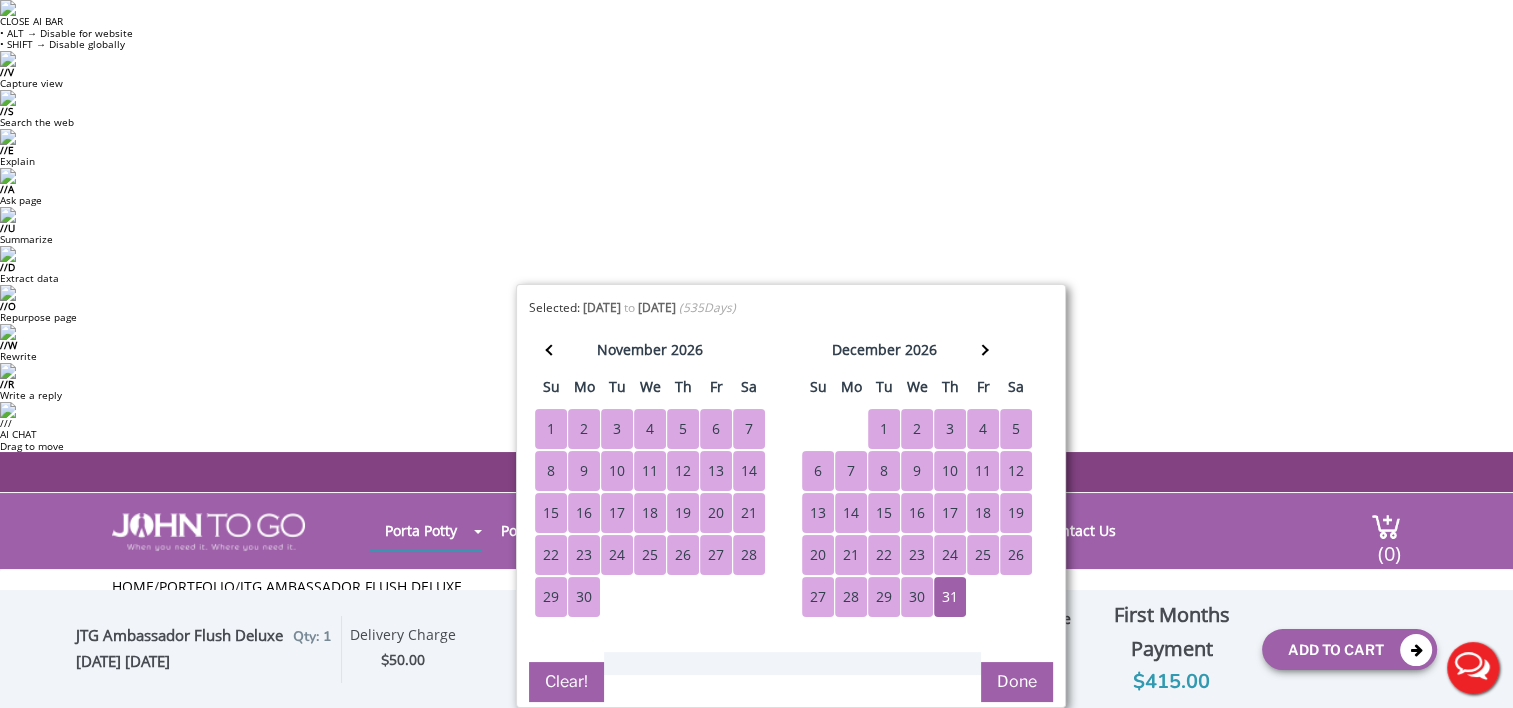click on "Done" at bounding box center [1017, 682] 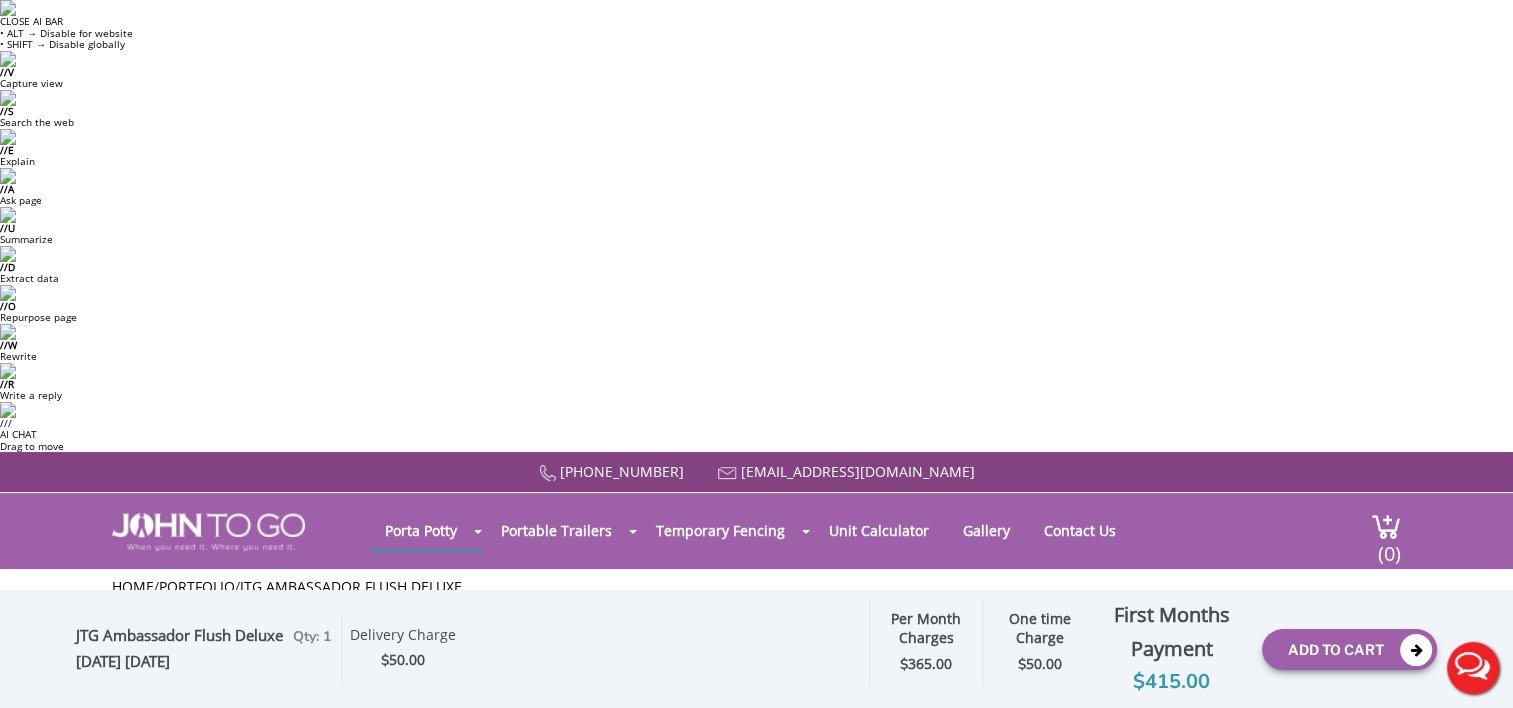 click on "1
2 (5% discount)
3 (8% discount)
4 (10% discount)
5 (12% discount)
6 (12% discount)
7 (12% discount)
8 (12% discount)
9 (12% discount)
10 (12% discount)
11 (12% discount)
12 (12% discount)
13 (12% discount)
14 (12% discount)
15 (12% discount)
16 (12% discount)
17 (12% discount)
18 (12% discount)
19 (12% discount)
20 (12% discount)
21 (12% discount)
22 (12% discount)
23 (12% discount)
24 (12% discount)
25 (12% discount)" at bounding box center (1252, 712) 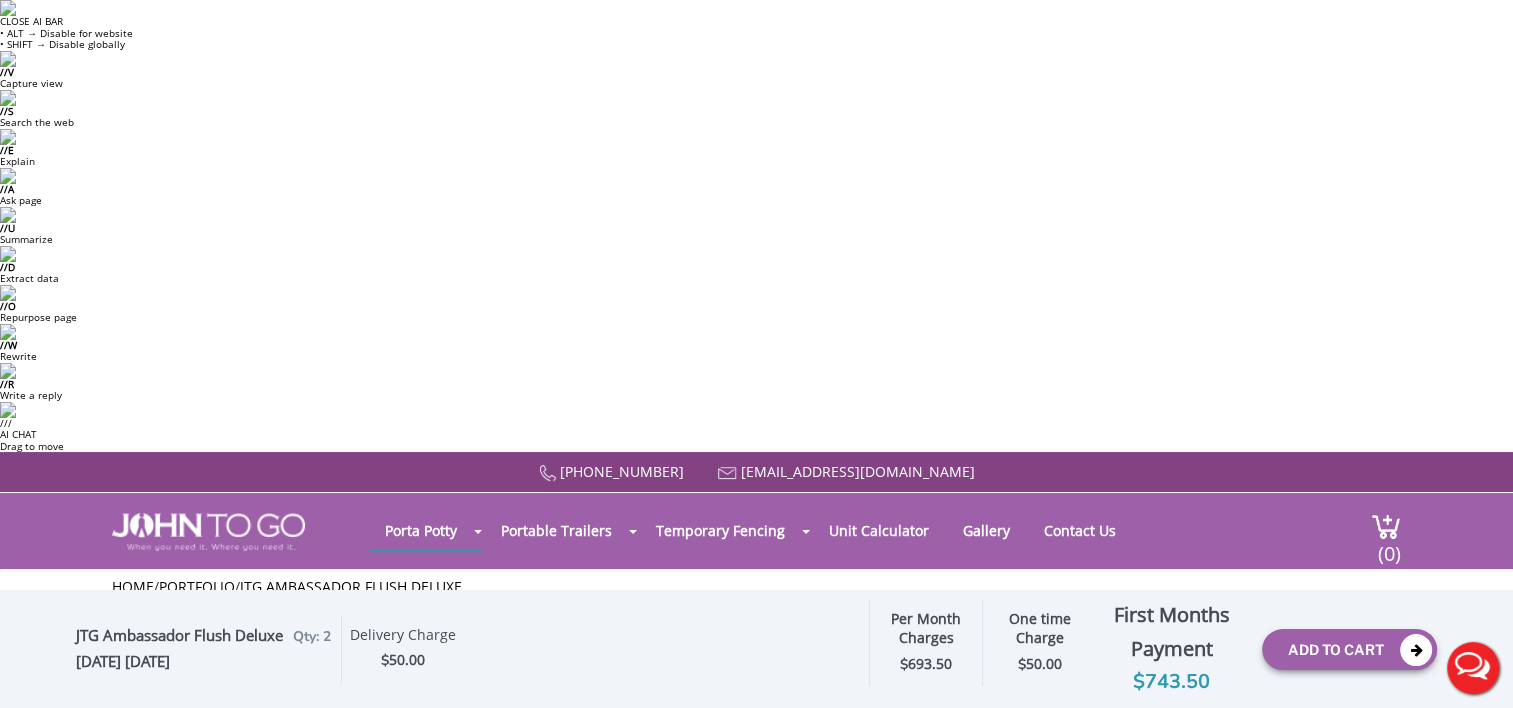 click at bounding box center [962, 935] 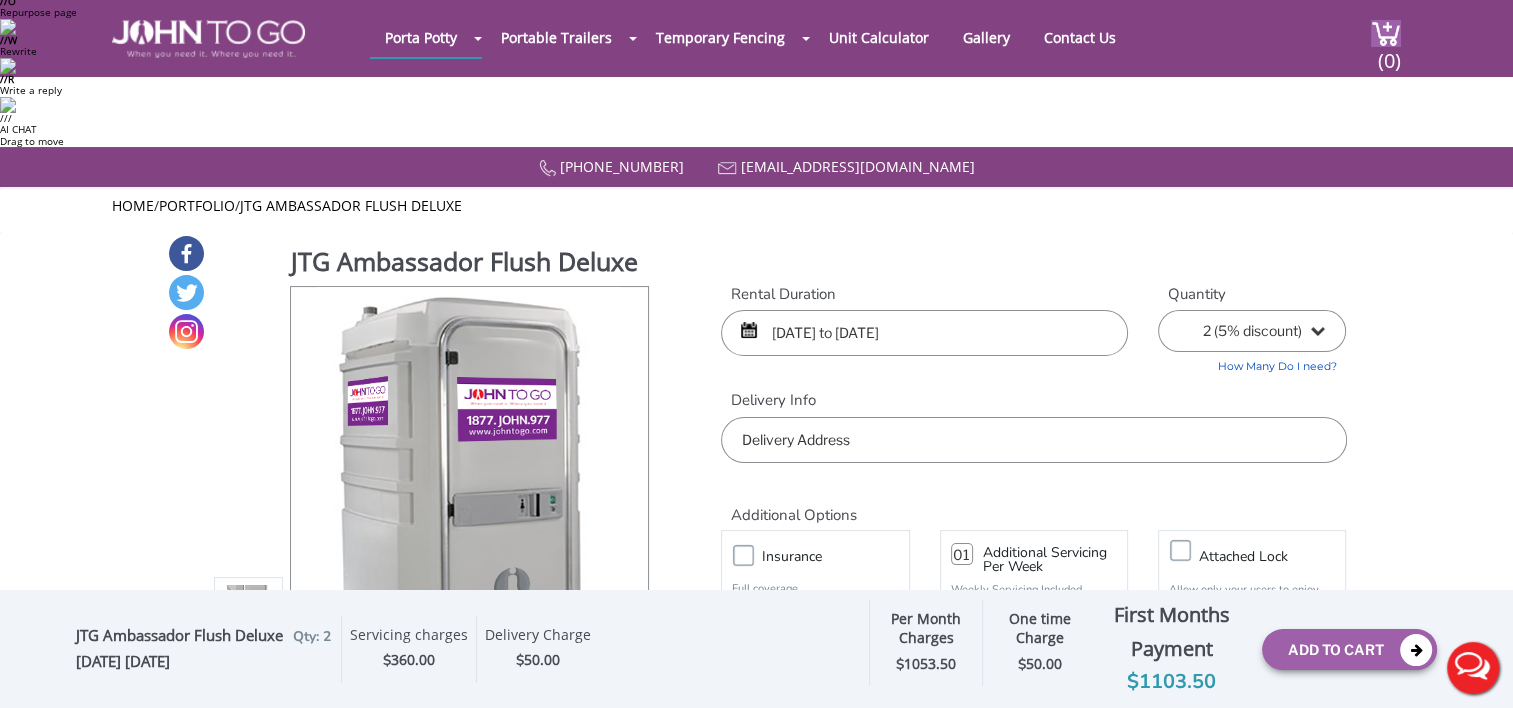 scroll, scrollTop: 200, scrollLeft: 0, axis: vertical 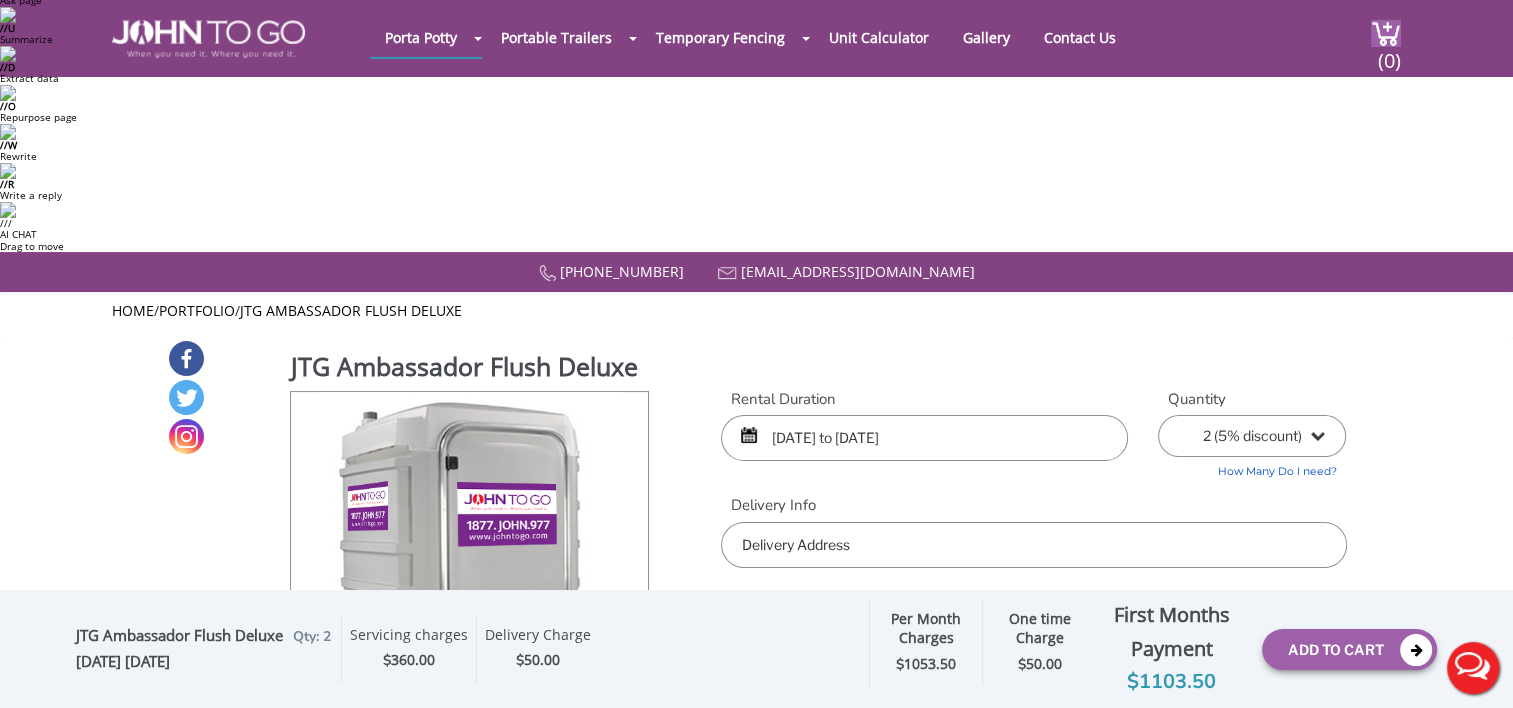 type on "01" 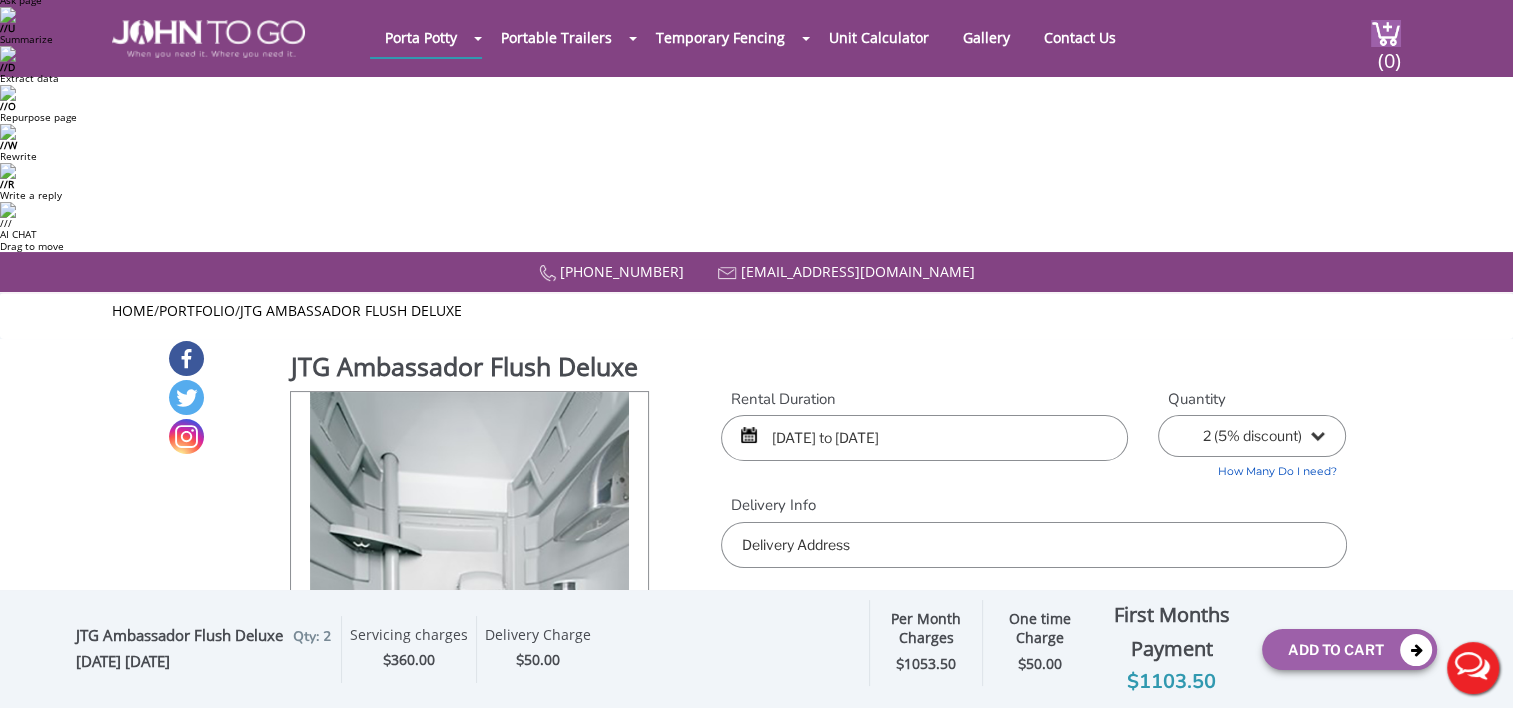 click at bounding box center (249, 730) 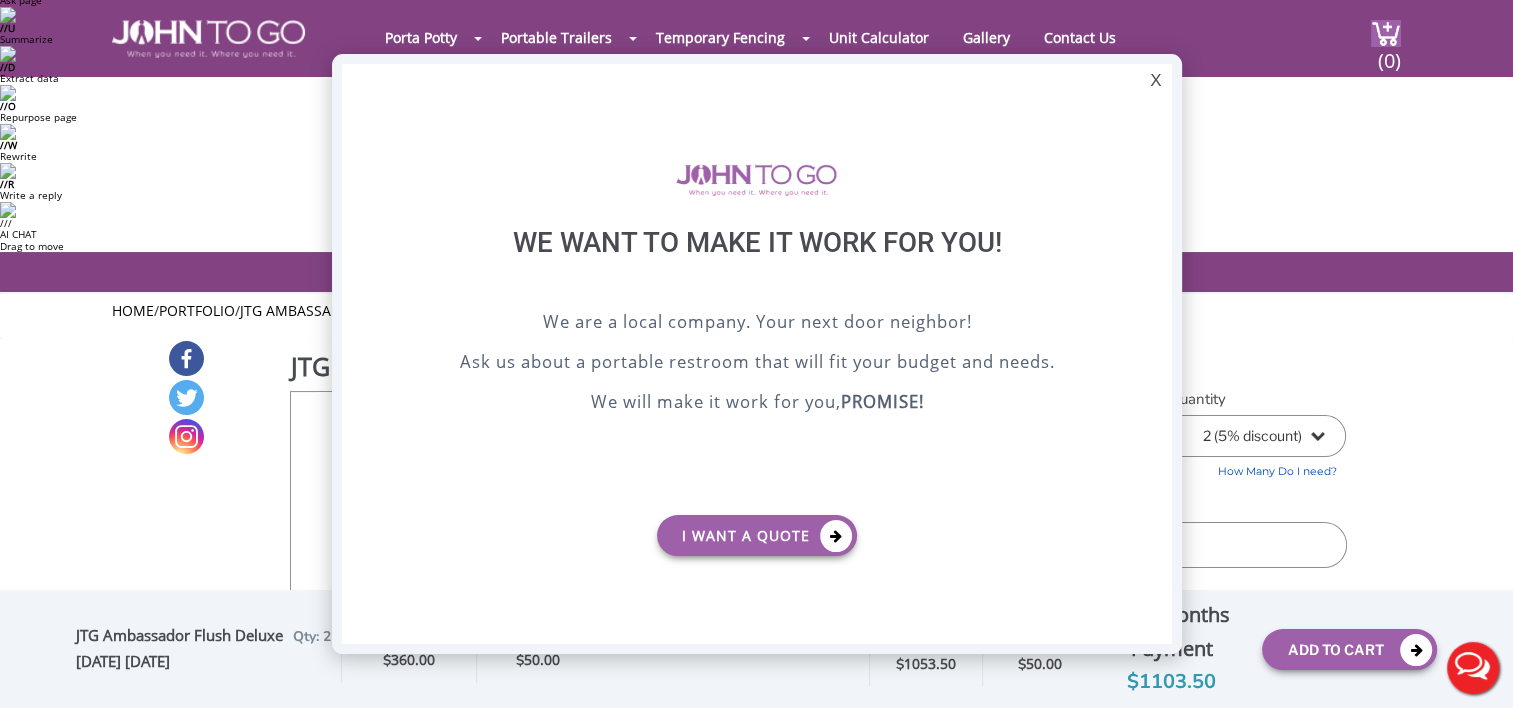 scroll, scrollTop: 0, scrollLeft: 0, axis: both 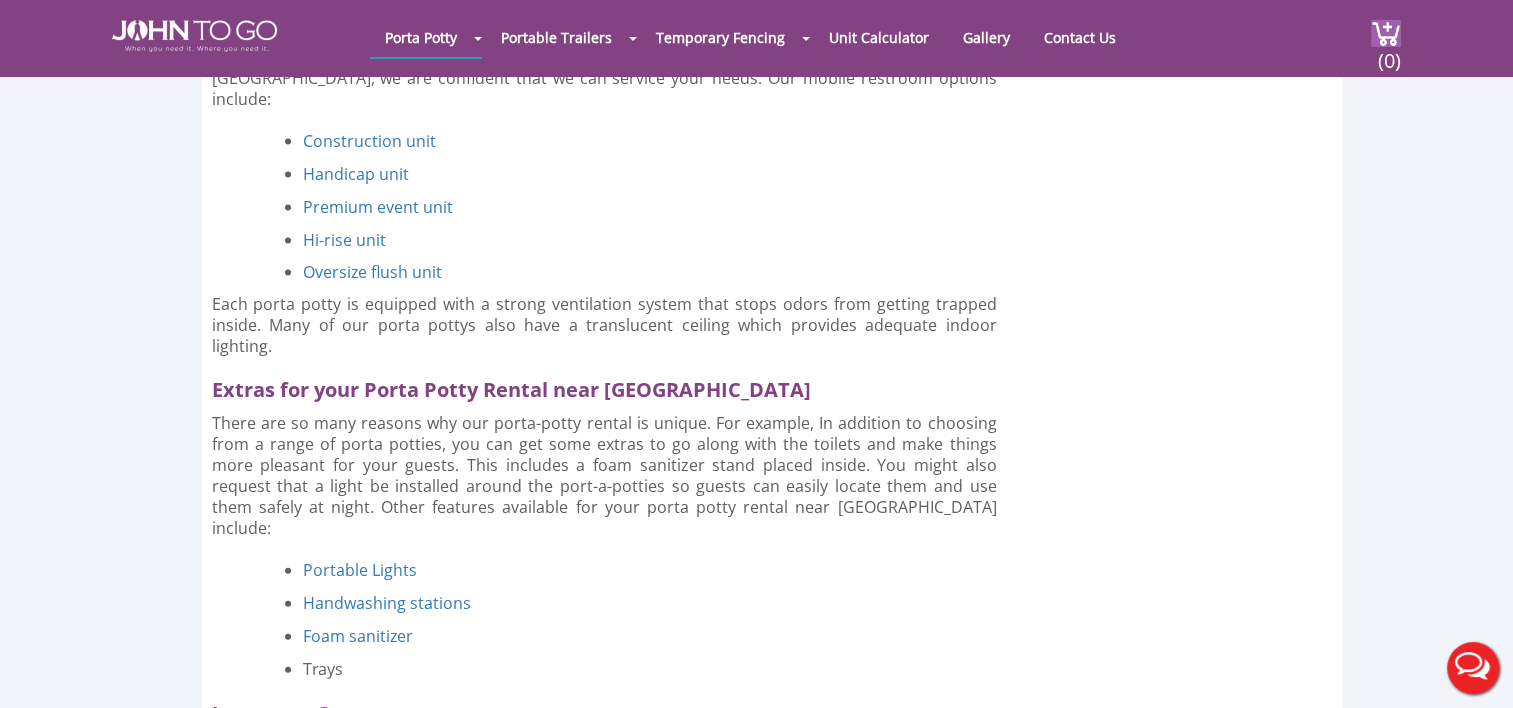 click on "VIEW ALL [PERSON_NAME]" at bounding box center [612, 1184] 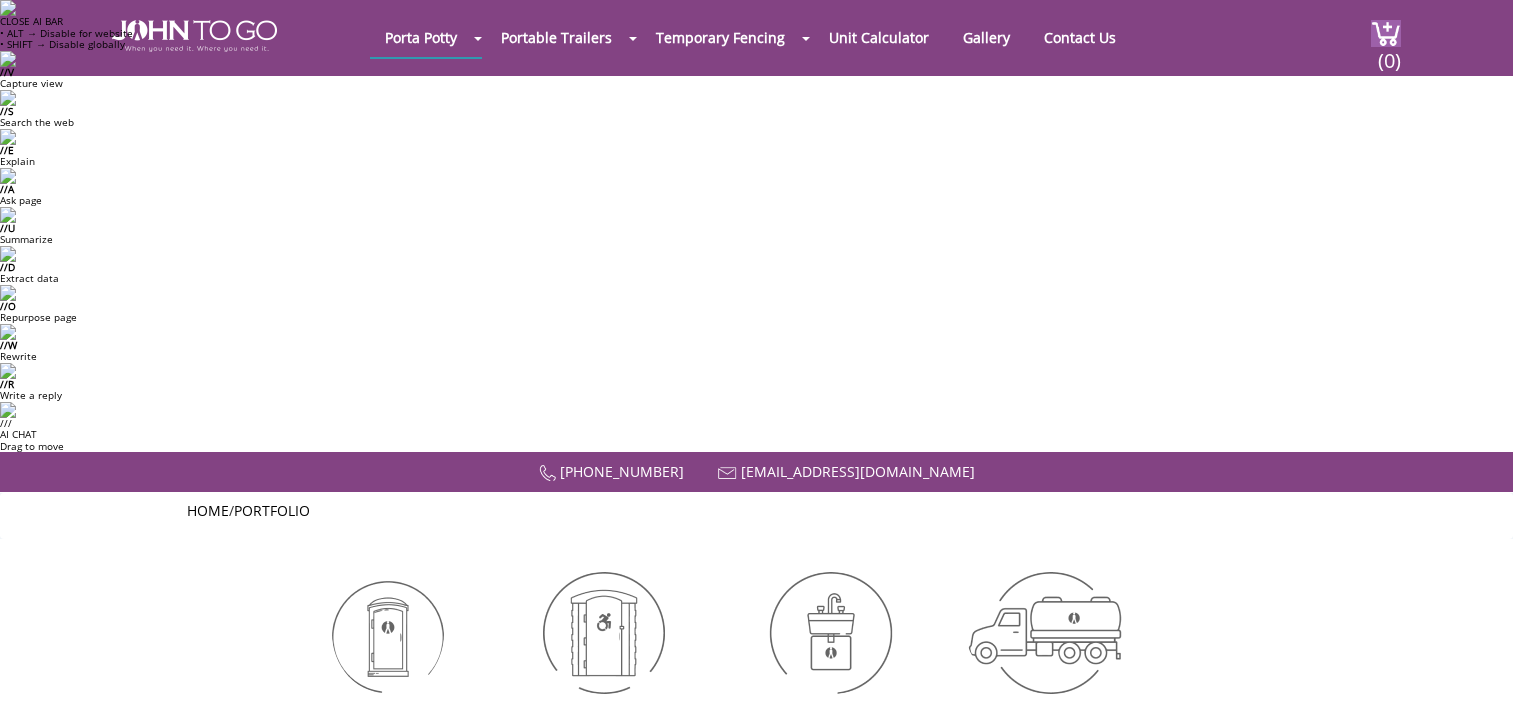 scroll, scrollTop: 631, scrollLeft: 0, axis: vertical 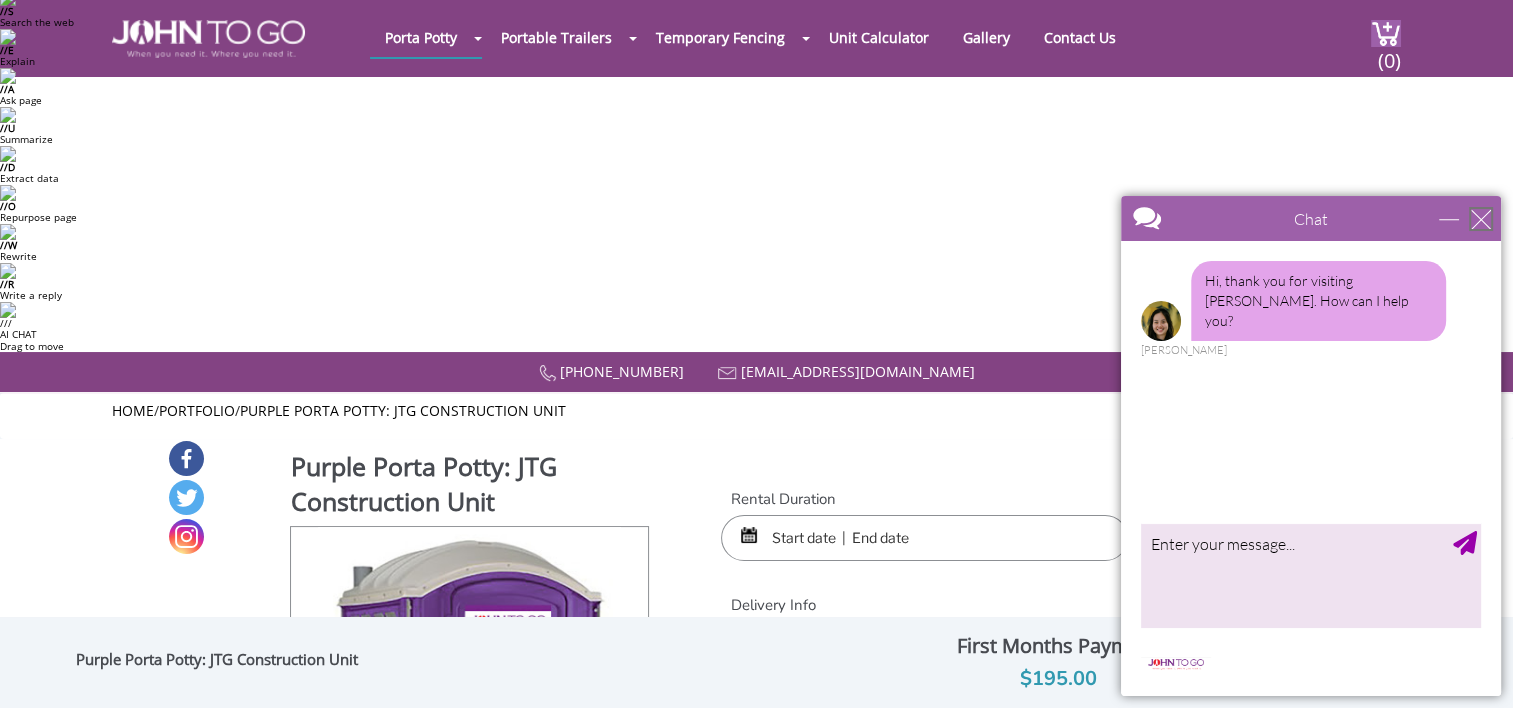 click at bounding box center (1481, 219) 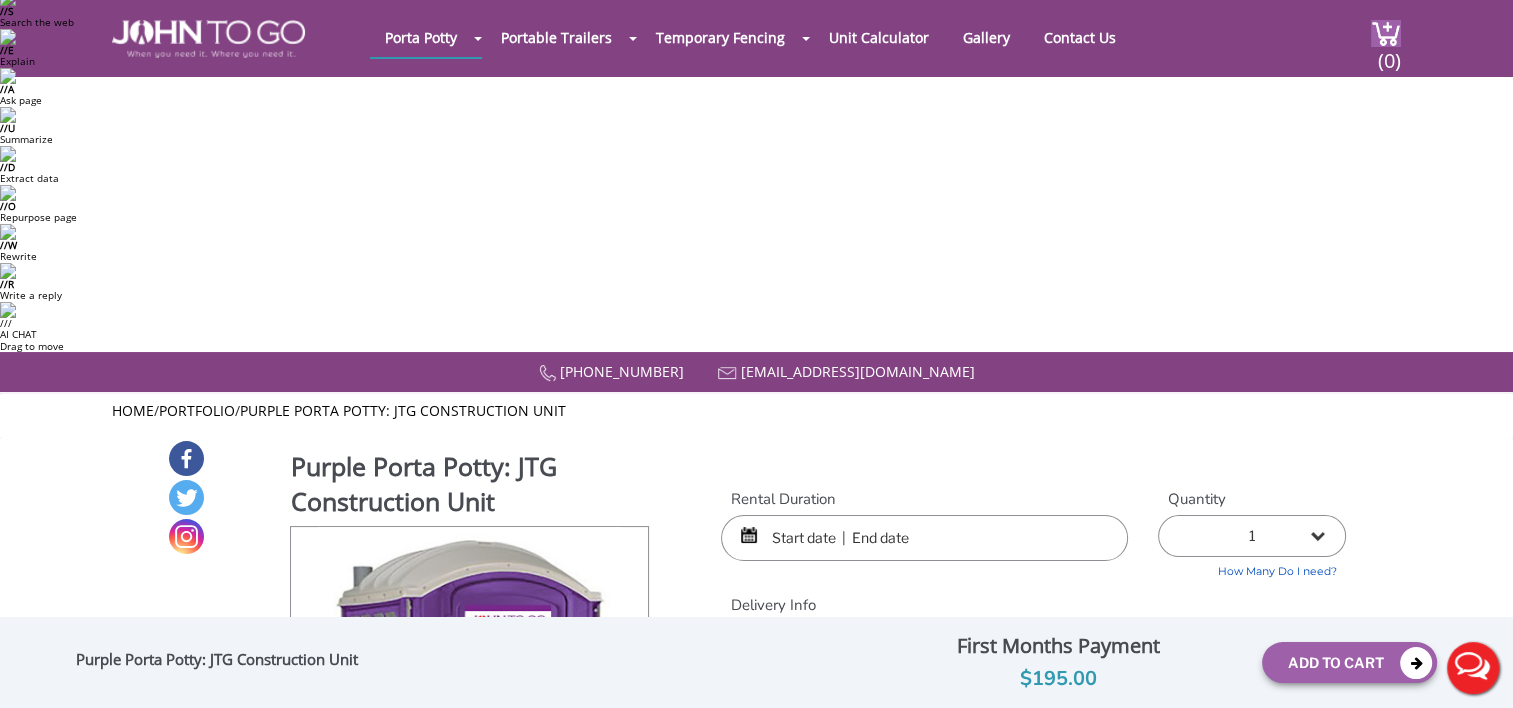 scroll, scrollTop: 0, scrollLeft: 0, axis: both 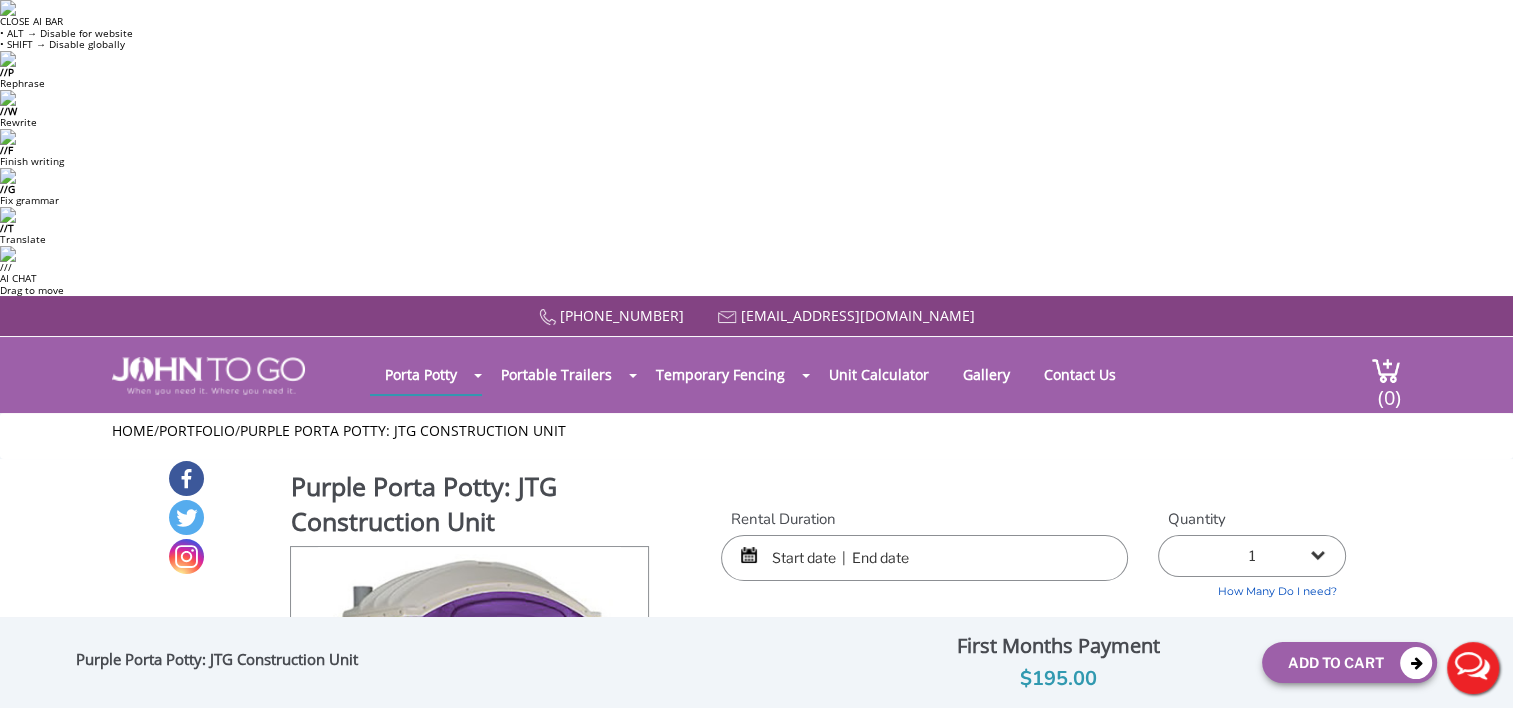 click at bounding box center (924, 558) 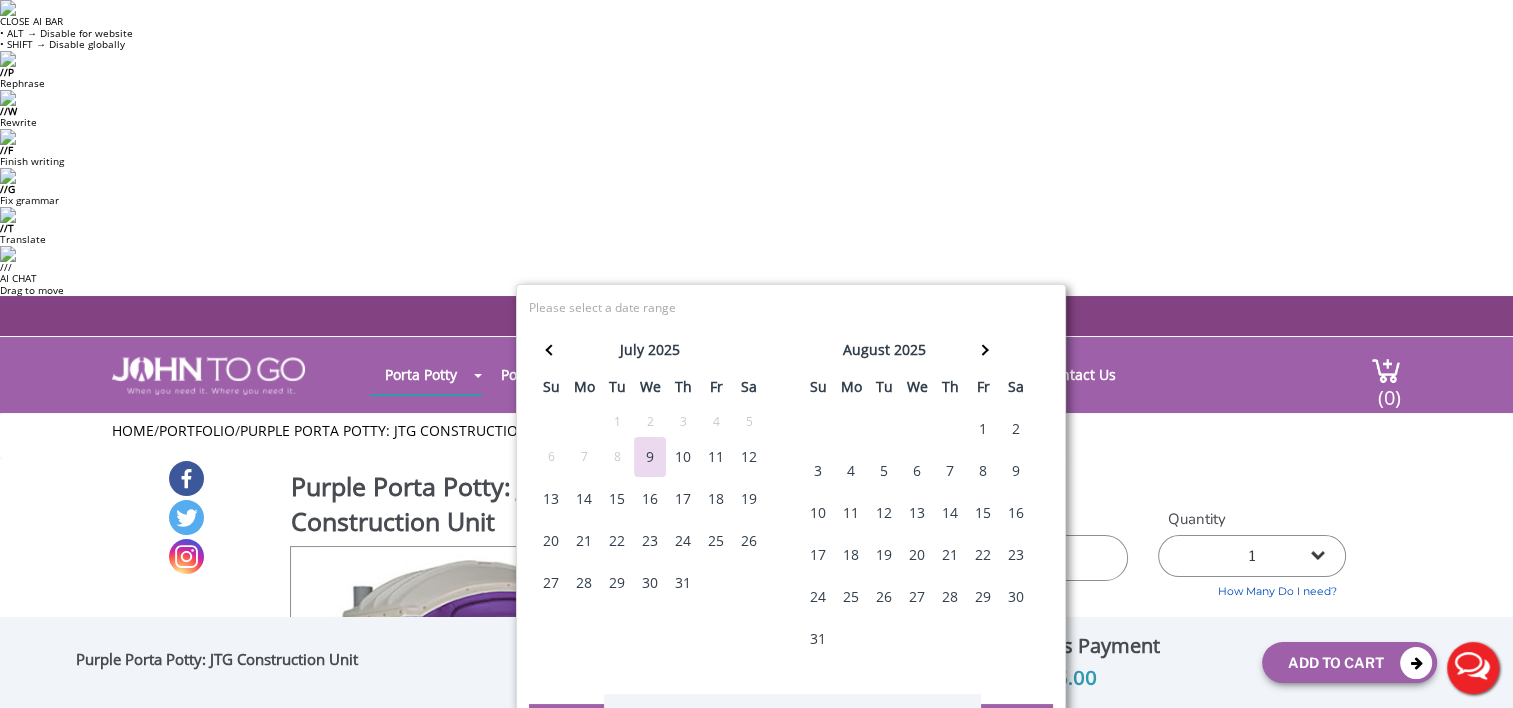 click on "15" at bounding box center [617, 499] 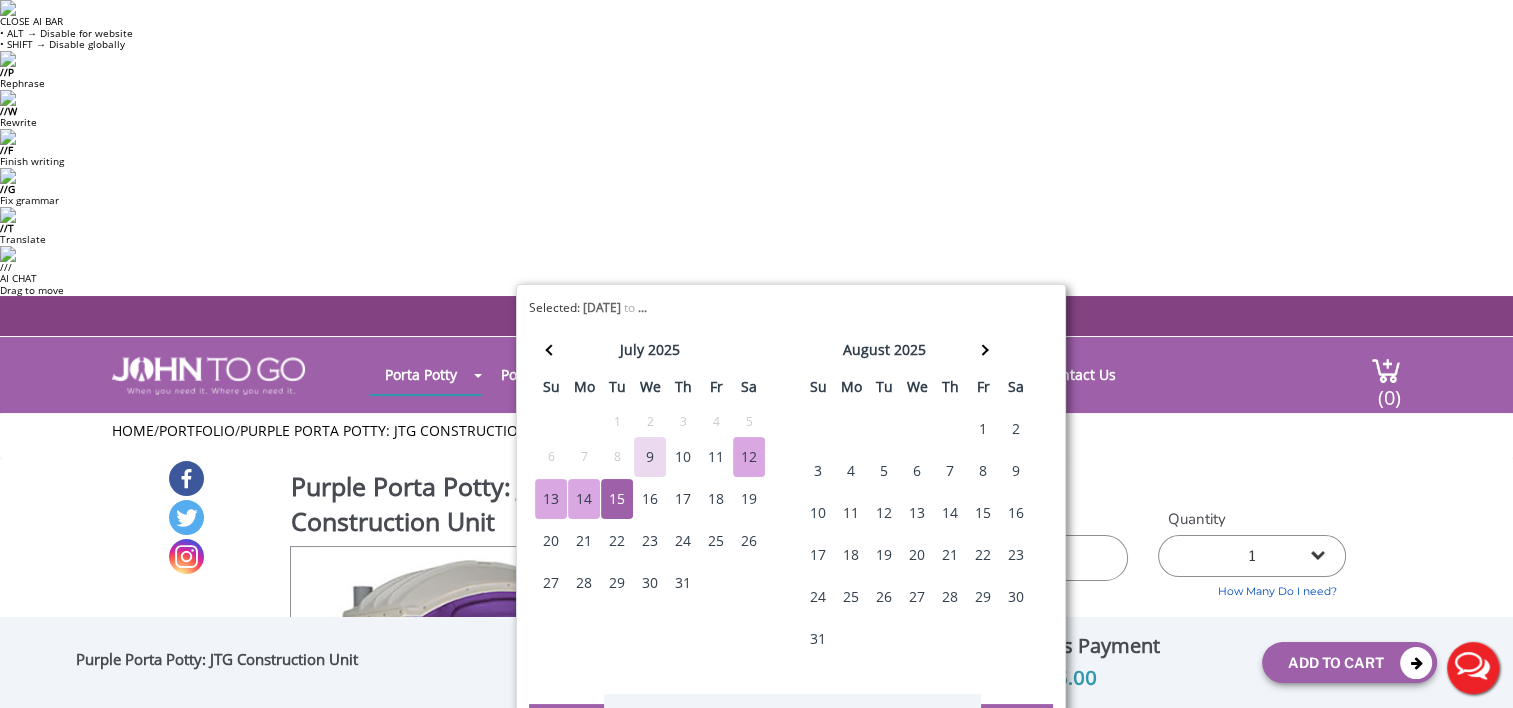 click at bounding box center (924, 558) 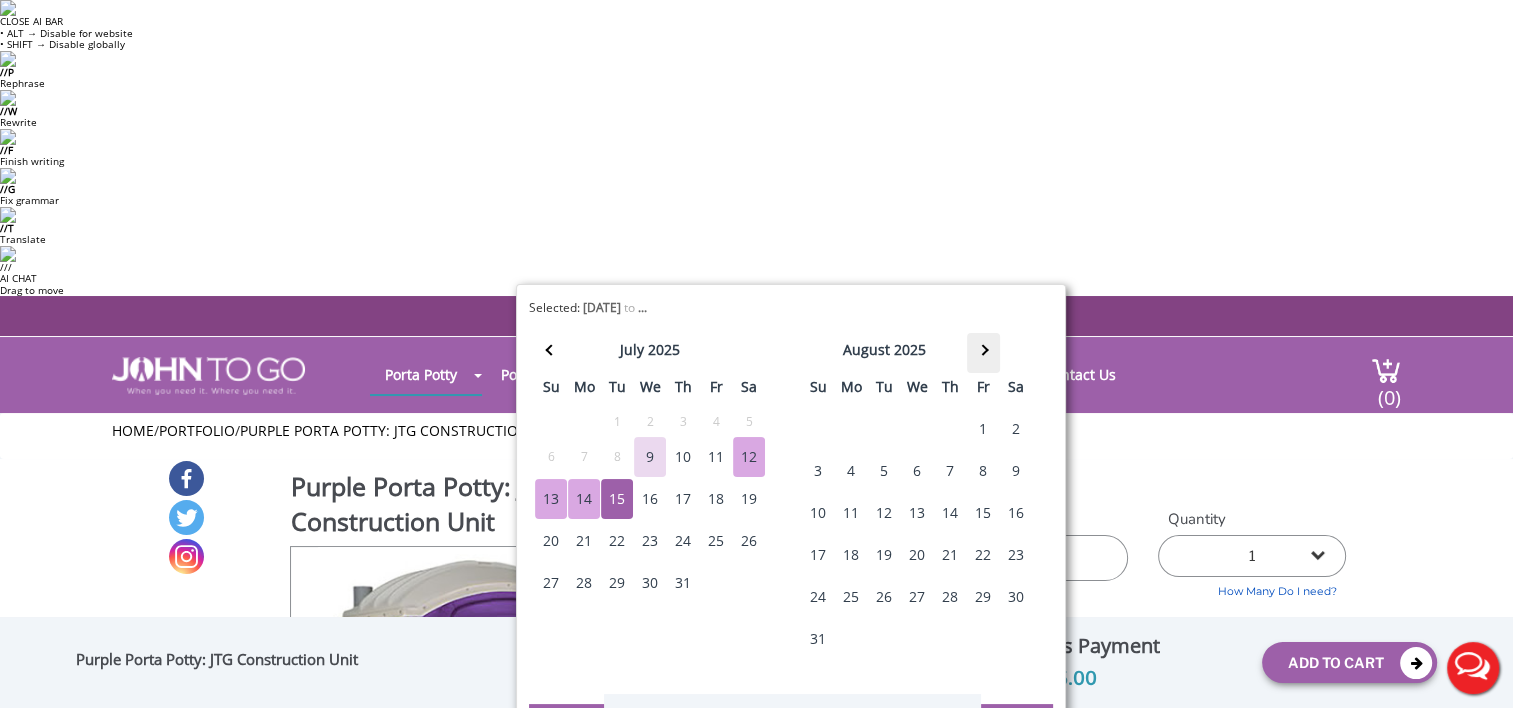 click at bounding box center [983, 350] 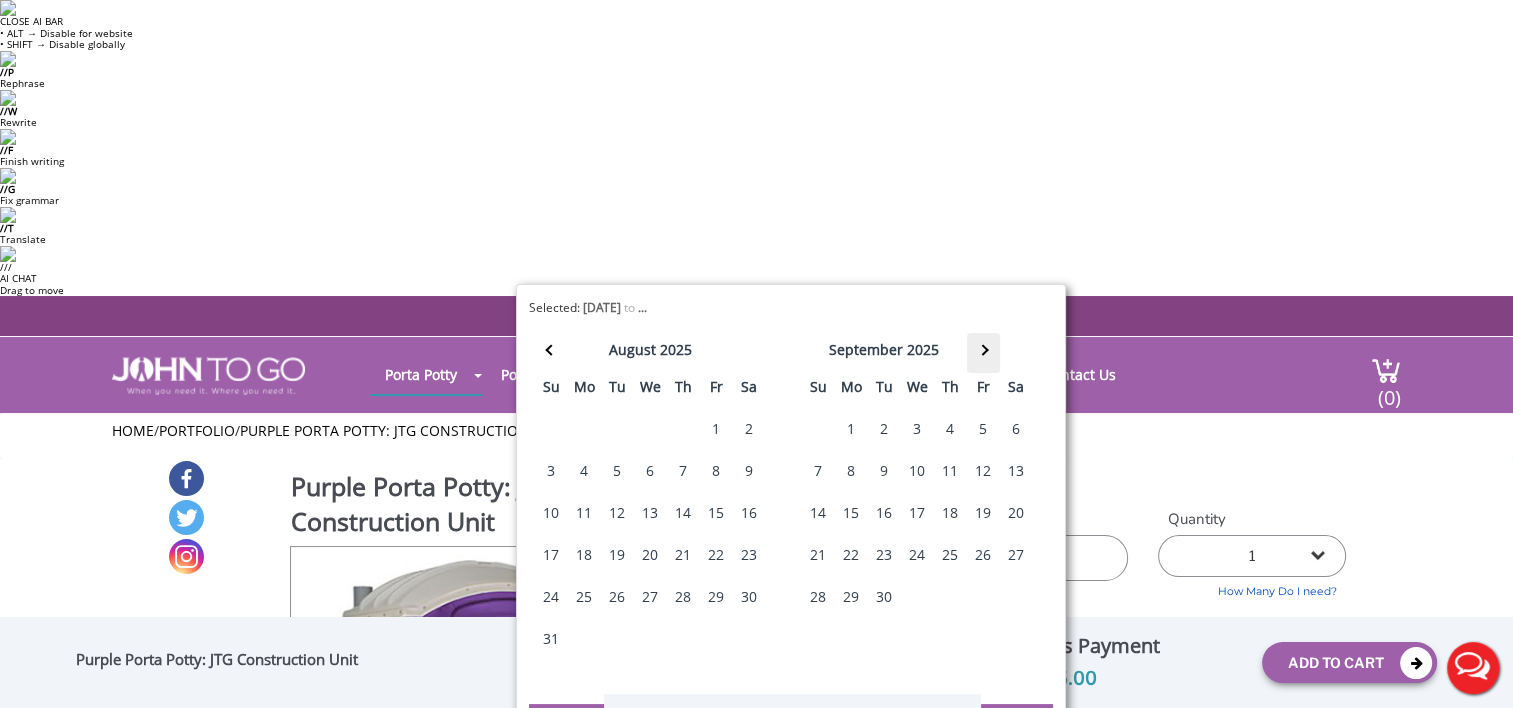 click at bounding box center [983, 350] 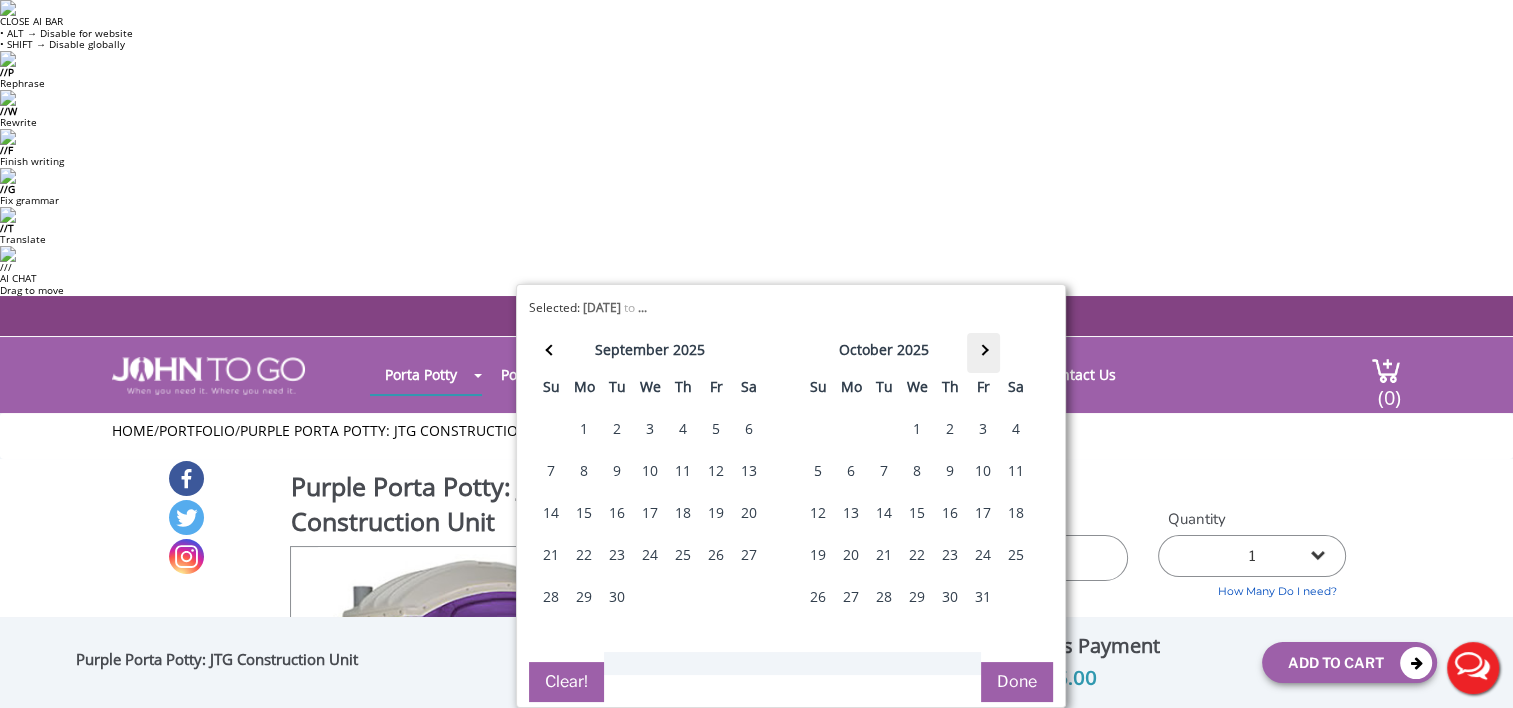 click at bounding box center [983, 350] 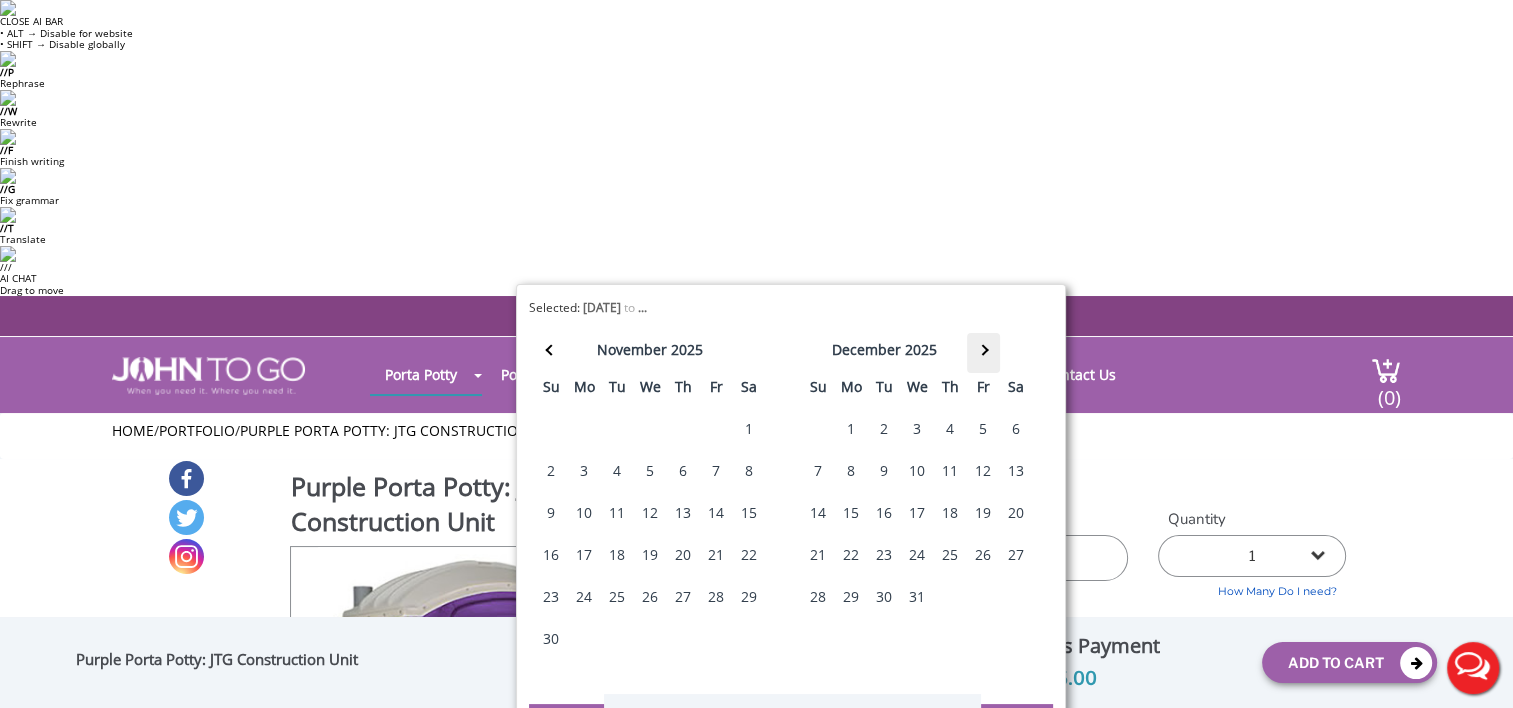 click at bounding box center [983, 350] 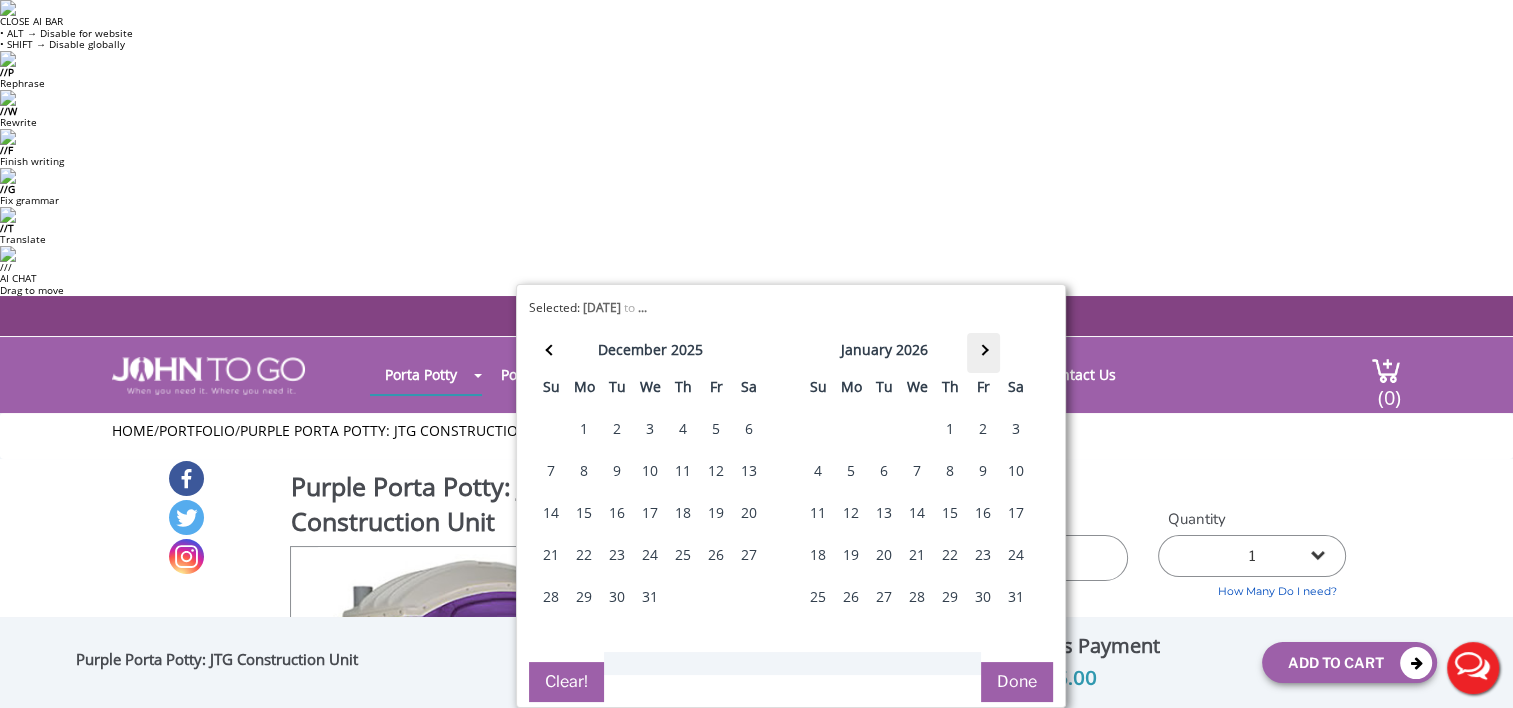 click at bounding box center (983, 350) 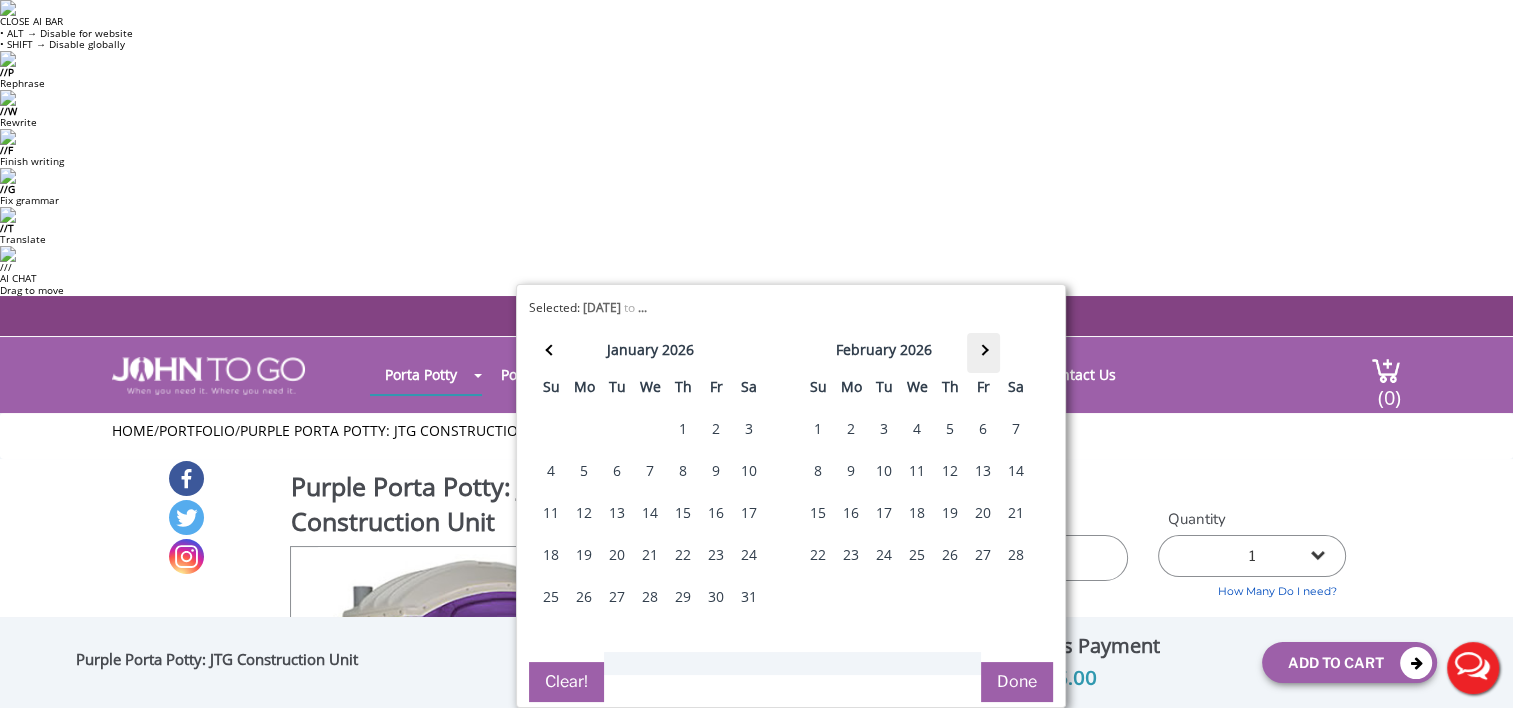 click at bounding box center [983, 350] 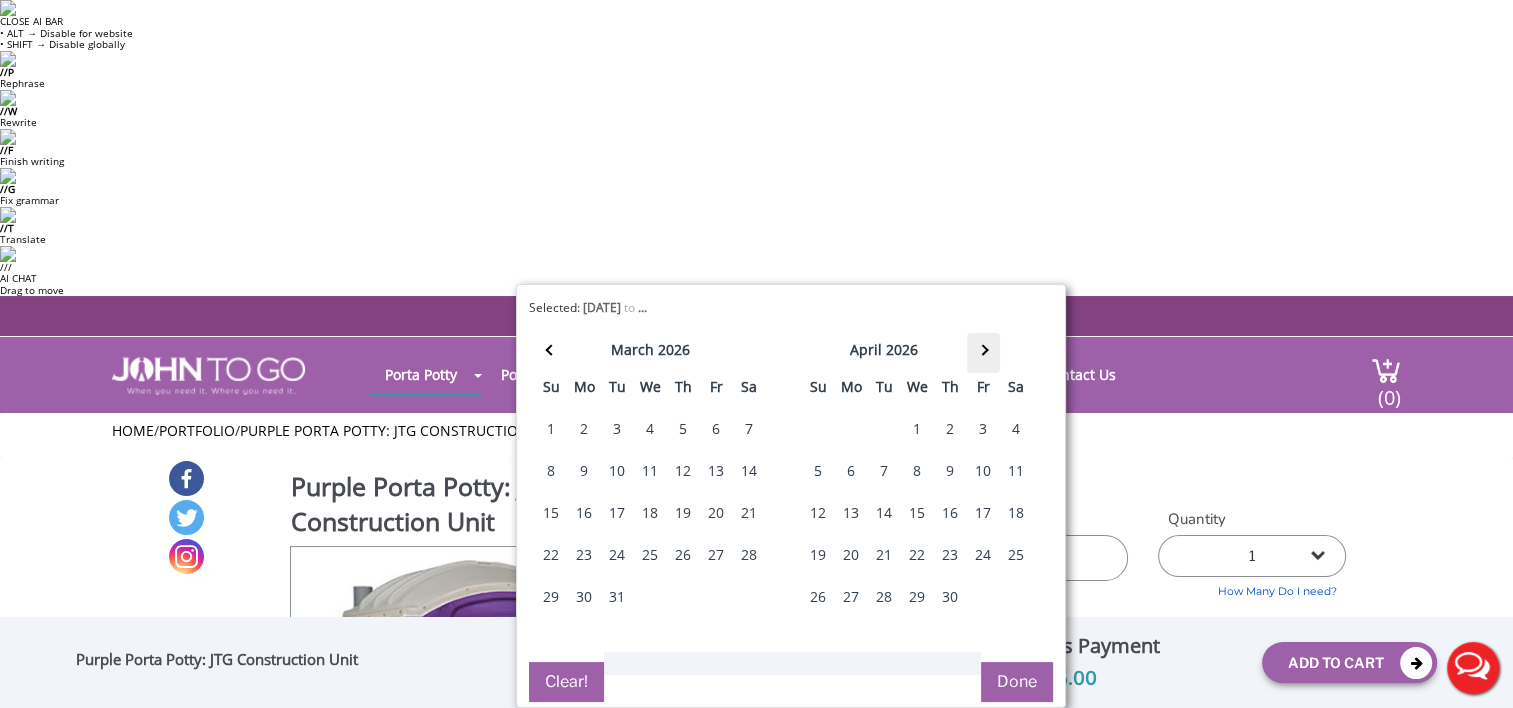 click at bounding box center (983, 350) 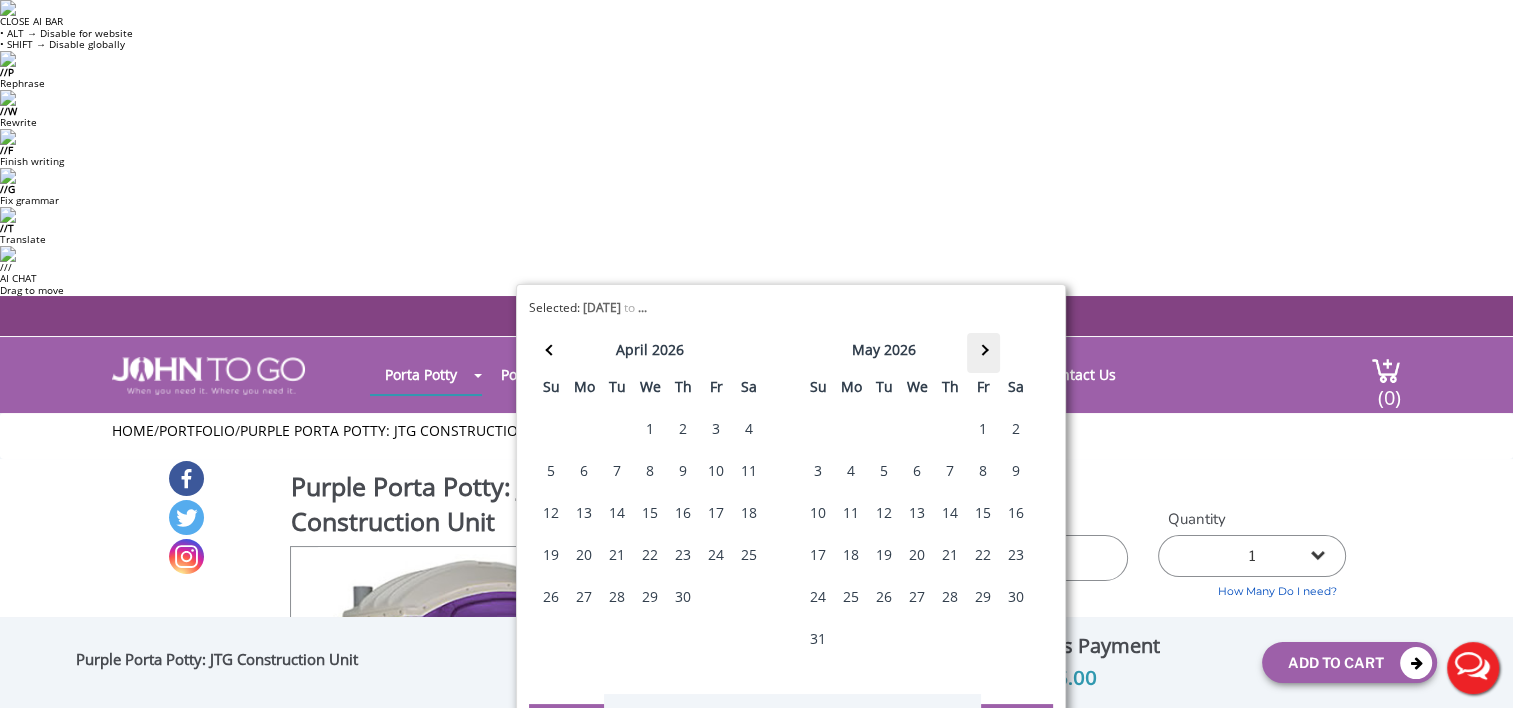 click at bounding box center (983, 350) 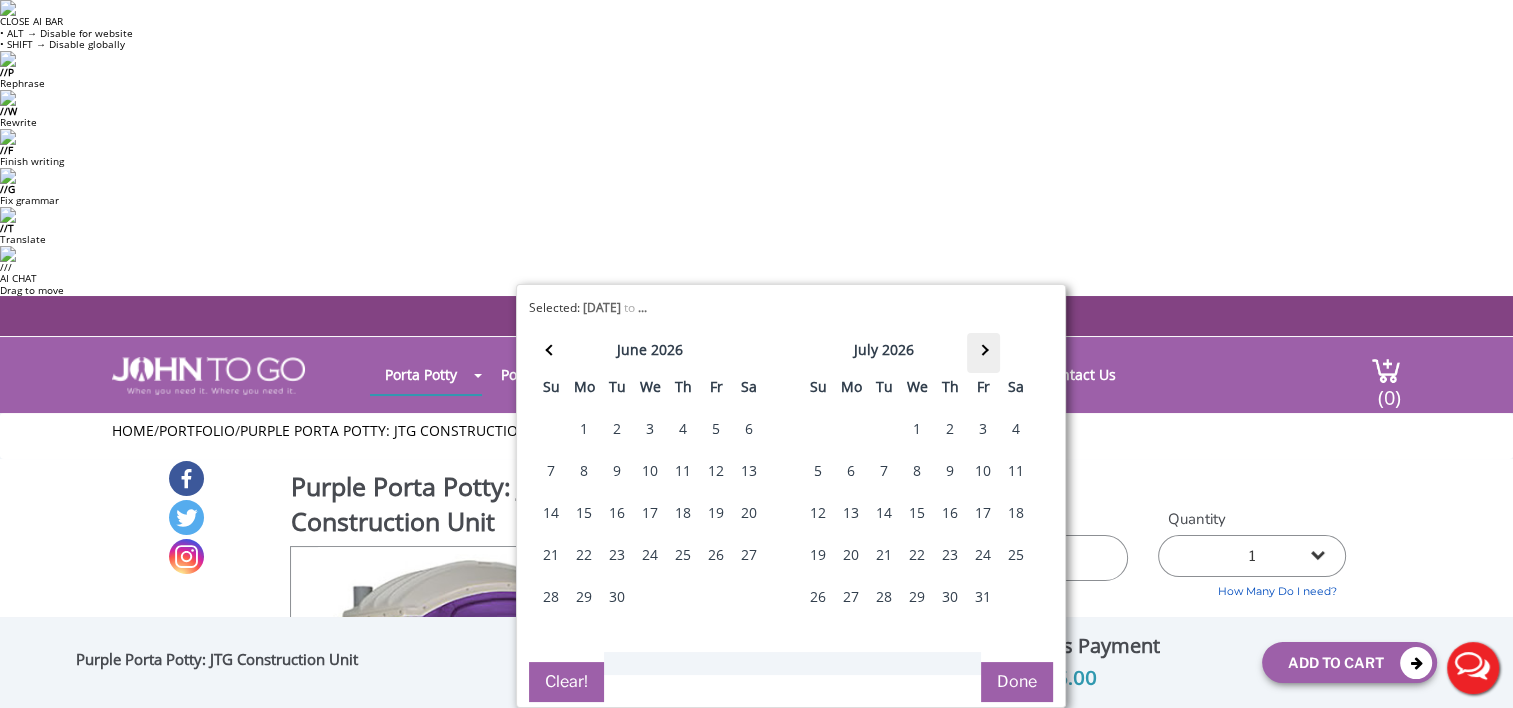 click at bounding box center [983, 350] 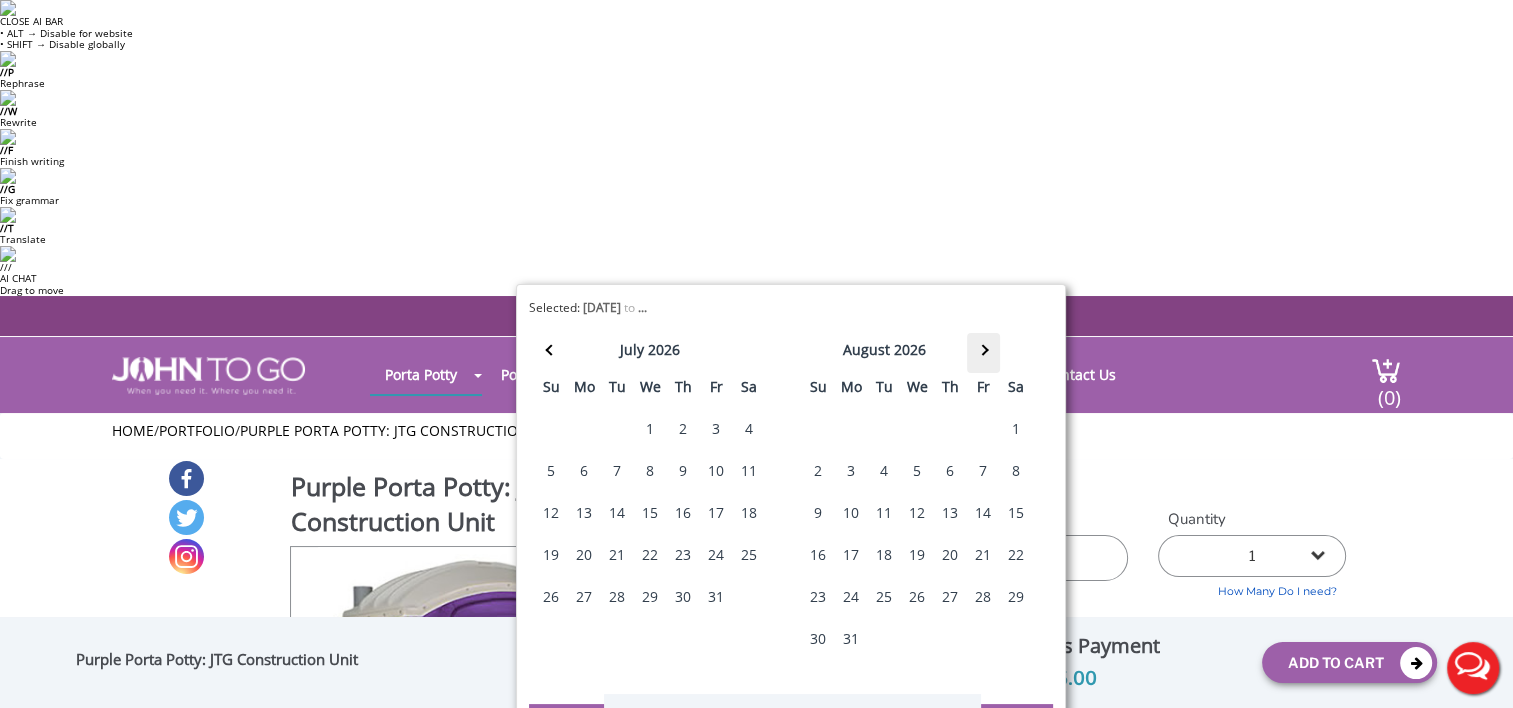click at bounding box center (983, 350) 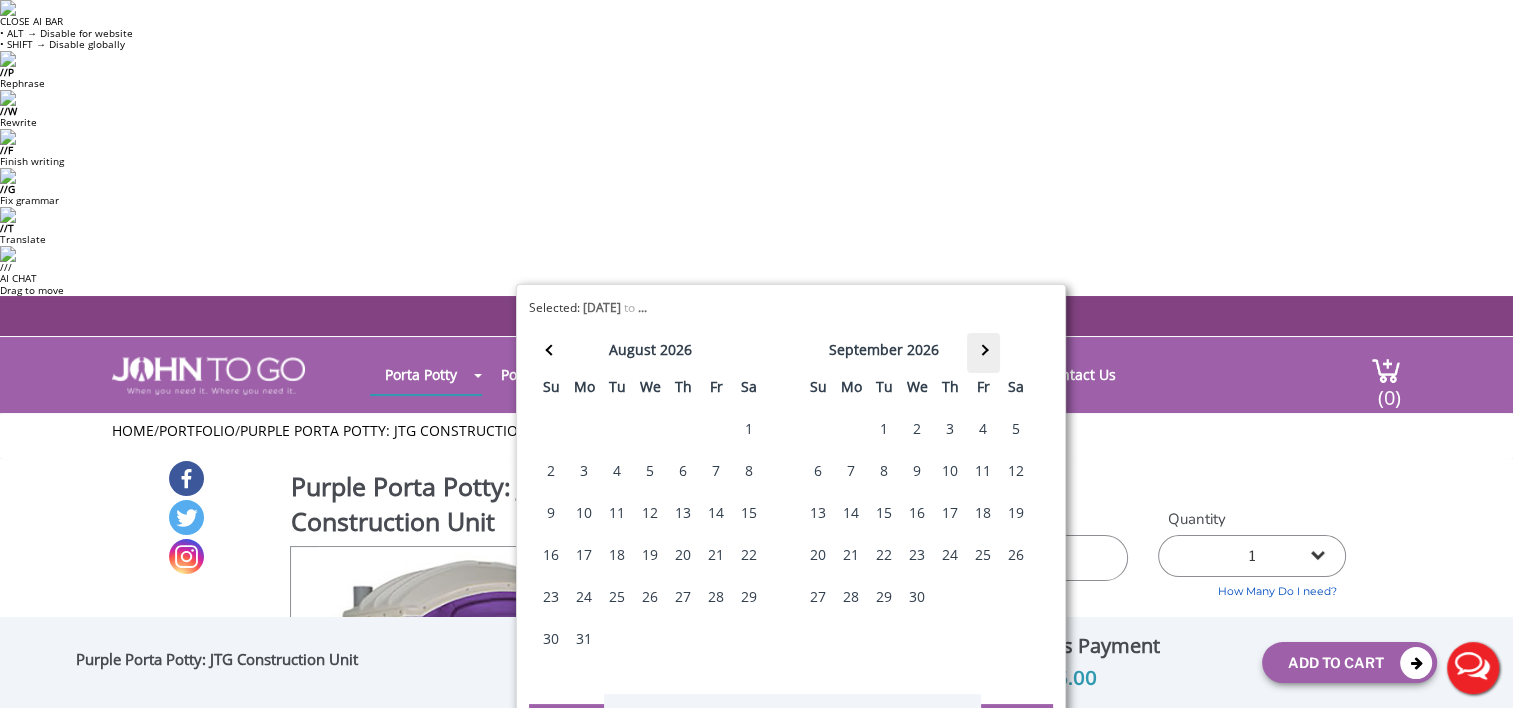 click at bounding box center (983, 350) 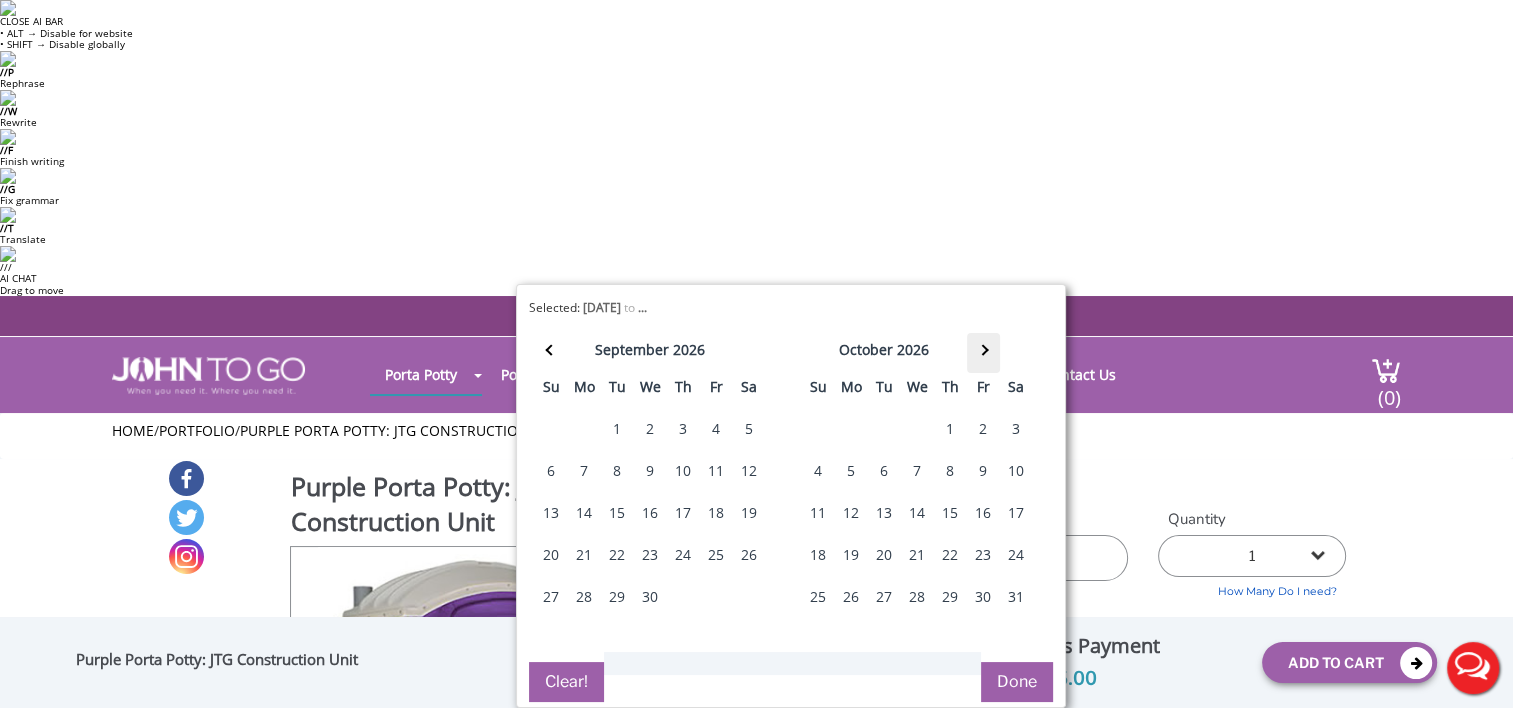 click at bounding box center (983, 350) 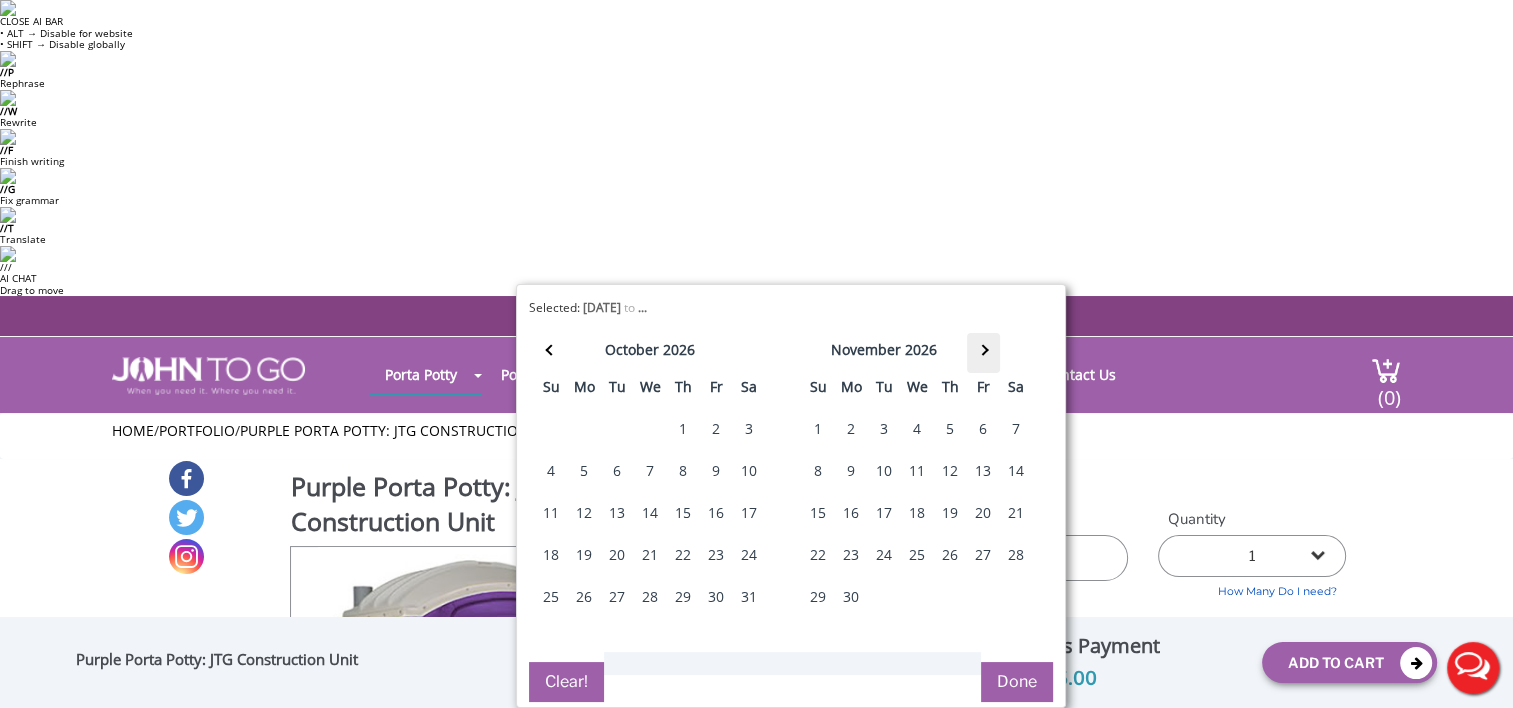 click at bounding box center (983, 350) 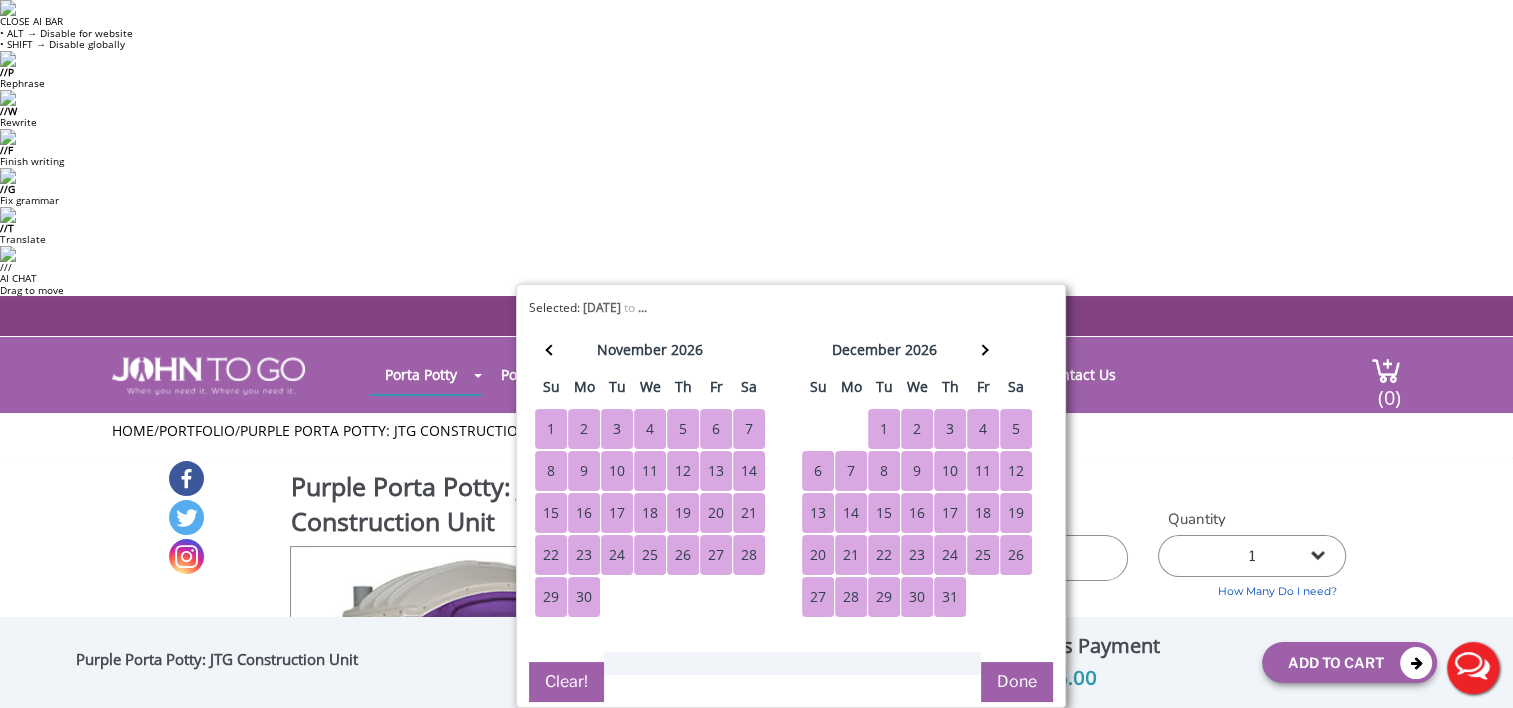 click on "31" at bounding box center (950, 597) 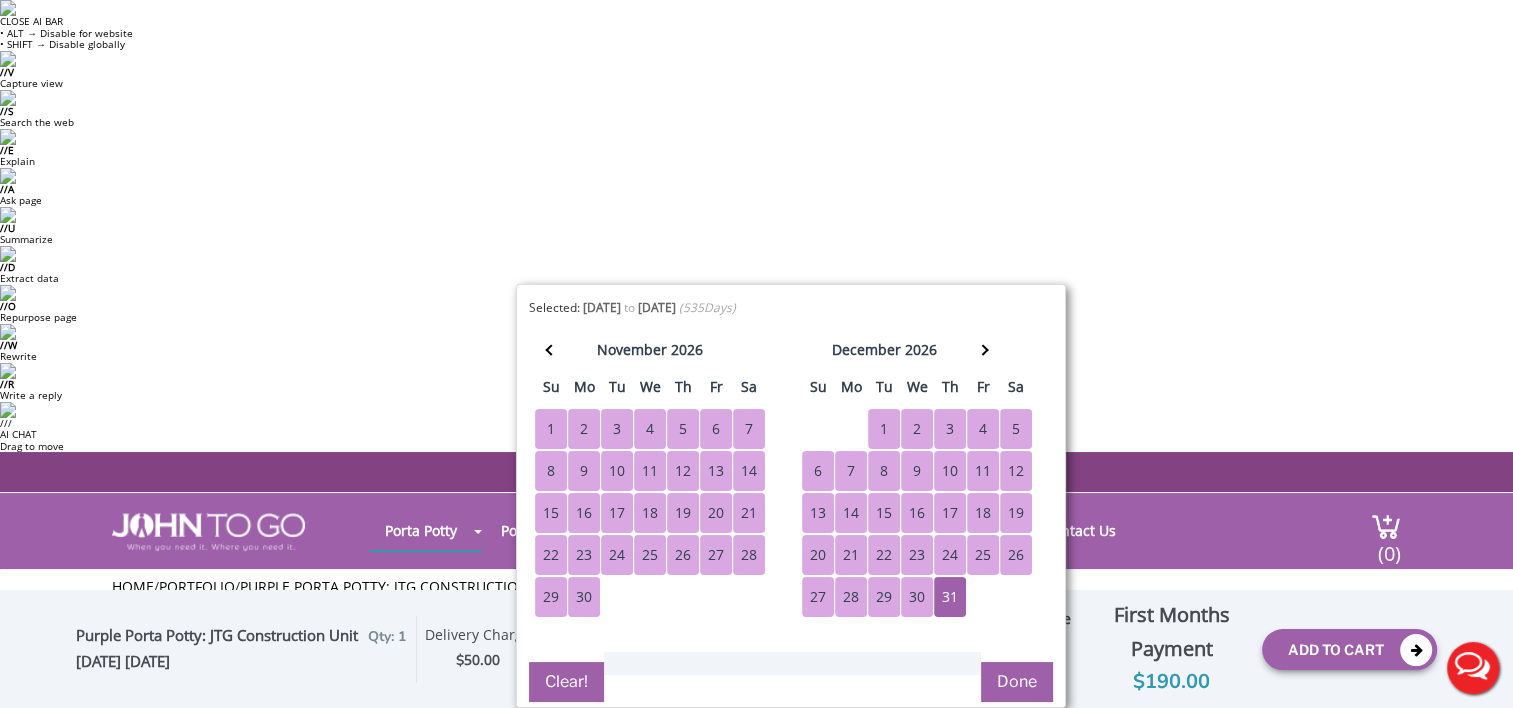 click on "Done" at bounding box center (1017, 682) 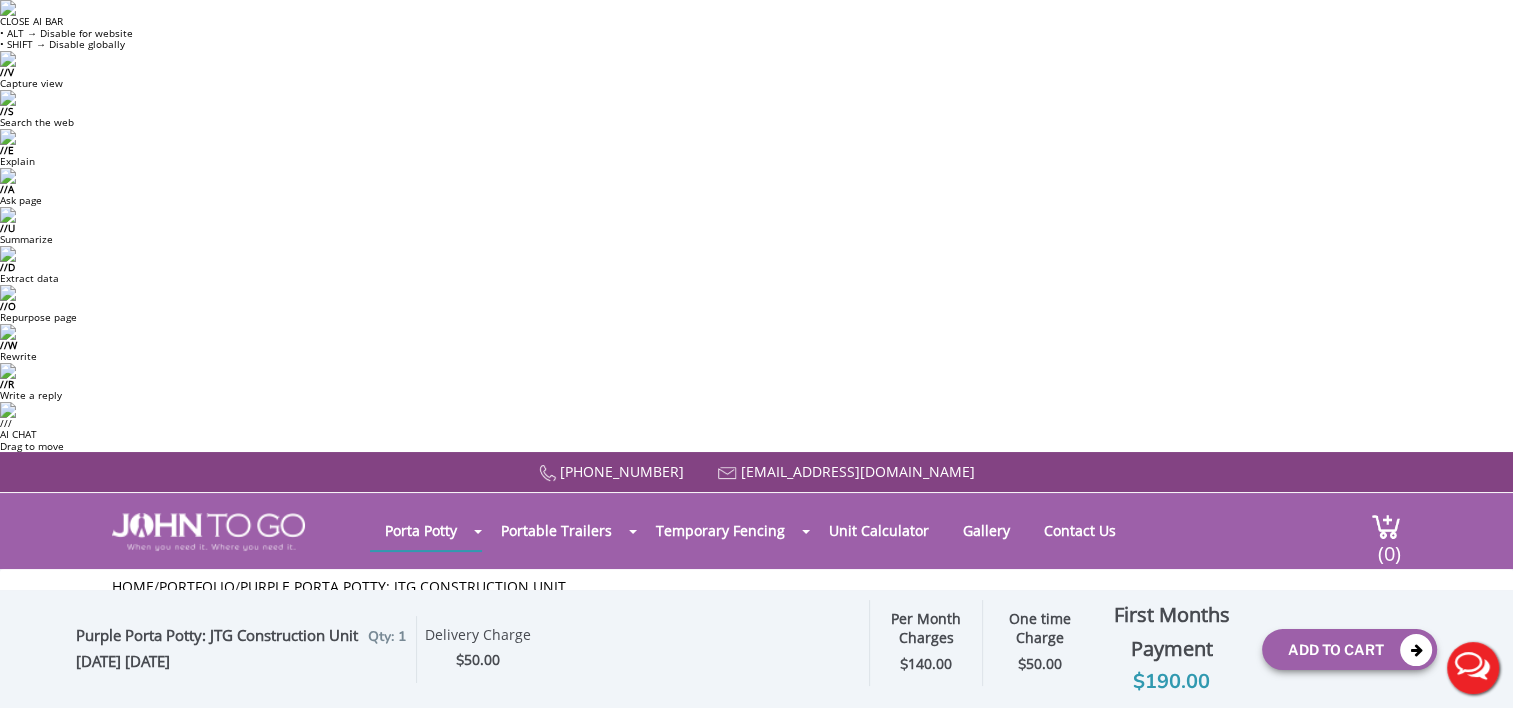 click on "1
2 (5% discount)
3 (8% discount)
4 (10% discount)
5 (12% discount)
6 (12% discount)
7 (12% discount)
8 (12% discount)
9 (12% discount)
10 (12% discount)
11 (12% discount)
12 (12% discount)
13 (12% discount)
14 (12% discount)
15 (12% discount)
16 (12% discount)
17 (12% discount)
18 (12% discount)
19 (12% discount)
20 (12% discount)
21 (12% discount)
22 (12% discount)
23 (12% discount)
24 (12% discount)
25 (12% discount)" at bounding box center [1252, 712] 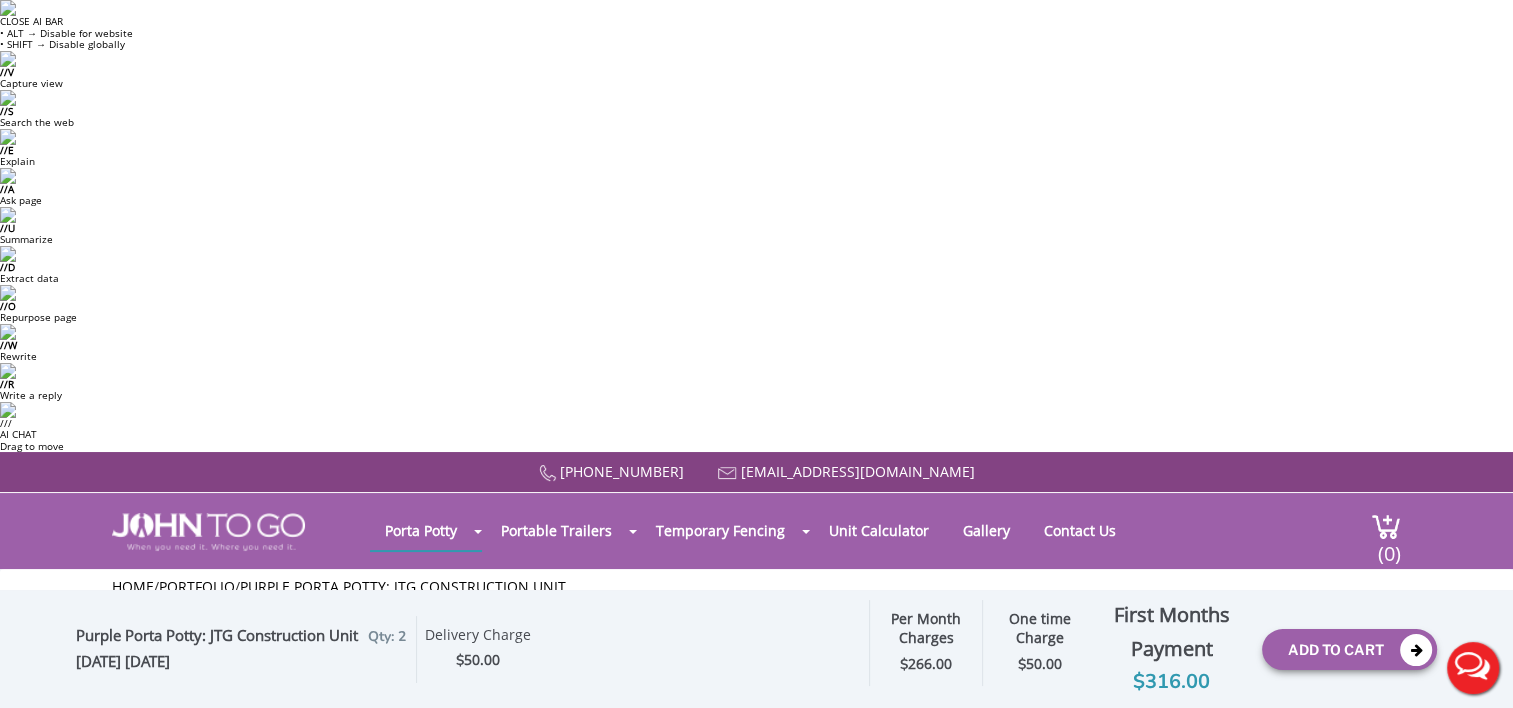 click at bounding box center [962, 935] 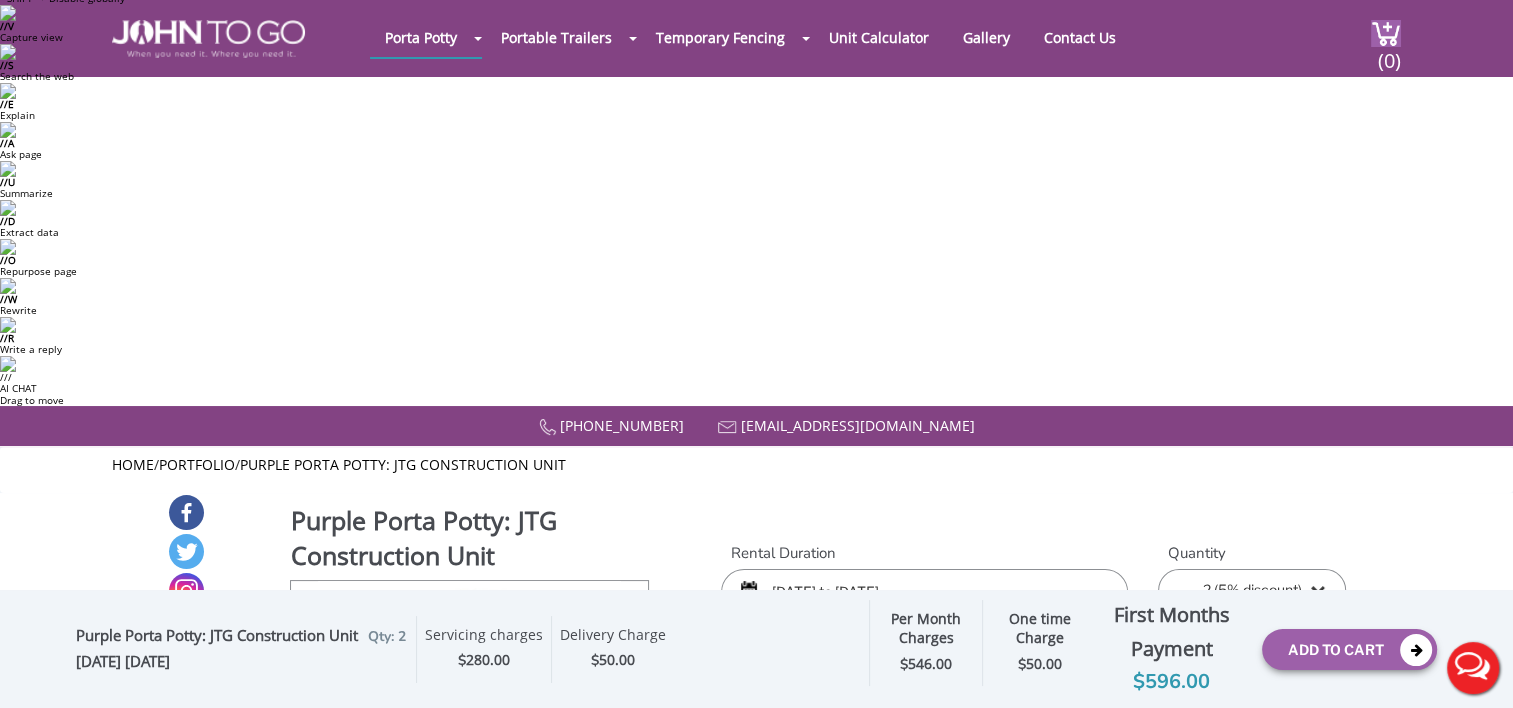 scroll, scrollTop: 0, scrollLeft: 0, axis: both 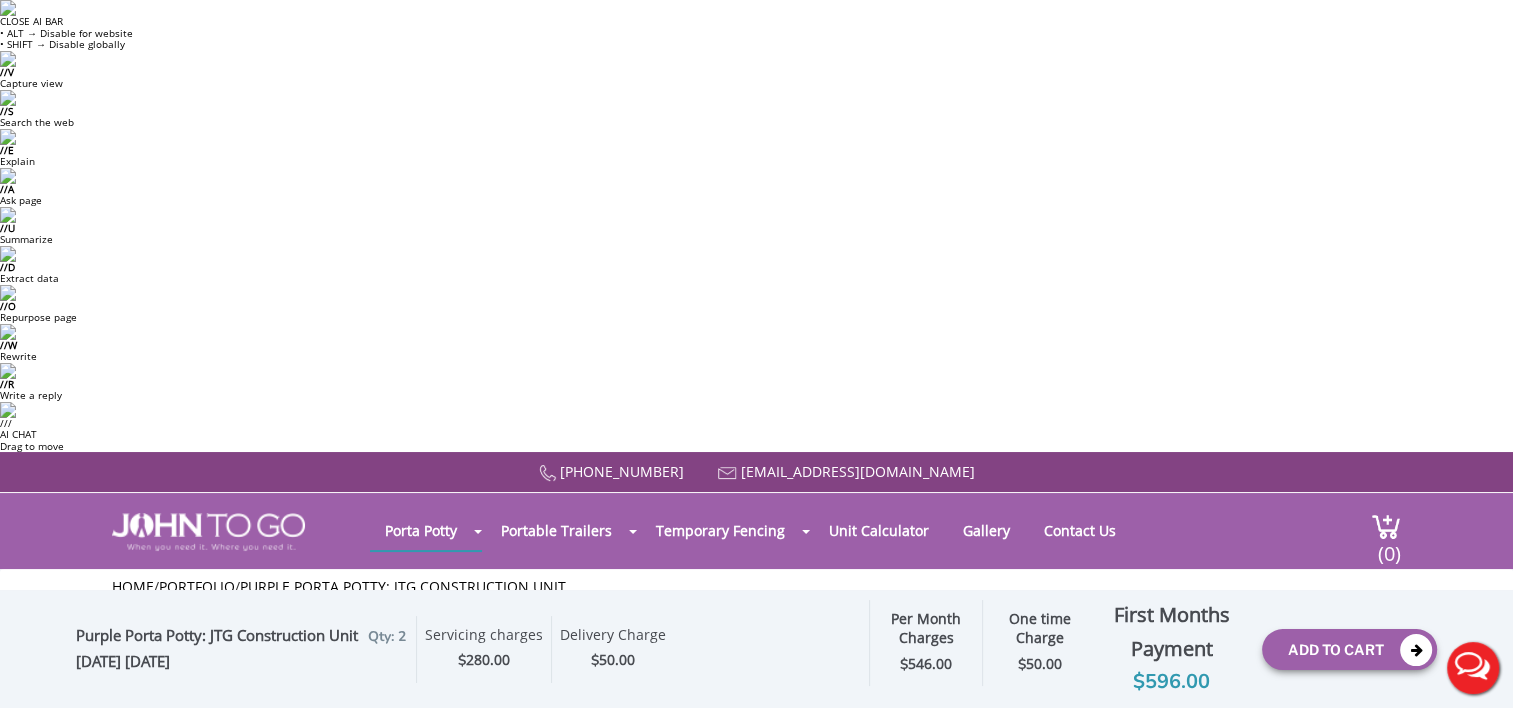 type on "1" 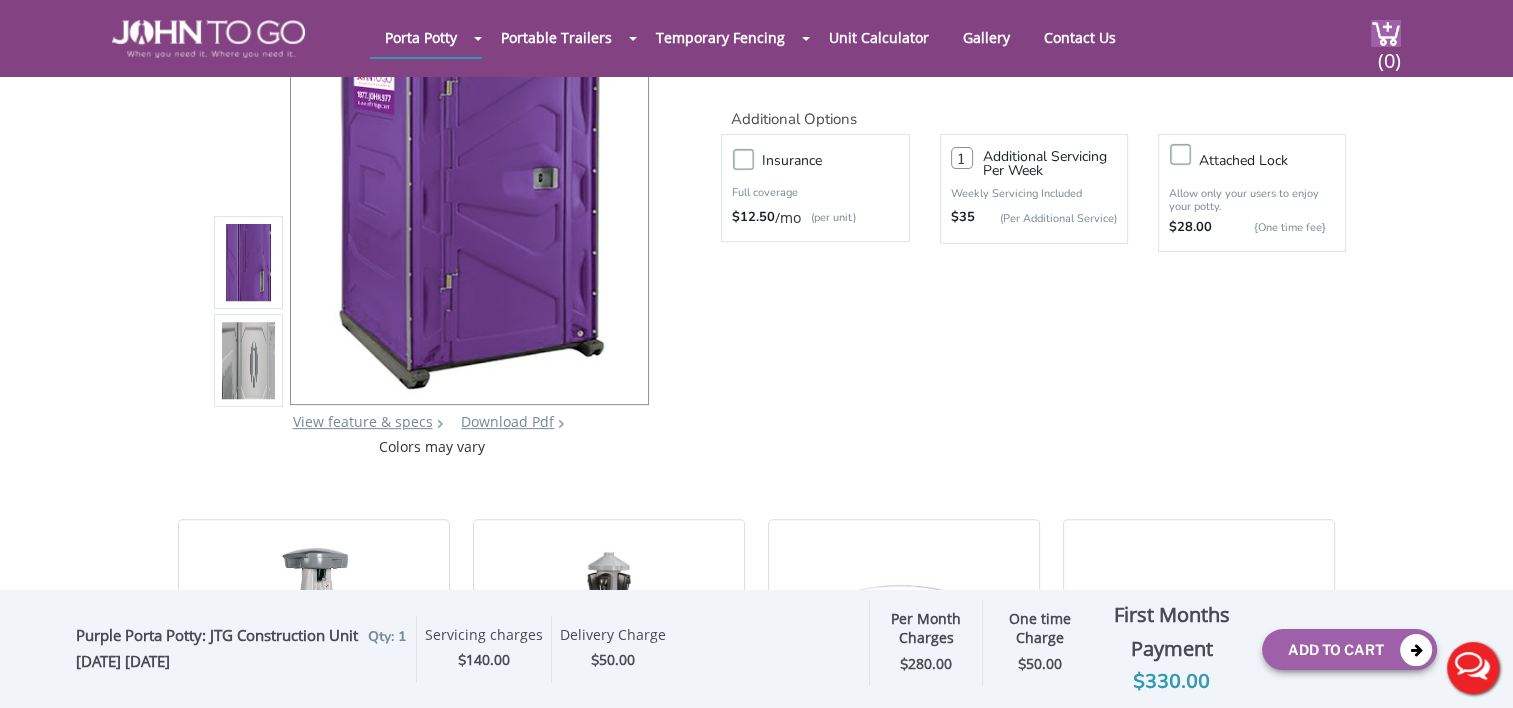 scroll, scrollTop: 900, scrollLeft: 0, axis: vertical 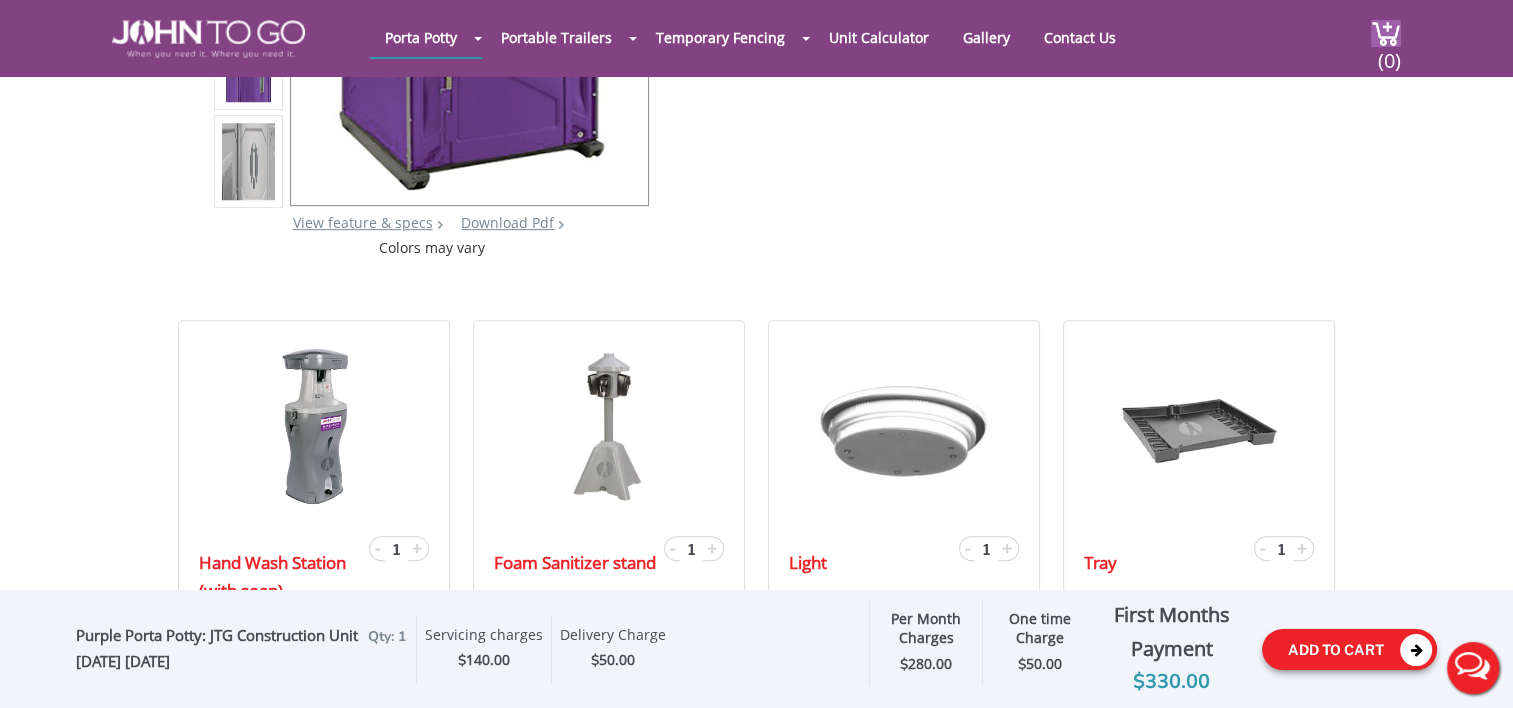 click on "Add To Cart" at bounding box center [1349, 649] 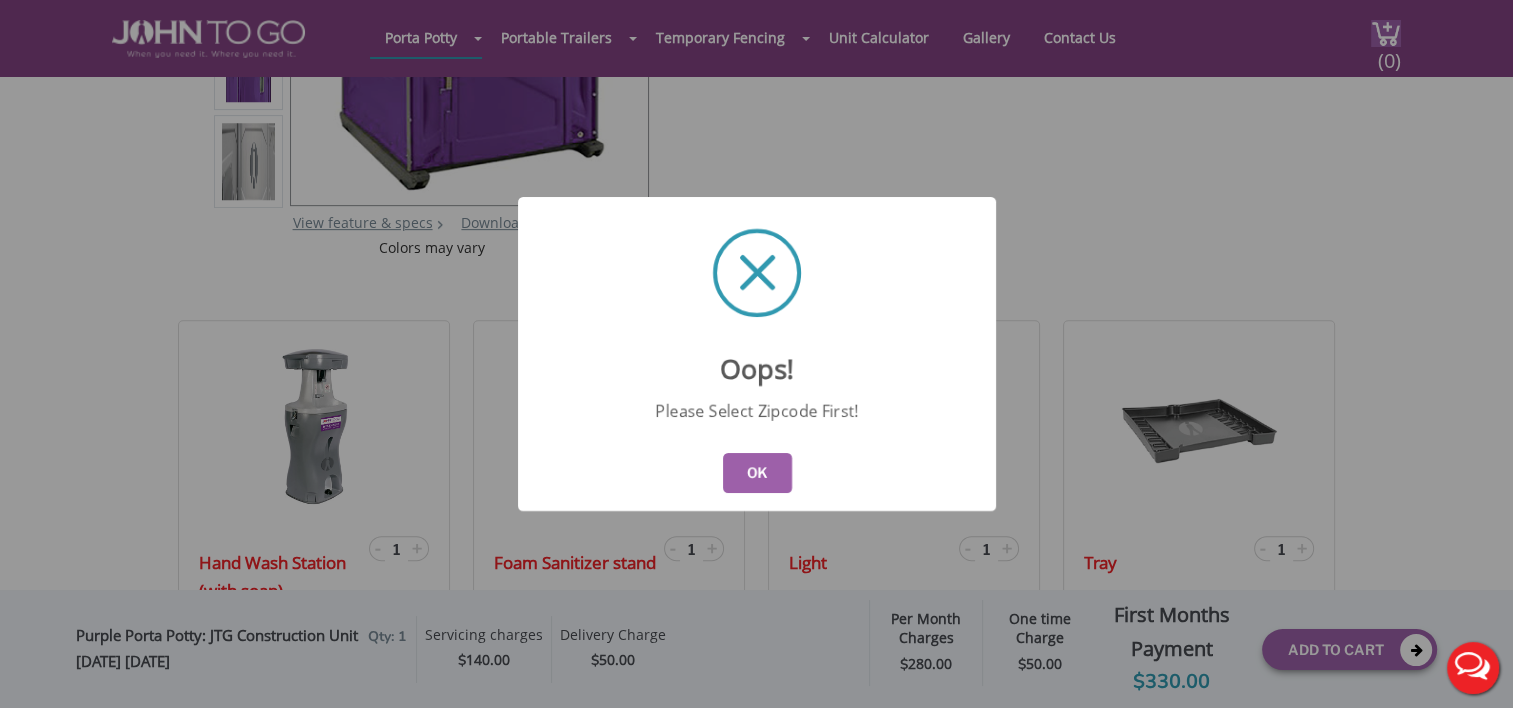 click on "OK" at bounding box center (756, 473) 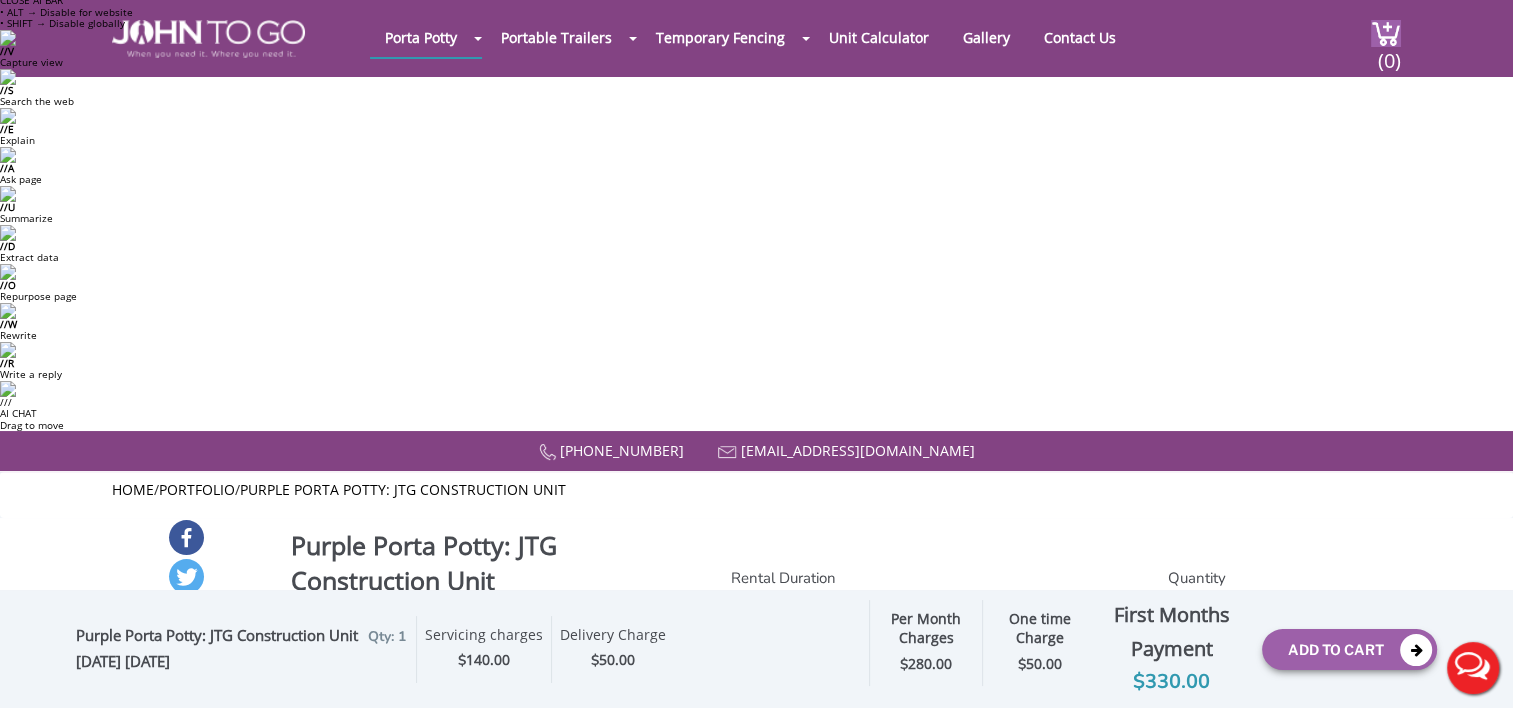 scroll, scrollTop: 0, scrollLeft: 0, axis: both 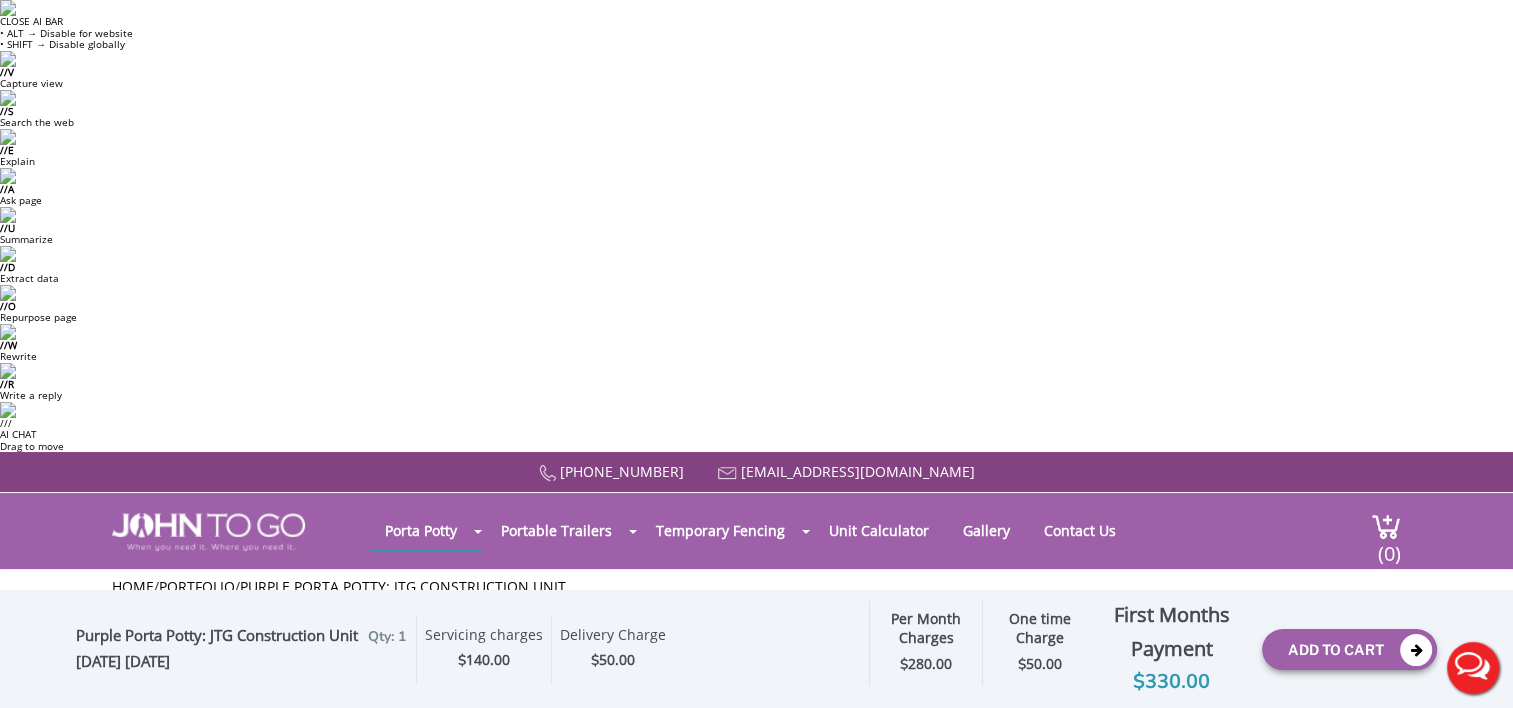 click at bounding box center [1033, 820] 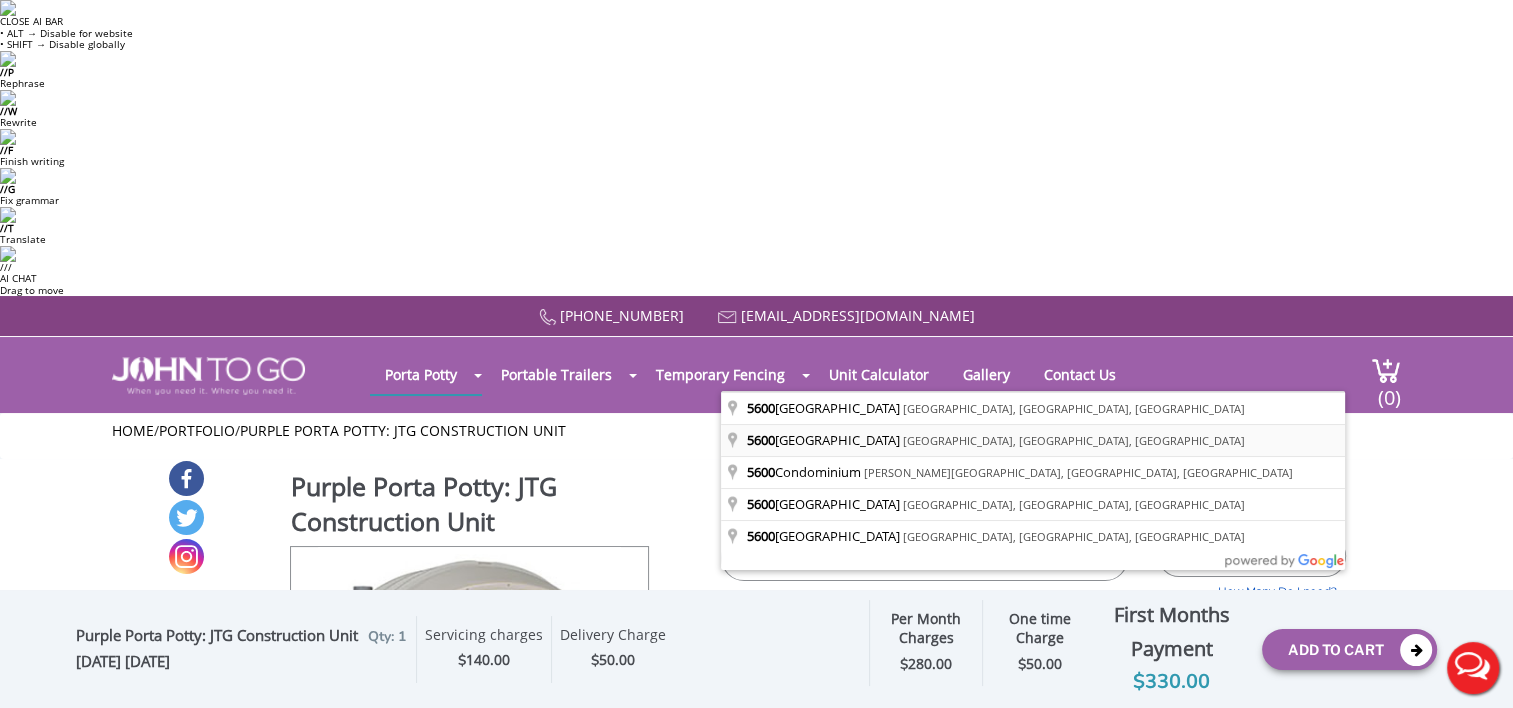 type on "5" 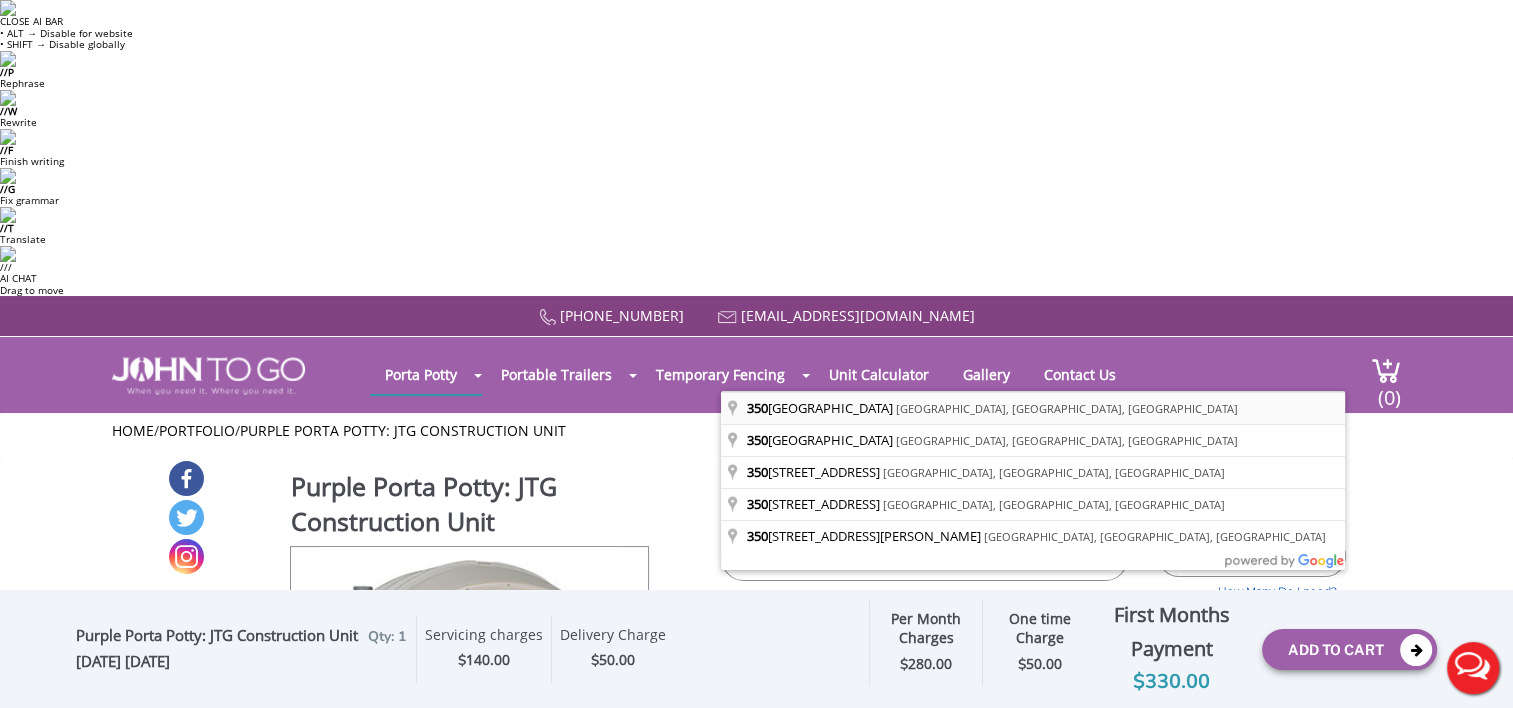 type on "350 Northwest 54th Street, Miami, FL, USA" 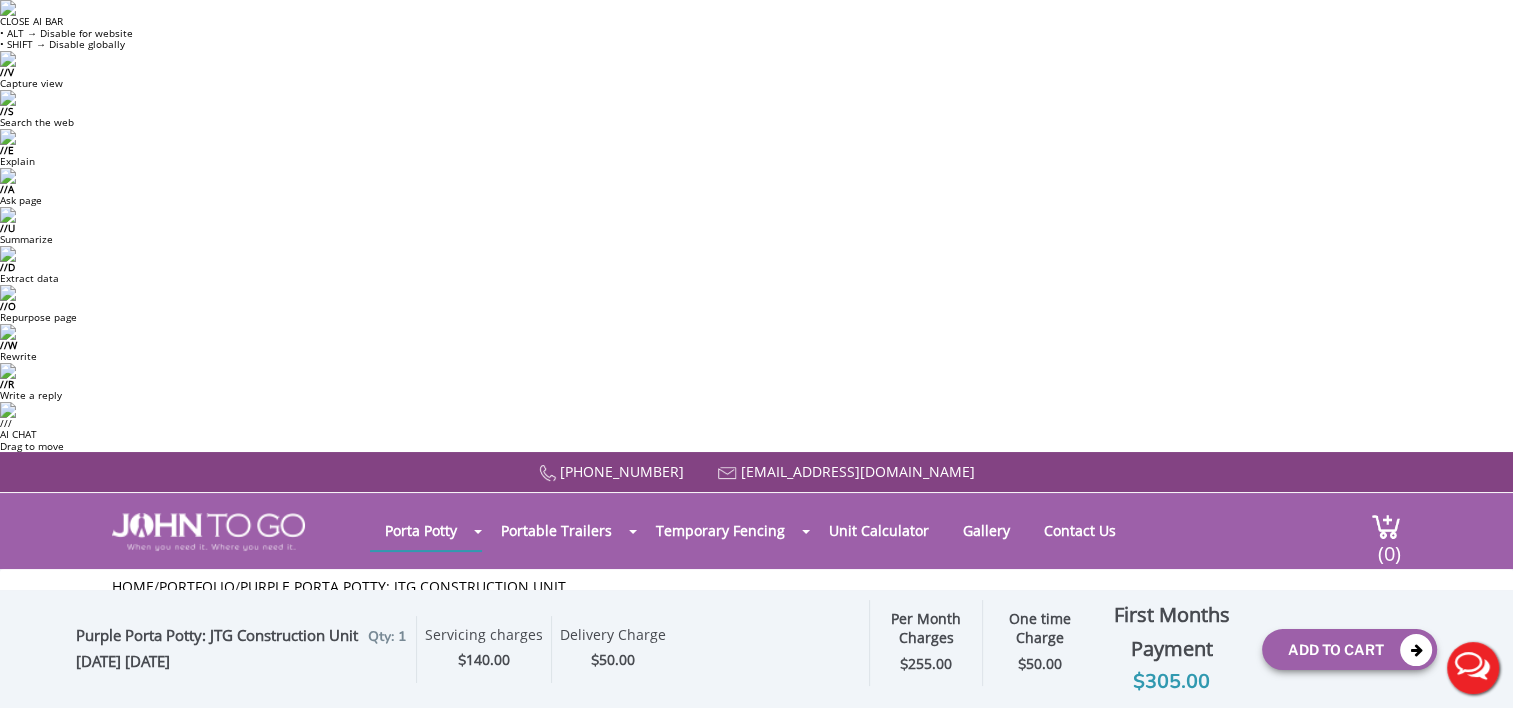 click on "1
2 (5% discount)
3 (8% discount)
4 (10% discount)
5 (12% discount)
6 (12% discount)
7 (12% discount)
8 (12% discount)
9 (12% discount)
10 (12% discount)
11 (12% discount)
12 (12% discount)
13 (12% discount)
14 (12% discount)
15 (12% discount)
16 (12% discount)
17 (12% discount)
18 (12% discount)
19 (12% discount)
20 (12% discount)
21 (12% discount)
22 (12% discount)
23 (12% discount)
24 (12% discount)
25 (12% discount)" at bounding box center [1252, 712] 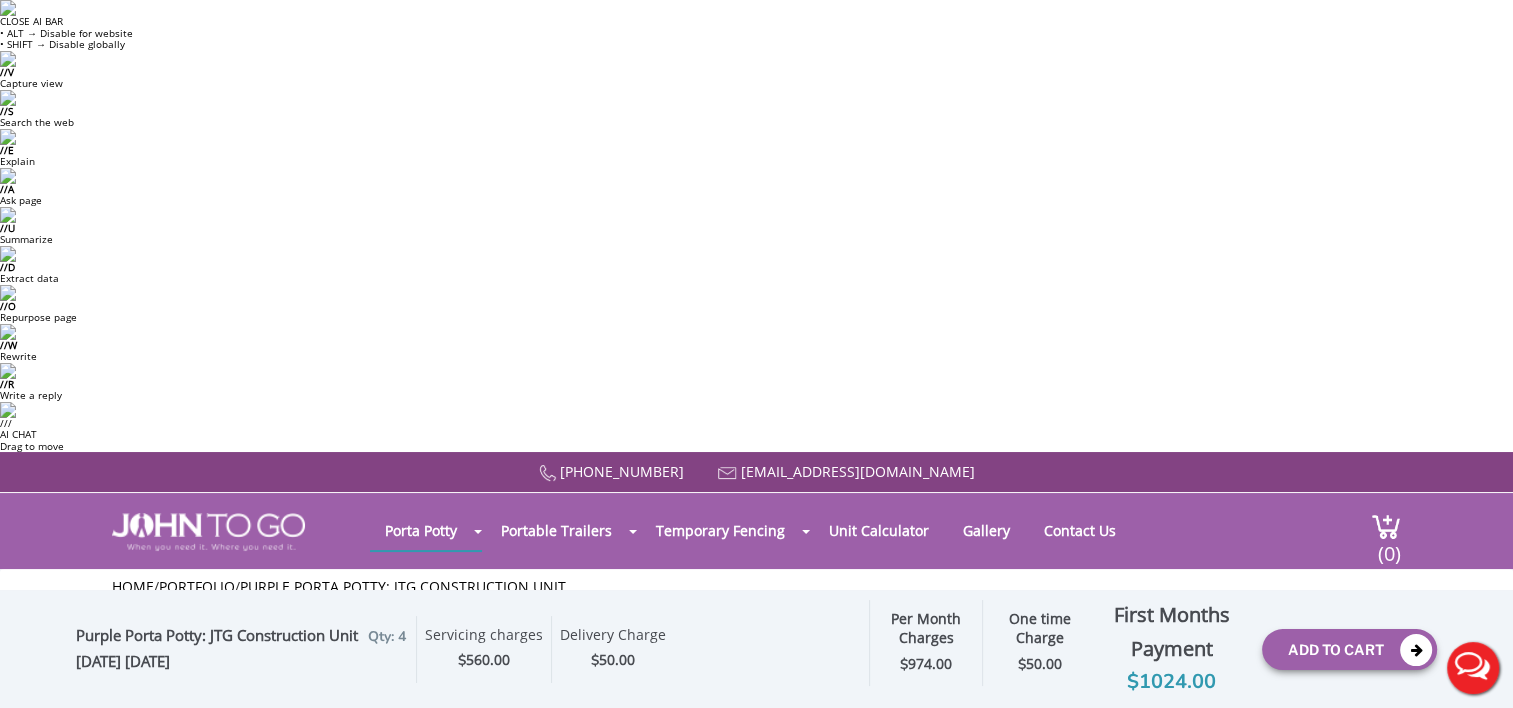 click on "1
2 (5% discount)
3 (8% discount)
4 (10% discount)
5 (12% discount)
6 (12% discount)
7 (12% discount)
8 (12% discount)
9 (12% discount)
10 (12% discount)
11 (12% discount)
12 (12% discount)
13 (12% discount)
14 (12% discount)
15 (12% discount)
16 (12% discount)
17 (12% discount)
18 (12% discount)
19 (12% discount)
20 (12% discount)
21 (12% discount)
22 (12% discount)
23 (12% discount)
24 (12% discount)
25 (12% discount)" at bounding box center (1252, 712) 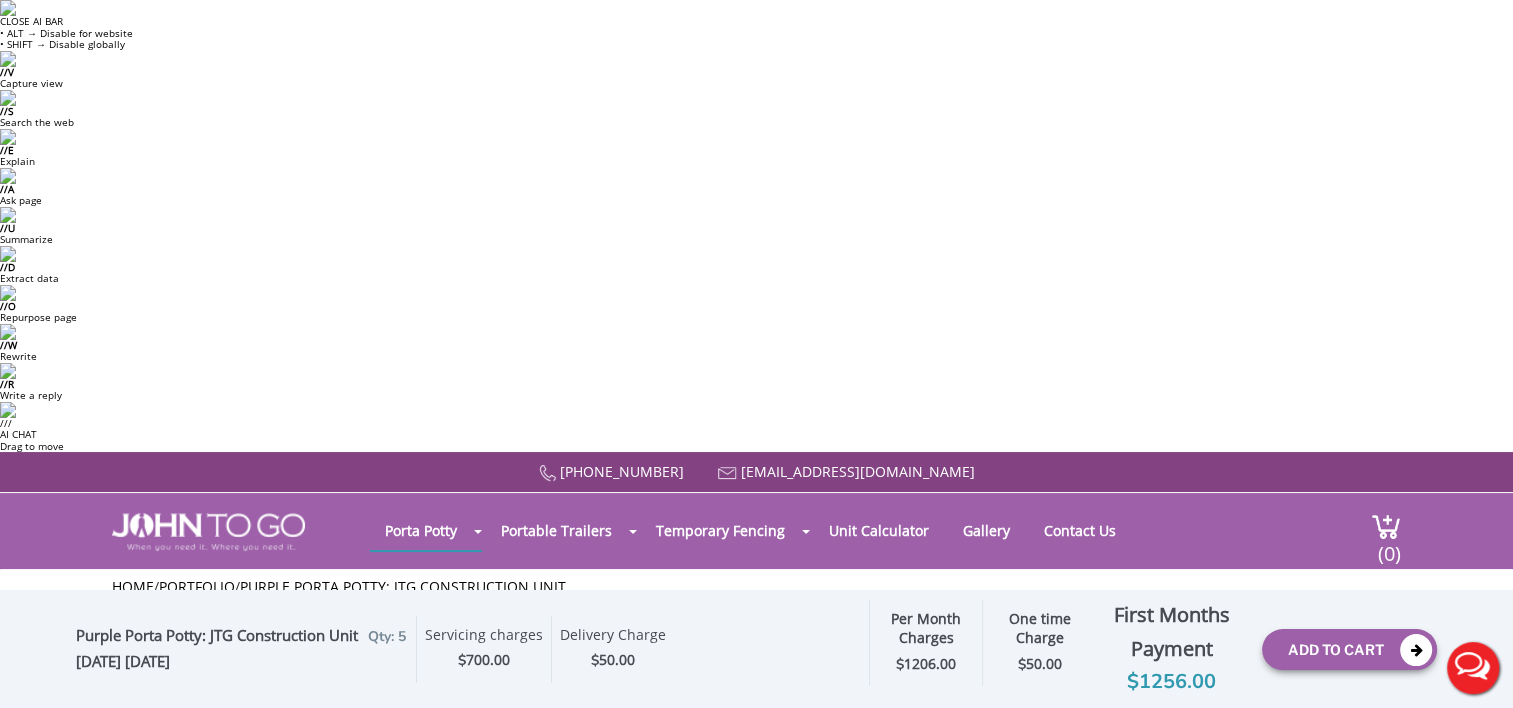 click on "1
2 (5% discount)
3 (8% discount)
4 (10% discount)
5 (12% discount)
6 (12% discount)
7 (12% discount)
8 (12% discount)
9 (12% discount)
10 (12% discount)
11 (12% discount)
12 (12% discount)
13 (12% discount)
14 (12% discount)
15 (12% discount)
16 (12% discount)
17 (12% discount)
18 (12% discount)
19 (12% discount)
20 (12% discount)
21 (12% discount)
22 (12% discount)
23 (12% discount)
24 (12% discount)
25 (12% discount)" at bounding box center [1252, 712] 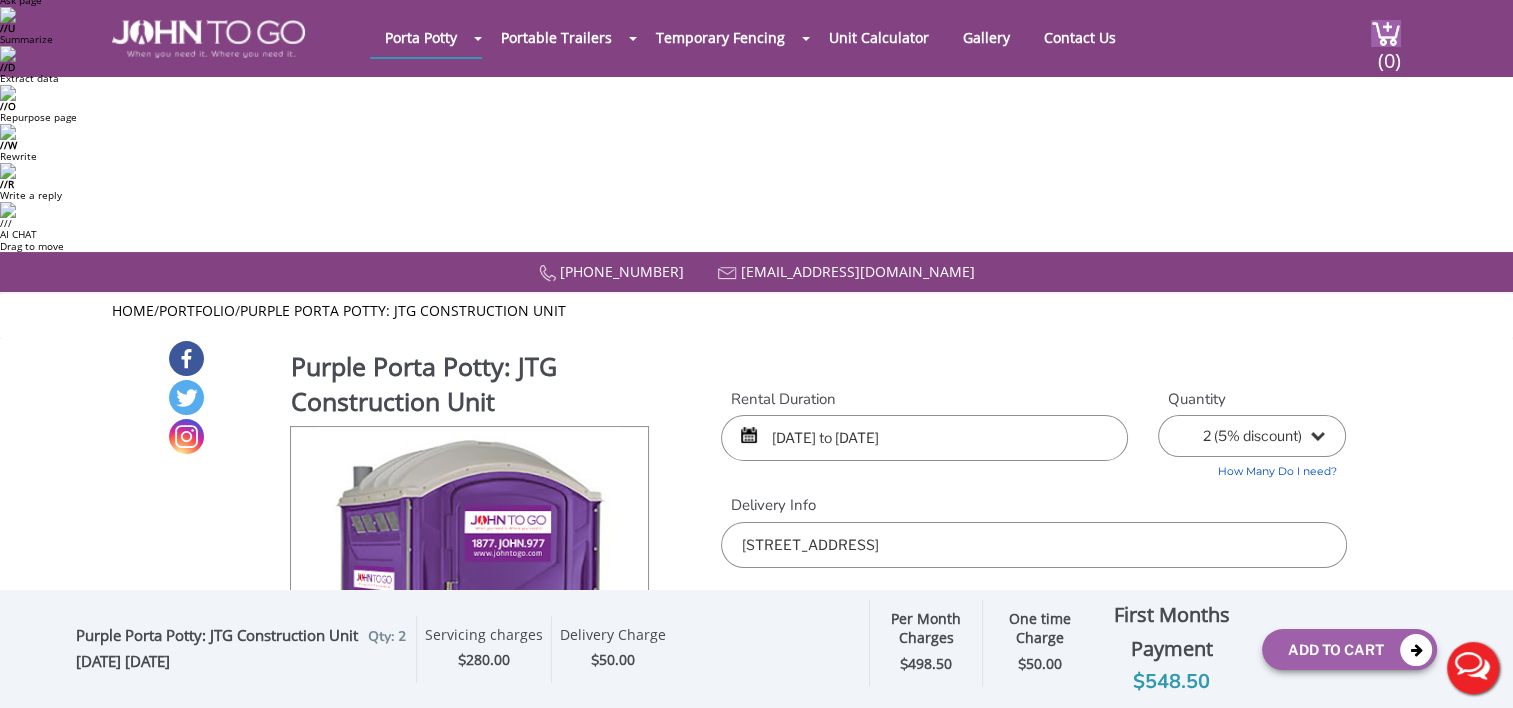 scroll, scrollTop: 0, scrollLeft: 0, axis: both 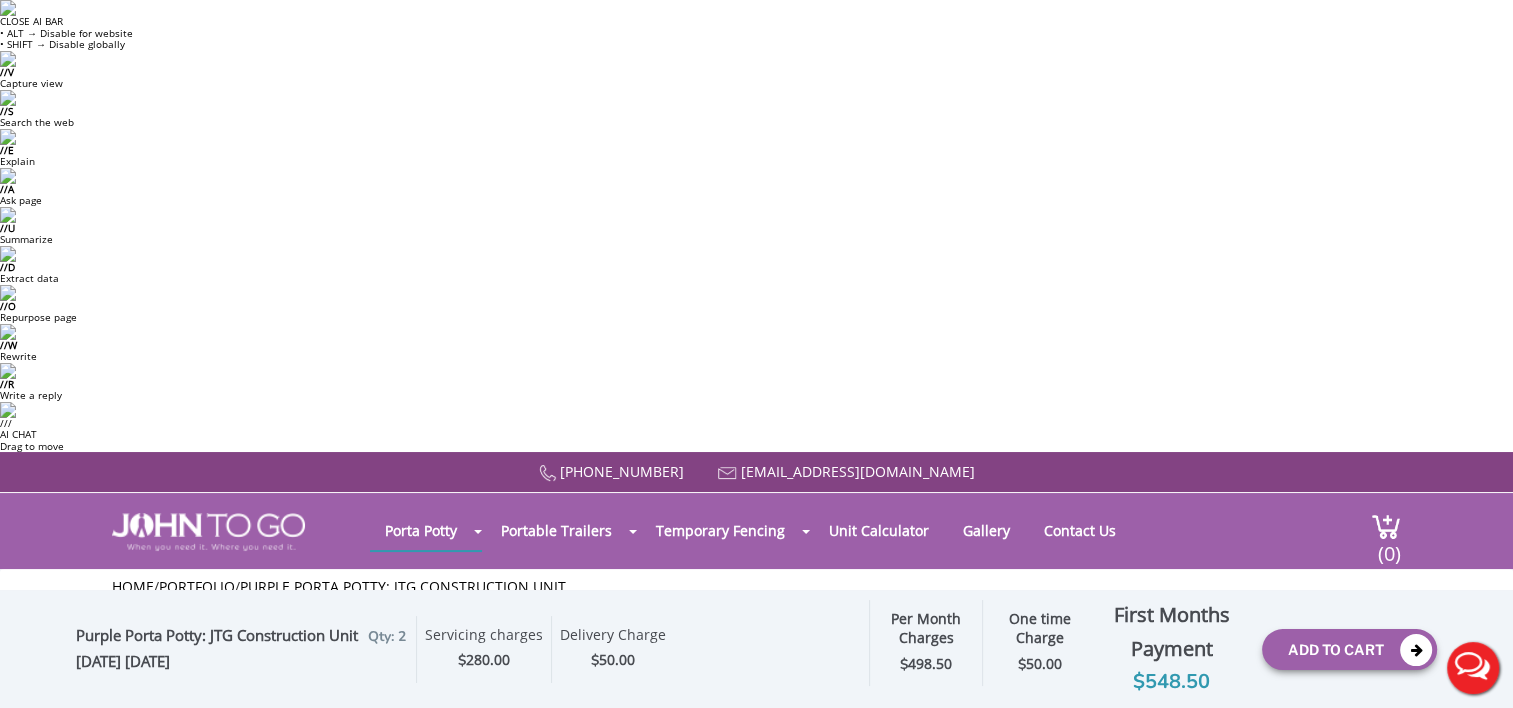 click on "1" at bounding box center [962, 935] 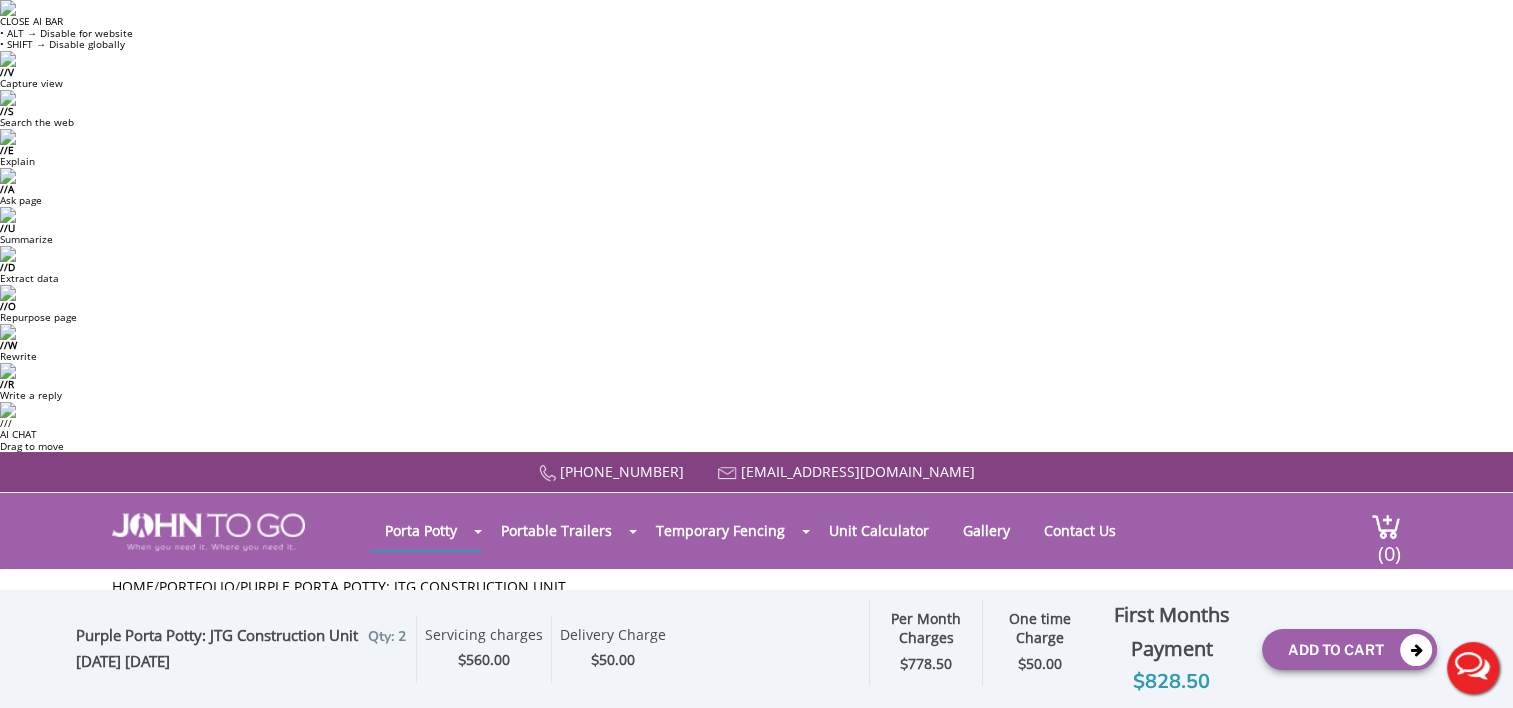 type on "2" 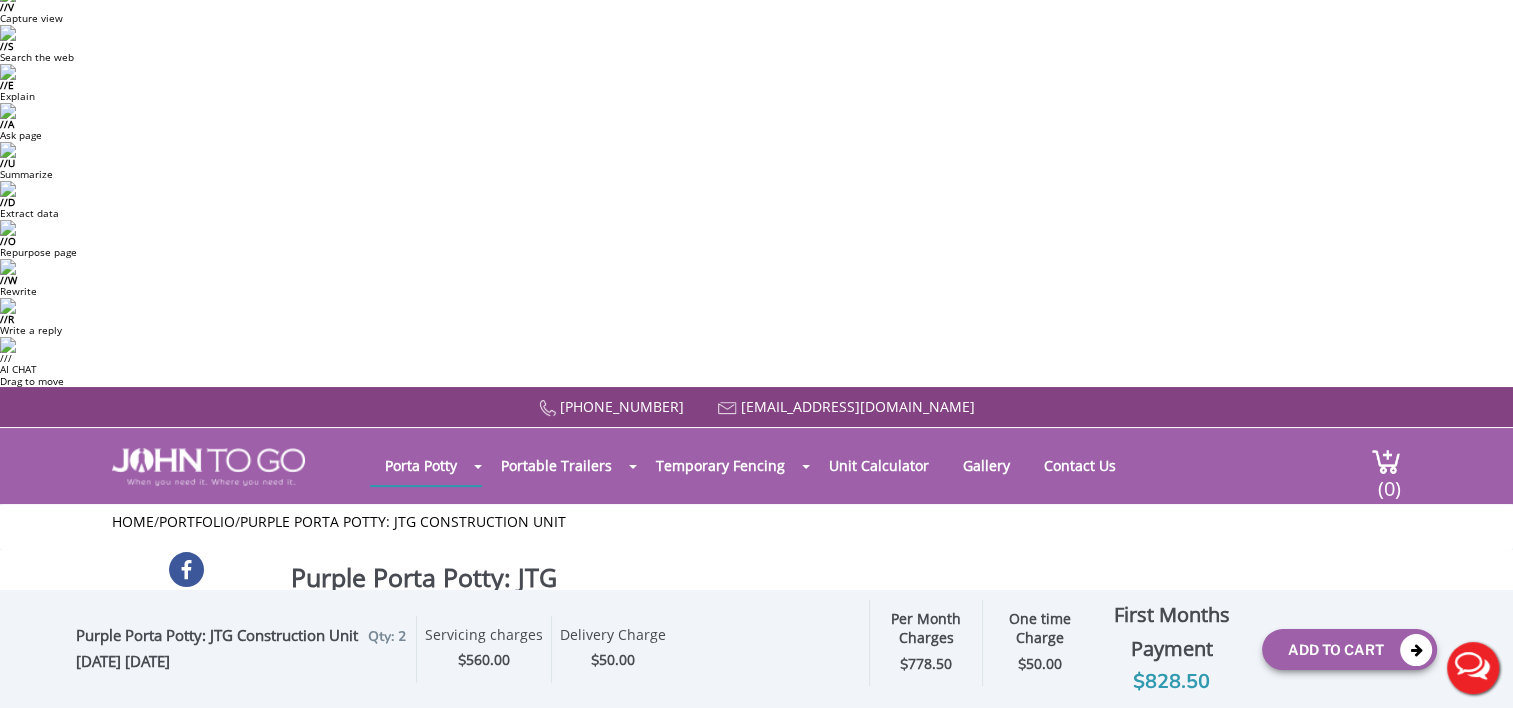 scroll, scrollTop: 100, scrollLeft: 0, axis: vertical 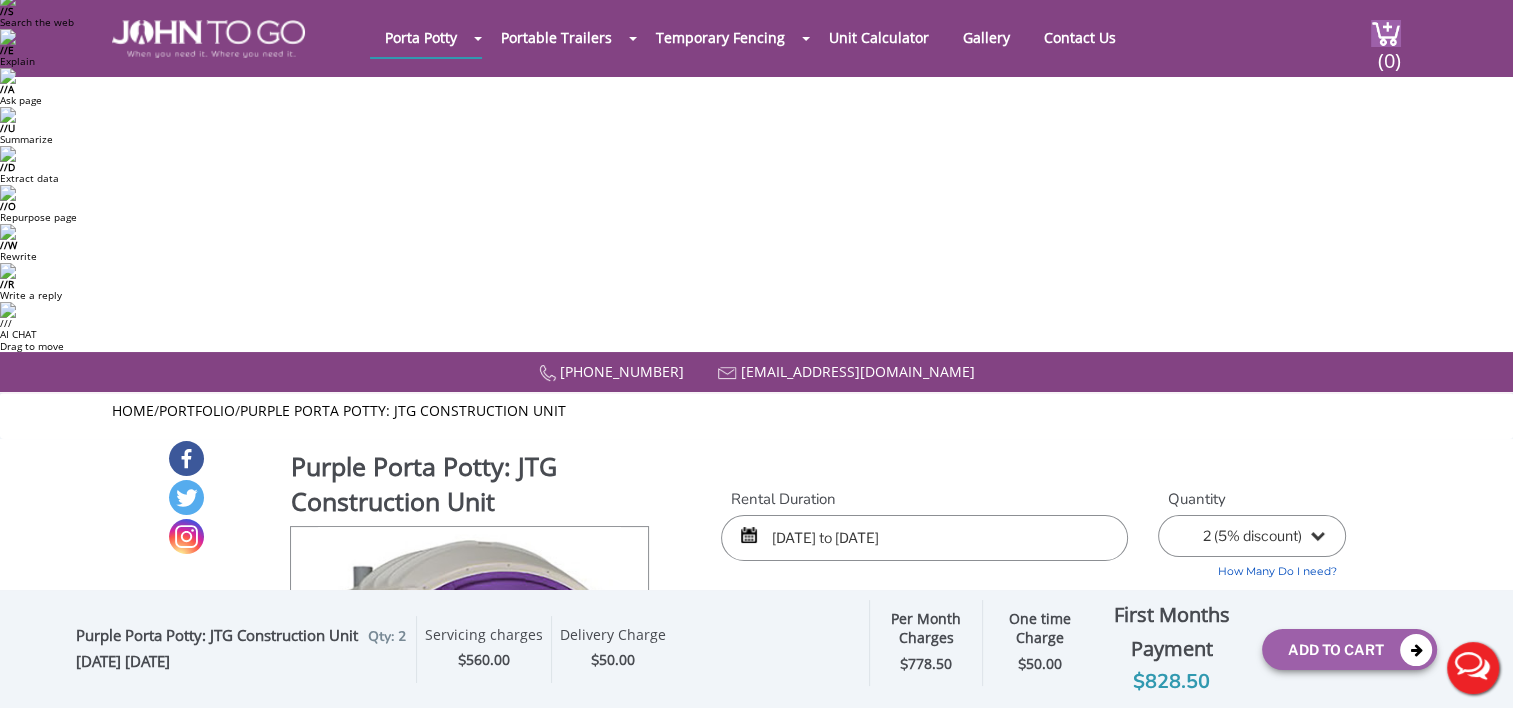 click on "2" at bounding box center (962, 759) 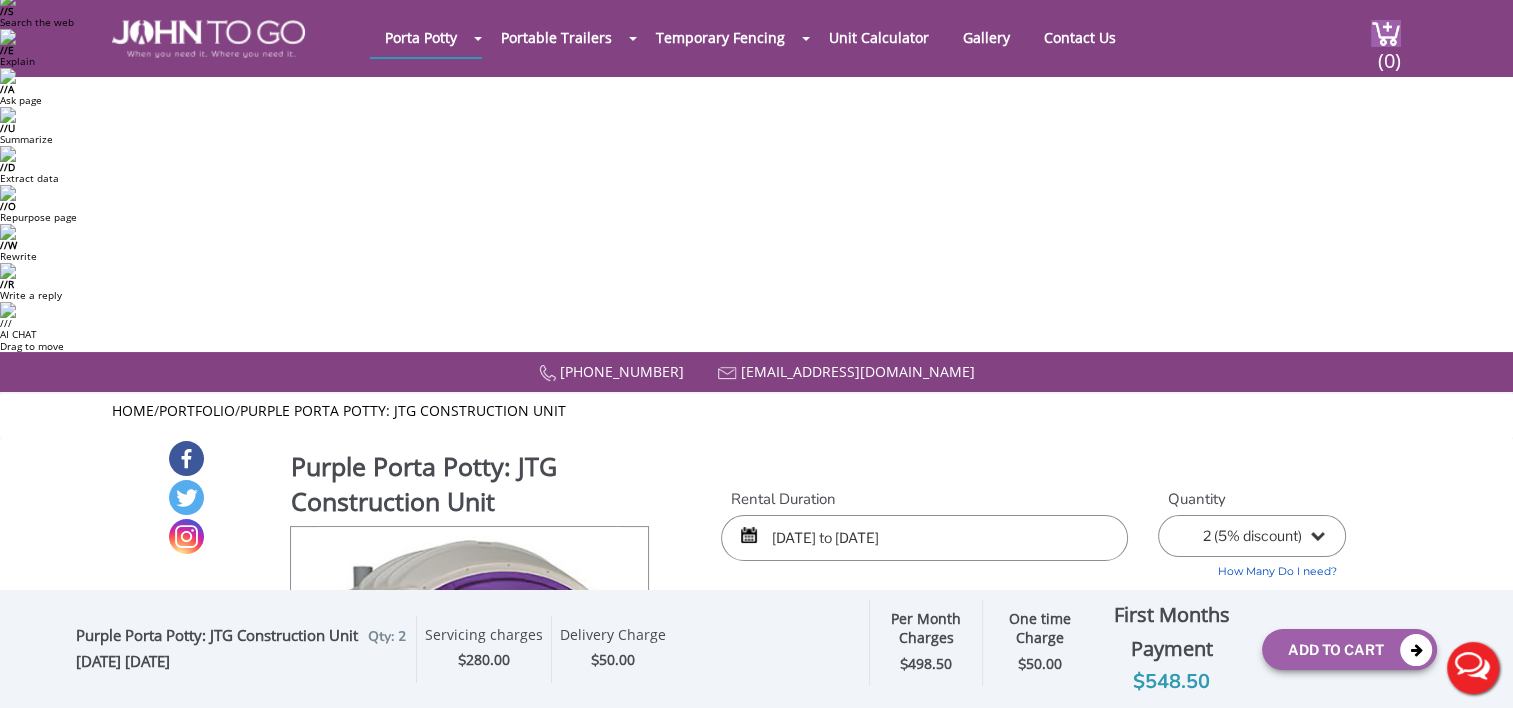 type on "1" 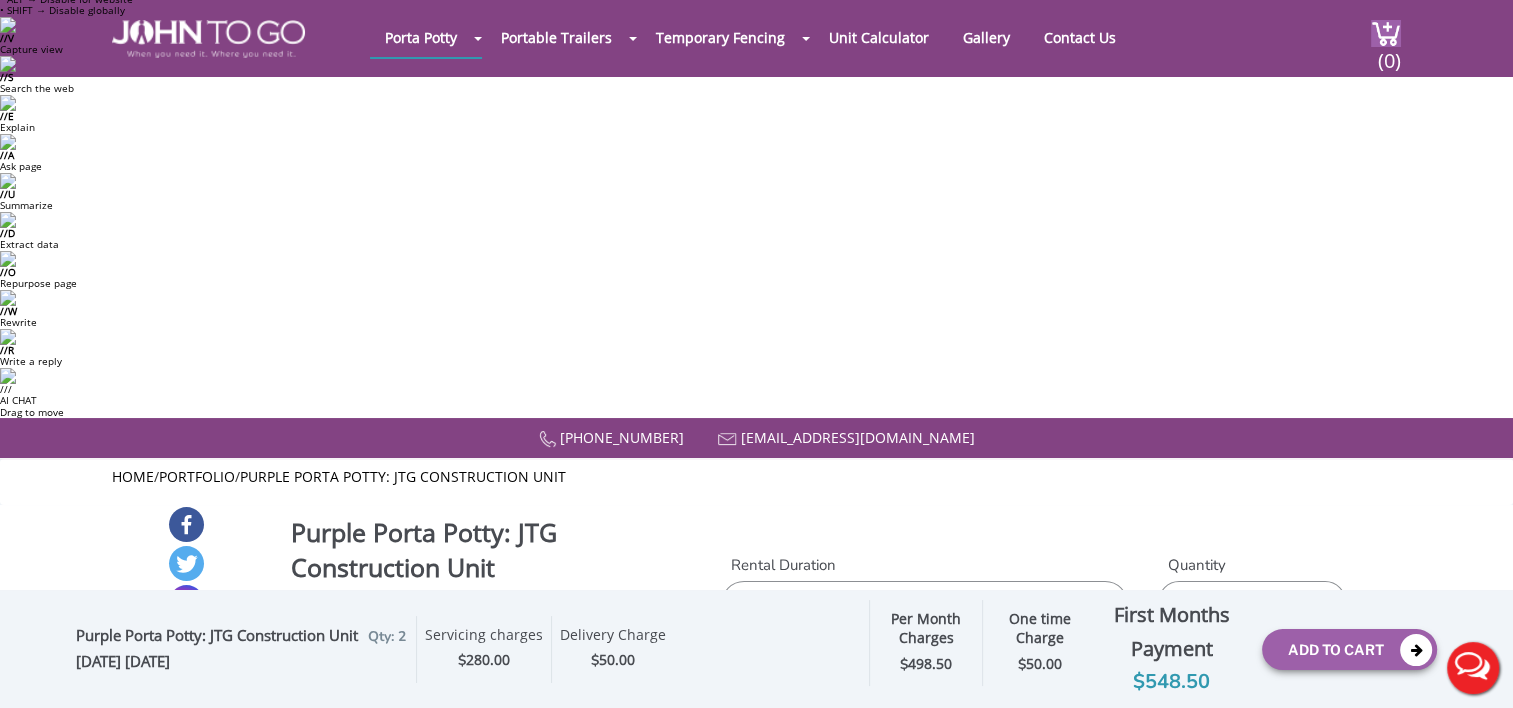 scroll, scrollTop: 0, scrollLeft: 0, axis: both 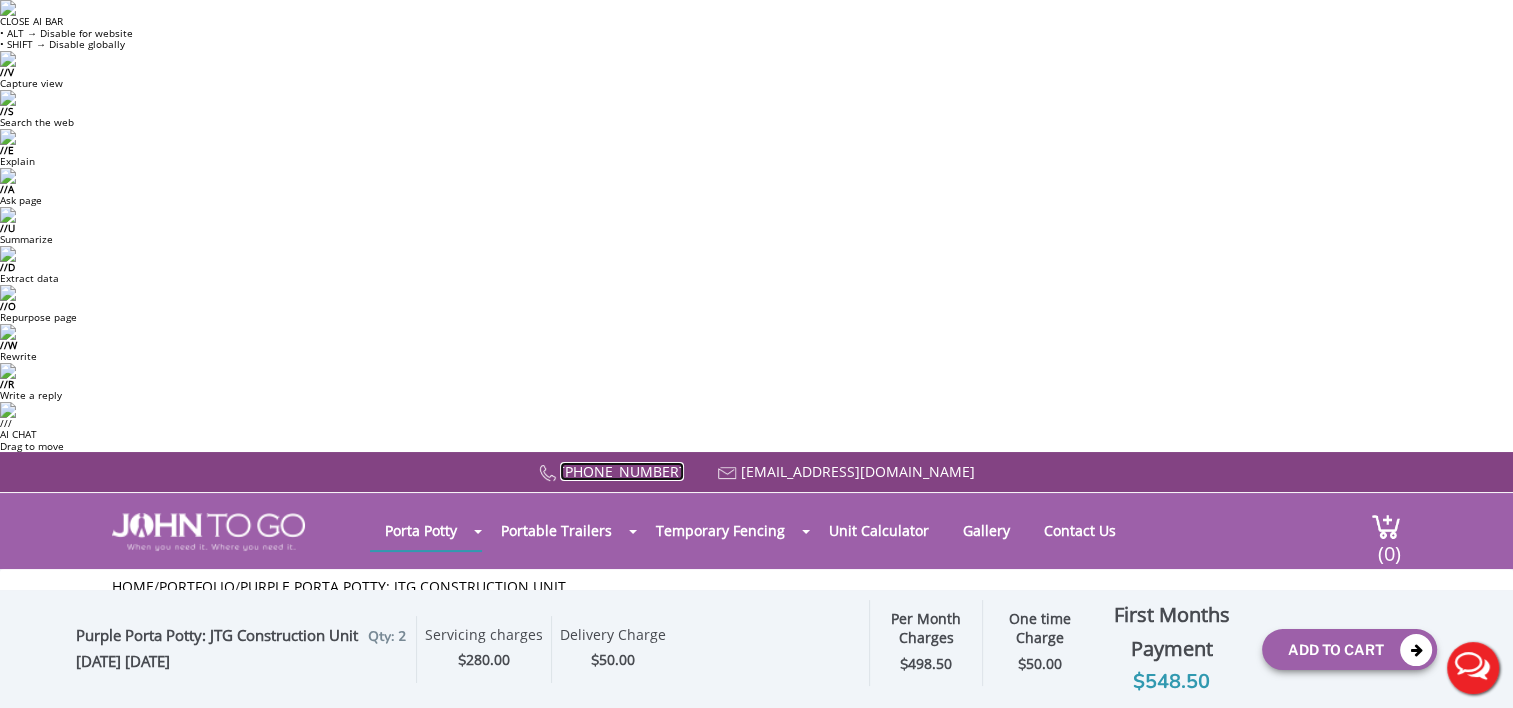click on "[PHONE_NUMBER]" at bounding box center [622, 471] 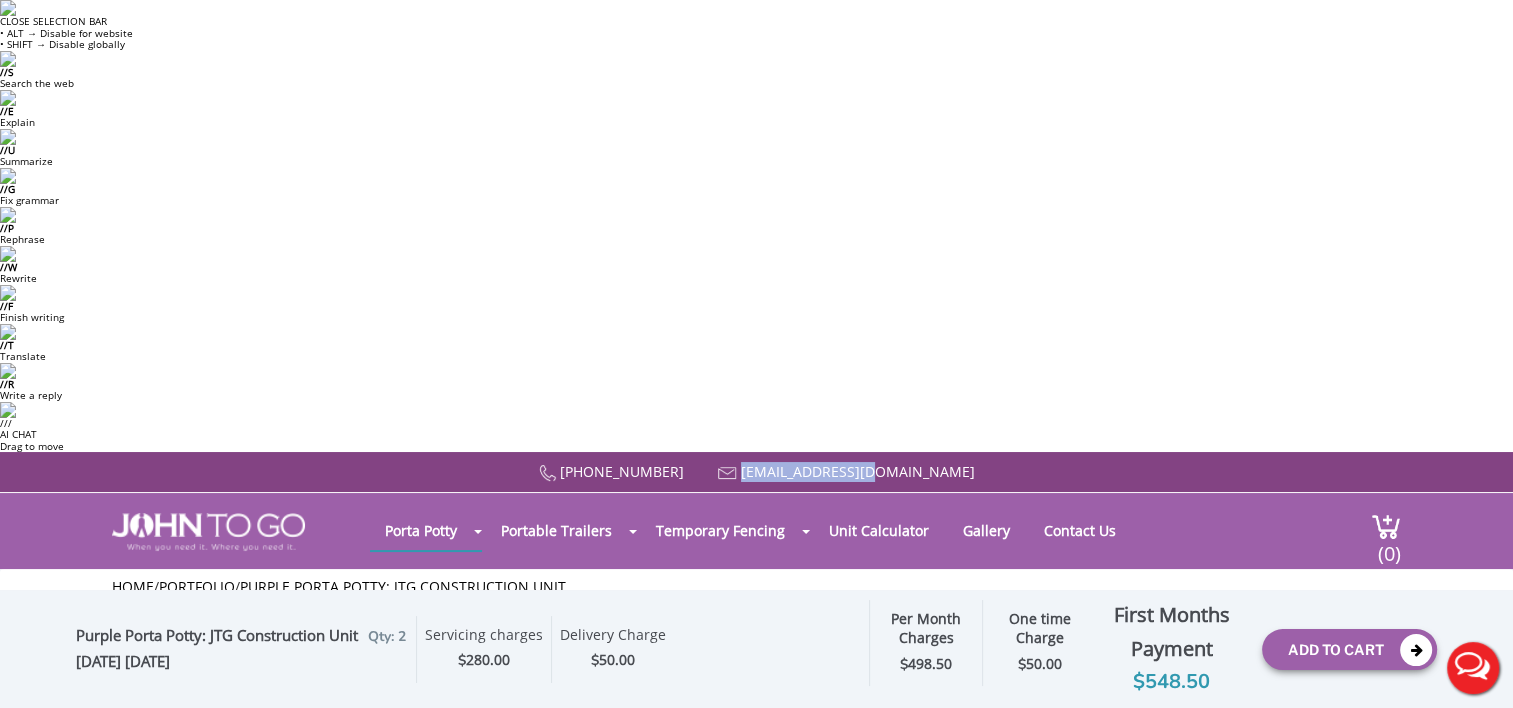 drag, startPoint x: 924, startPoint y: 24, endPoint x: 773, endPoint y: 25, distance: 151.00331 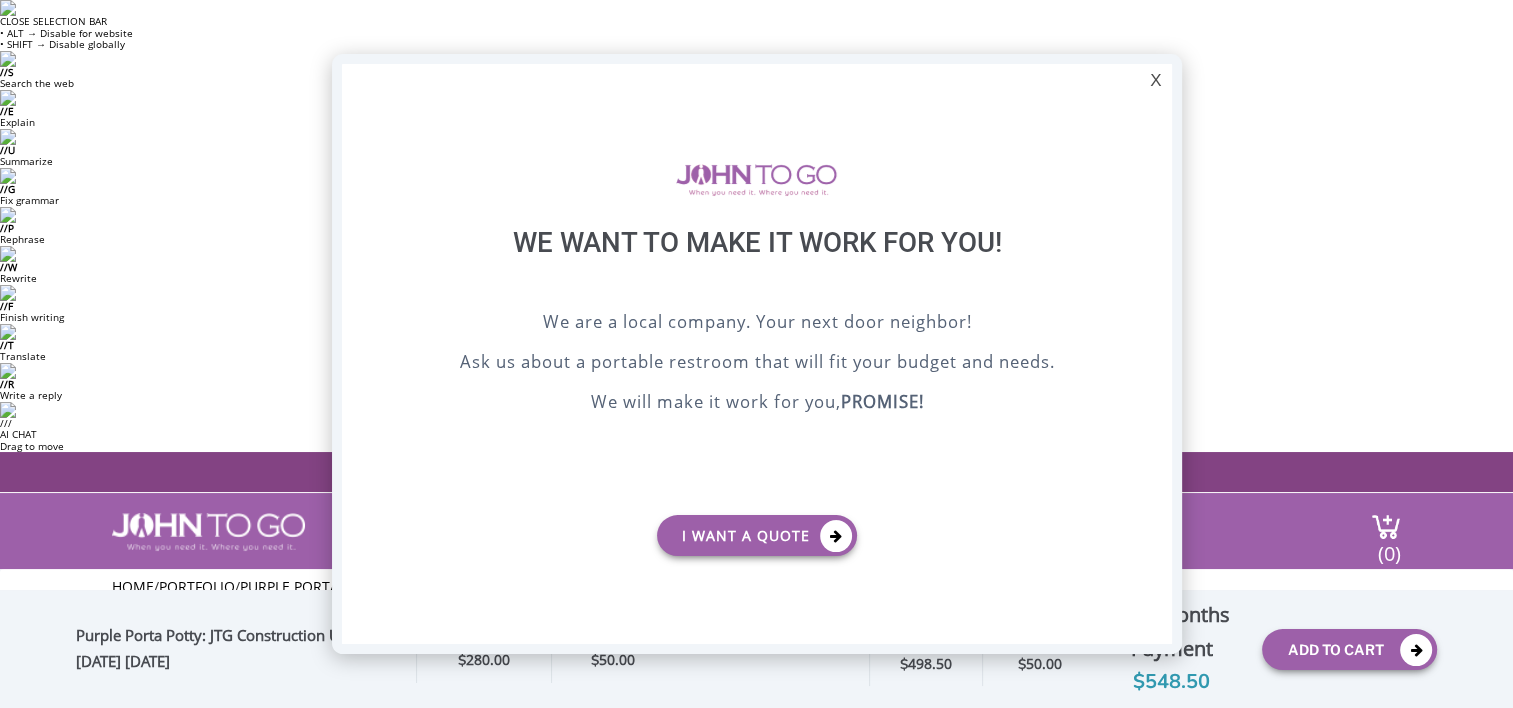 scroll, scrollTop: 0, scrollLeft: 0, axis: both 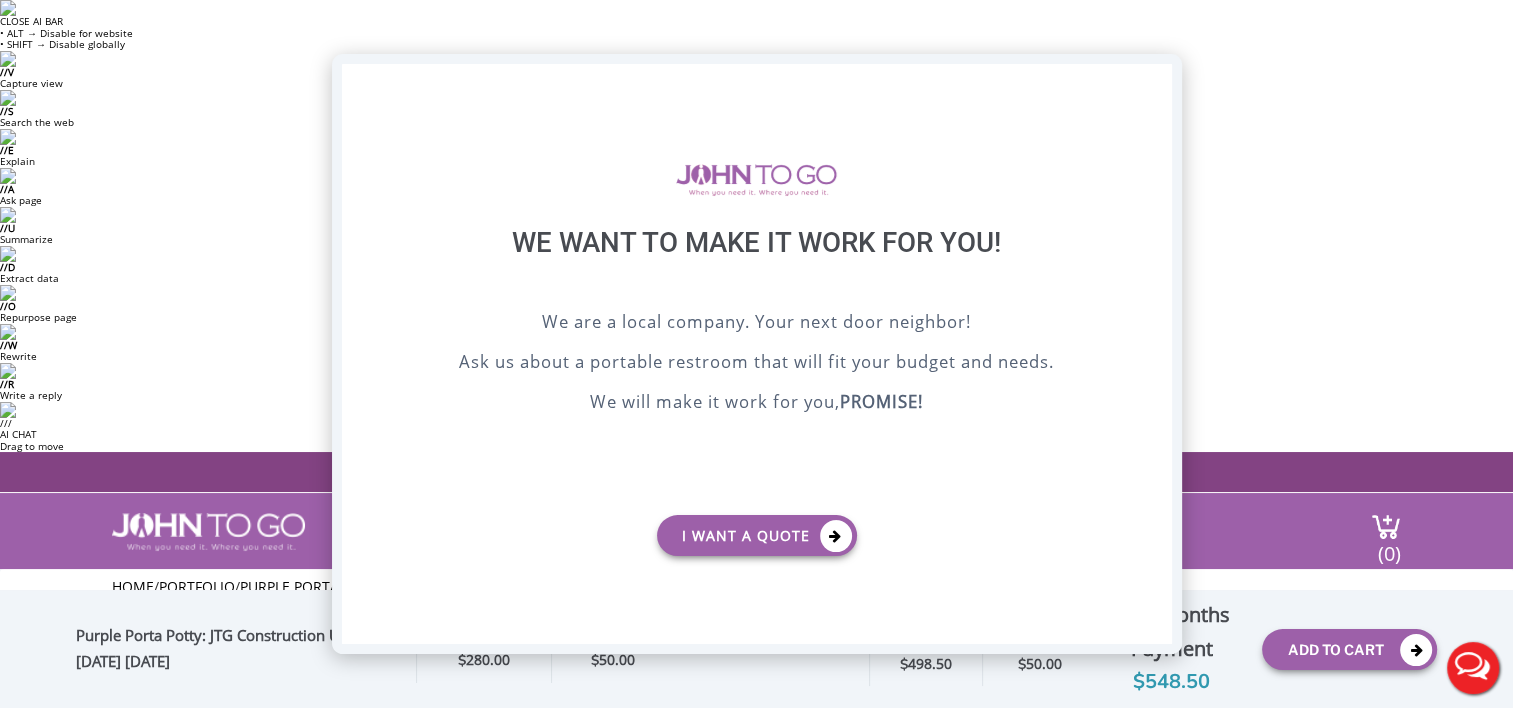 click on "X" at bounding box center (1155, 81) 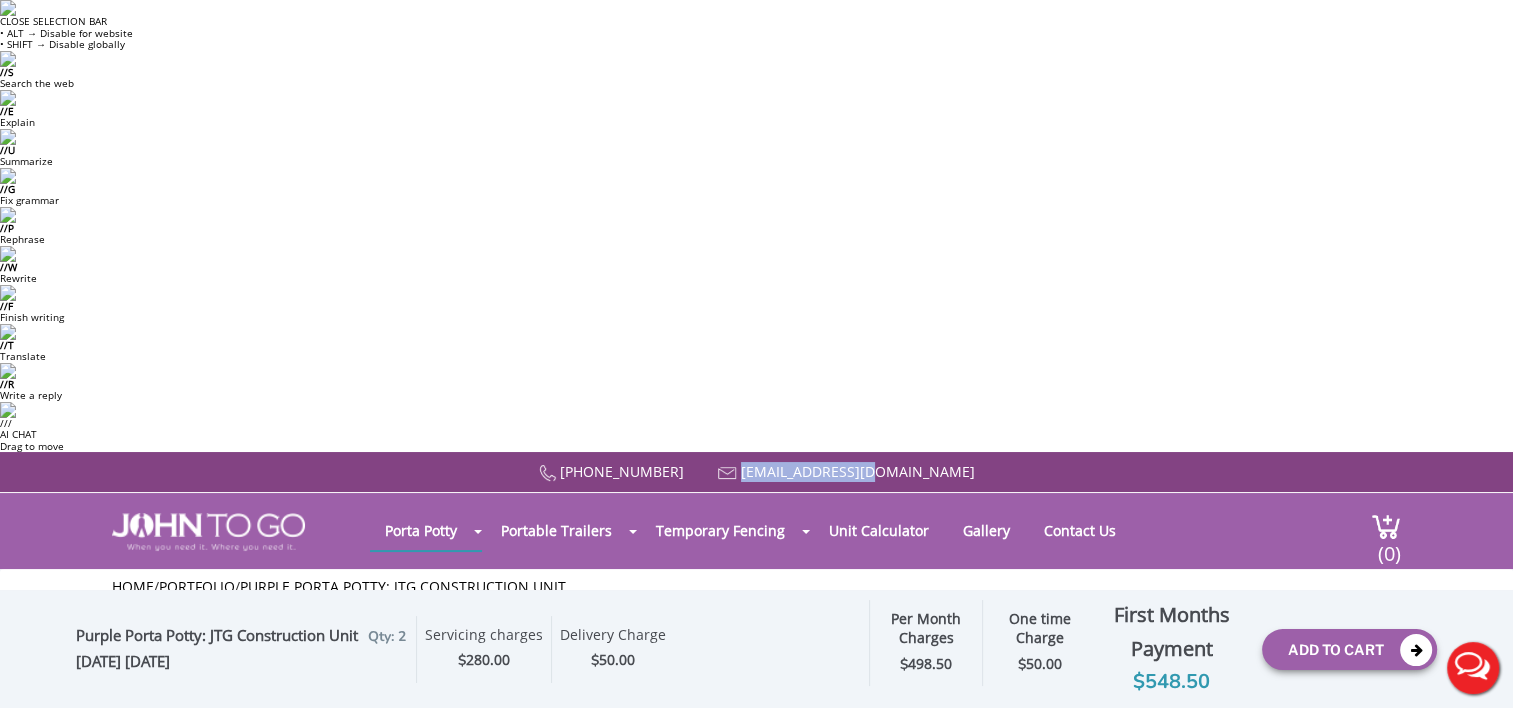 drag, startPoint x: 937, startPoint y: 22, endPoint x: 774, endPoint y: 23, distance: 163.00307 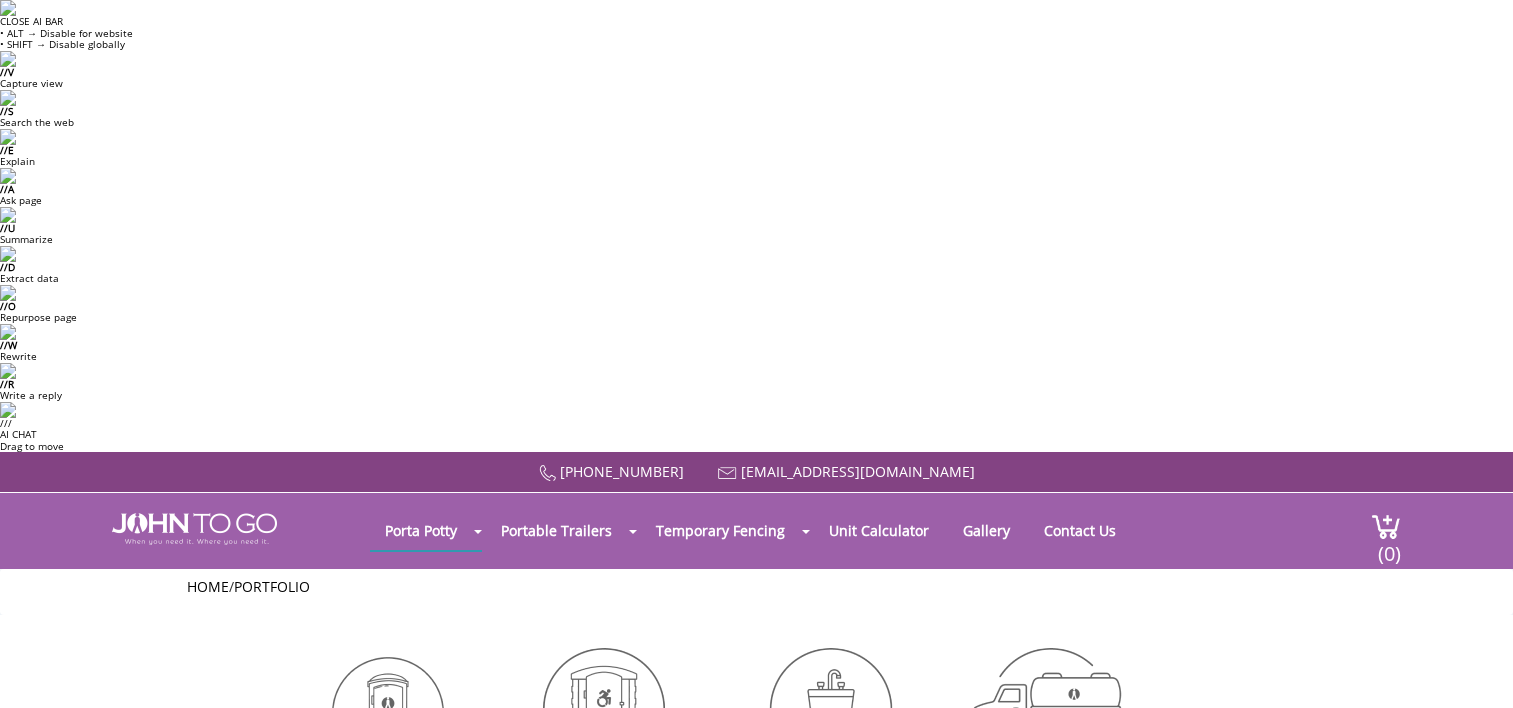 scroll, scrollTop: 734, scrollLeft: 0, axis: vertical 